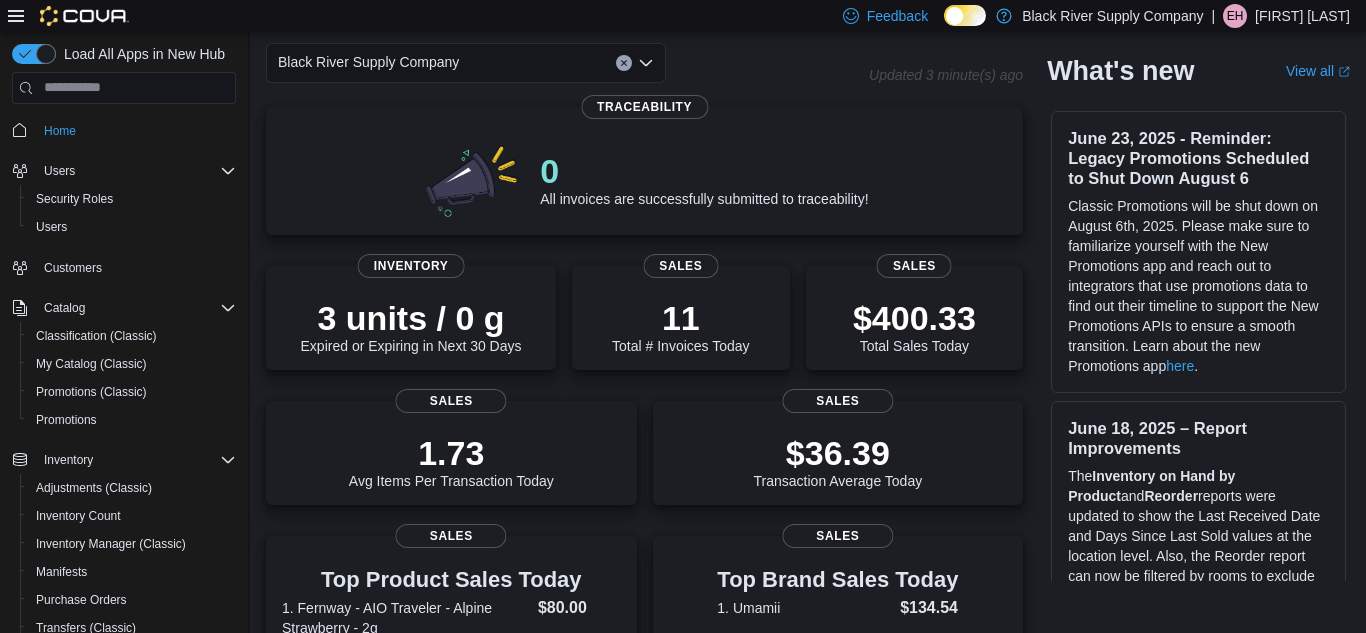 scroll, scrollTop: 0, scrollLeft: 0, axis: both 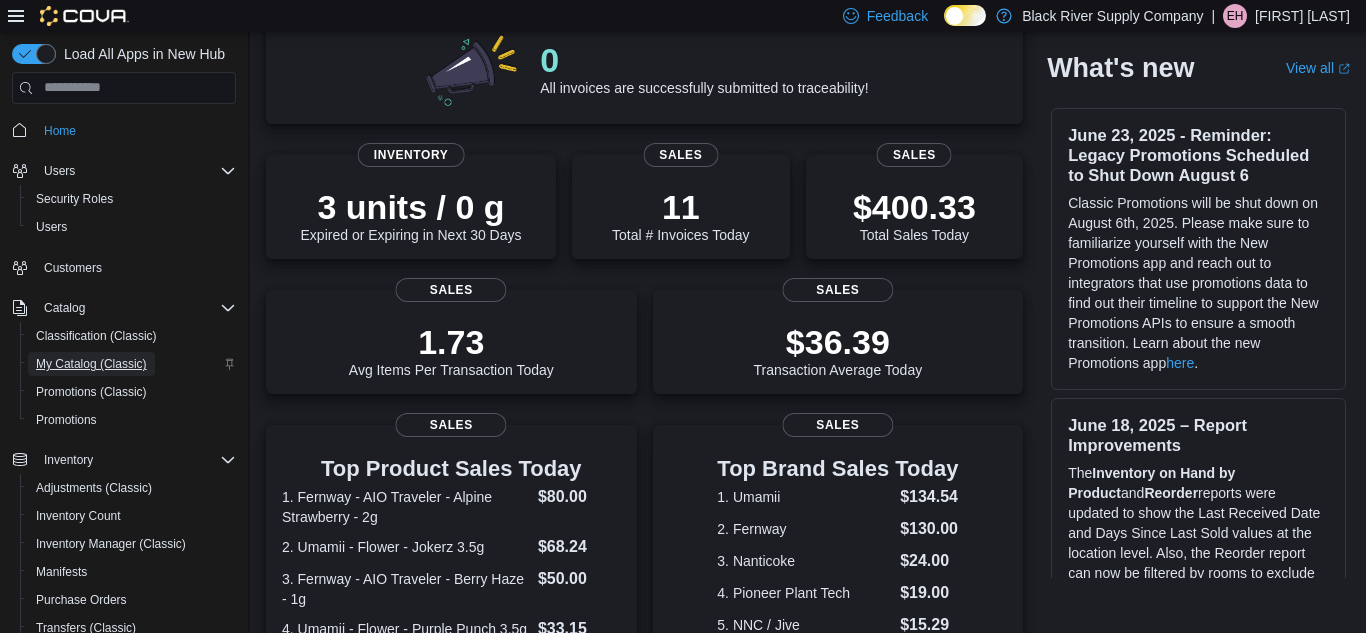 click on "My Catalog (Classic)" at bounding box center (91, 364) 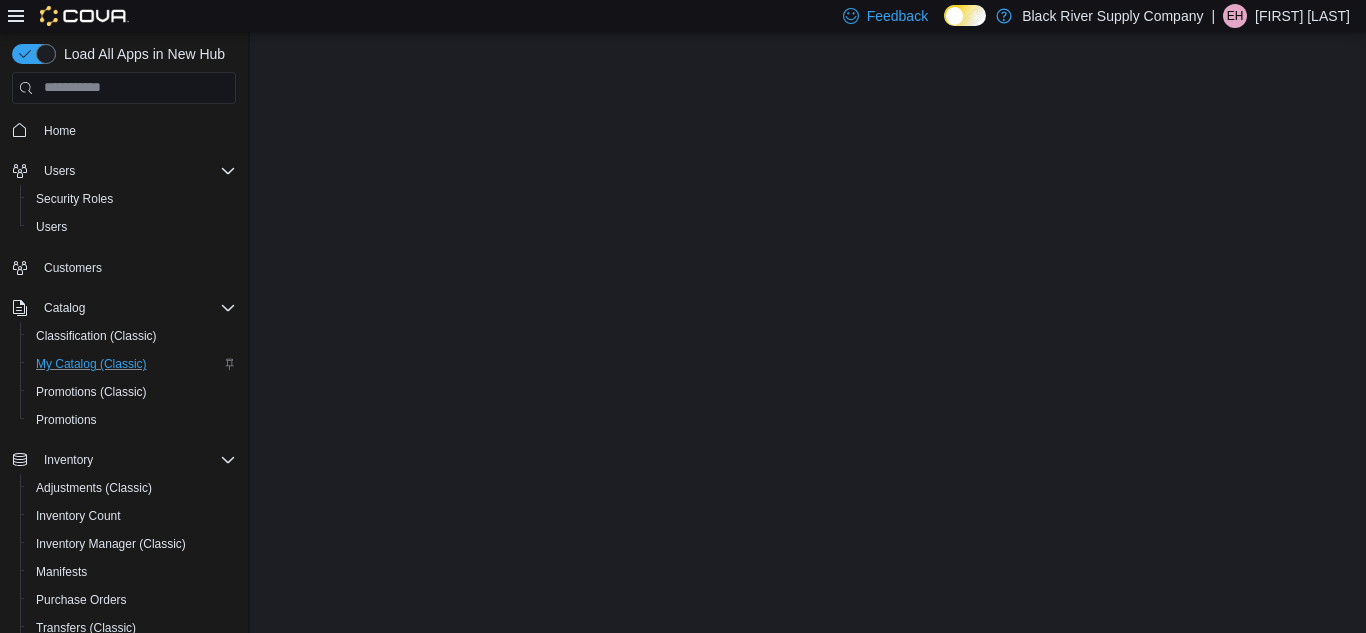 scroll, scrollTop: 0, scrollLeft: 0, axis: both 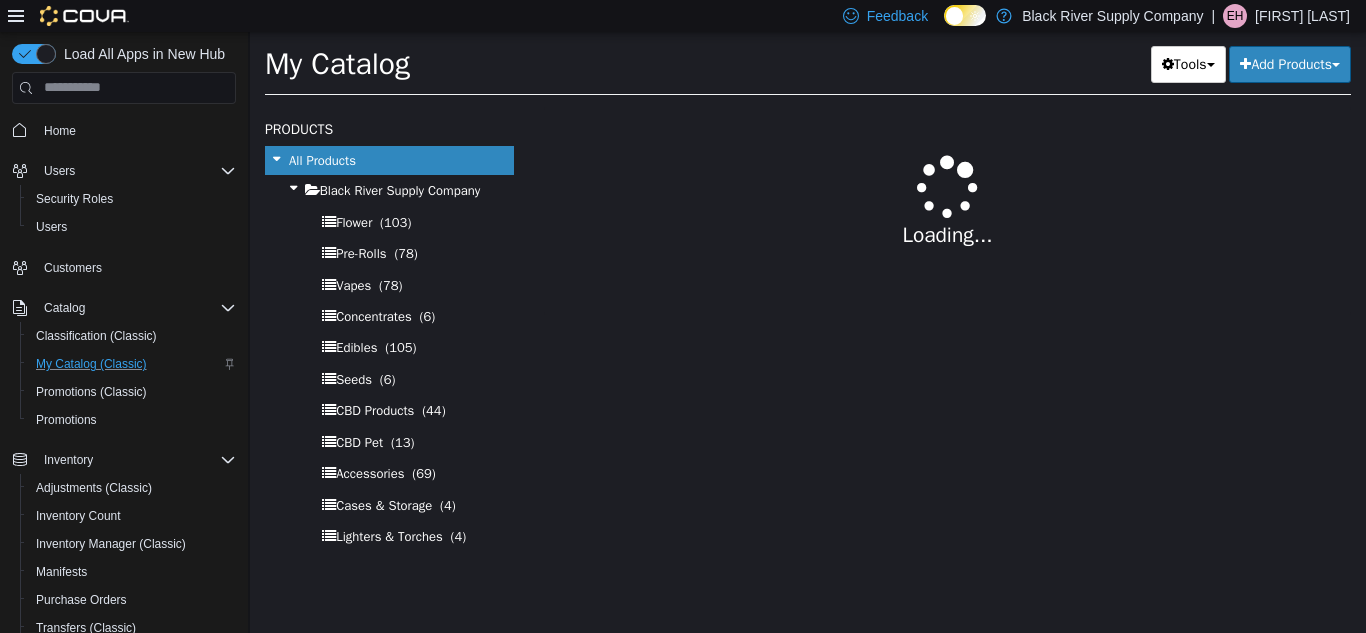 select on "**********" 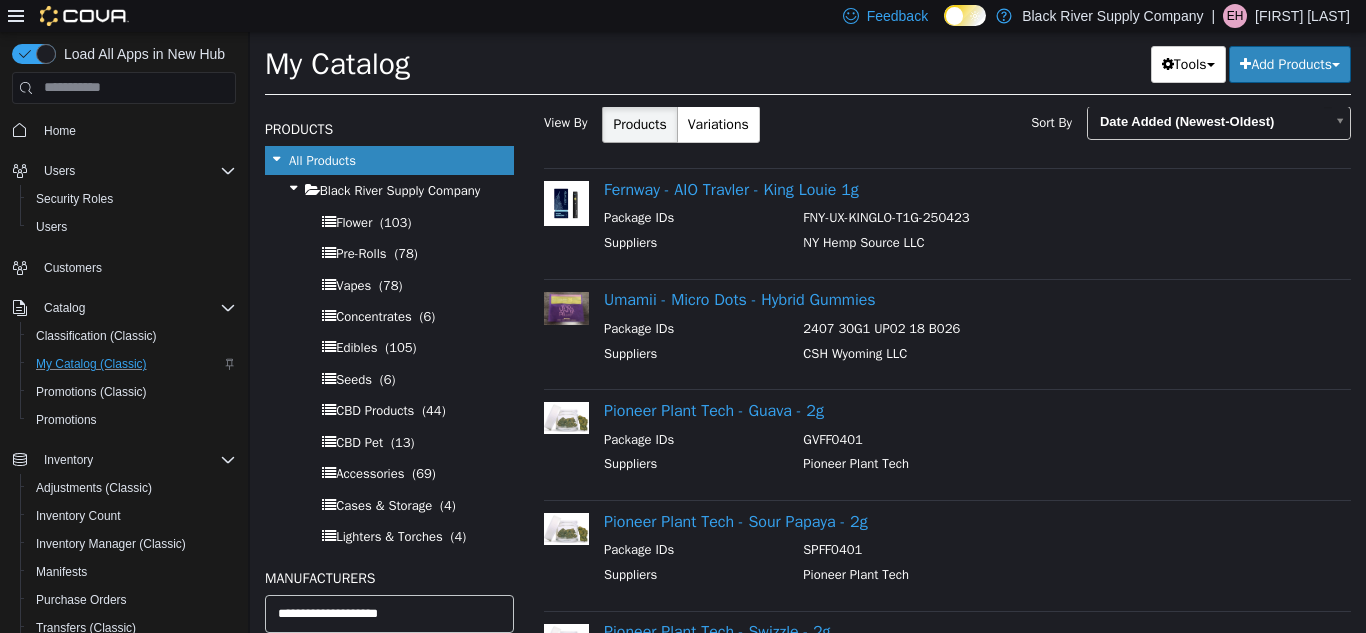 scroll, scrollTop: 0, scrollLeft: 0, axis: both 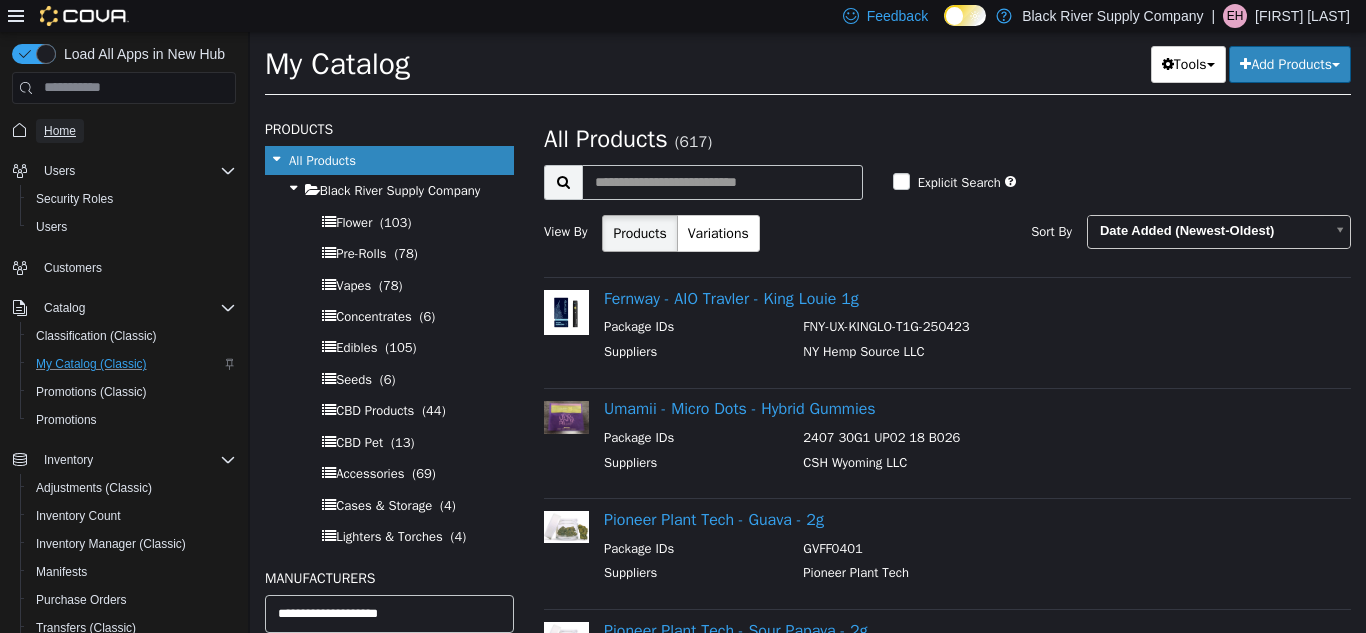 click on "Home" at bounding box center (60, 131) 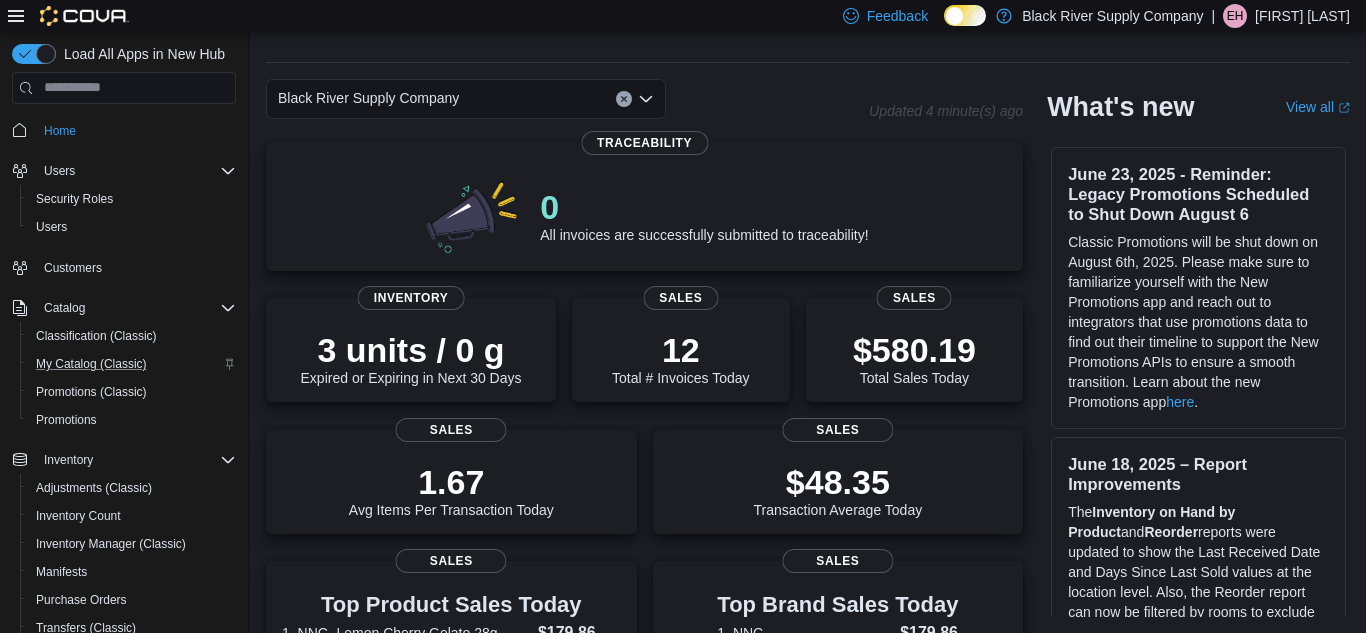 scroll, scrollTop: 343, scrollLeft: 0, axis: vertical 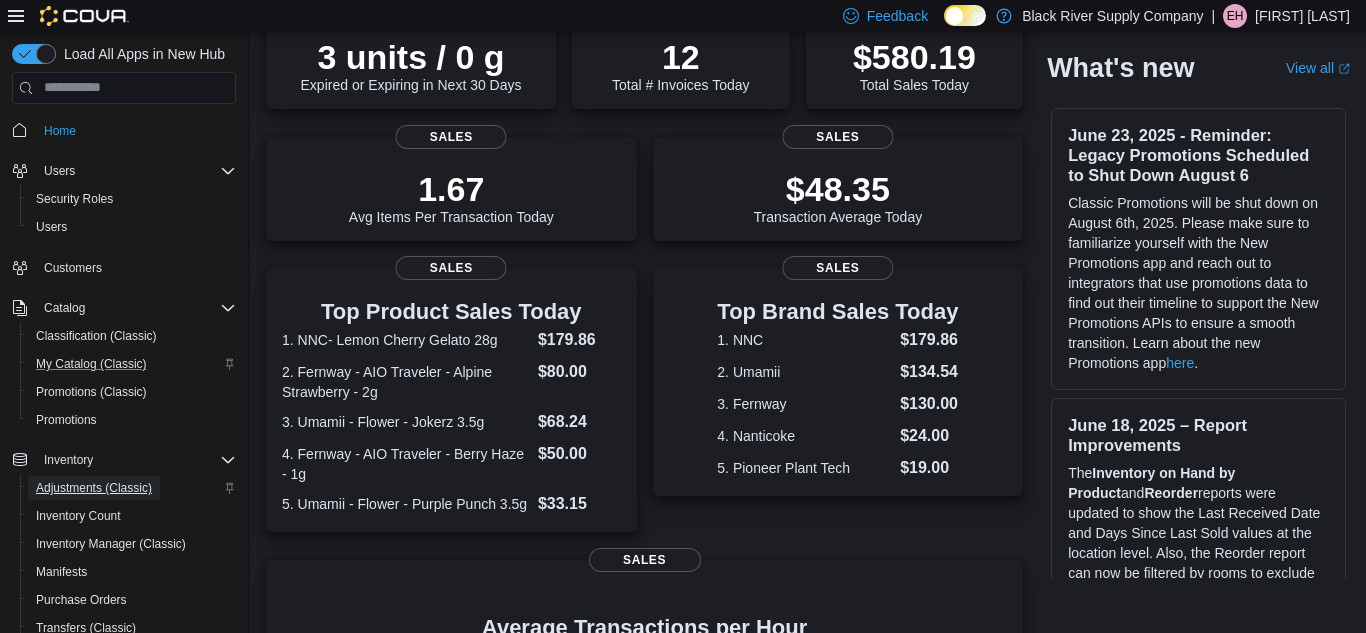 click on "Adjustments (Classic)" at bounding box center [94, 488] 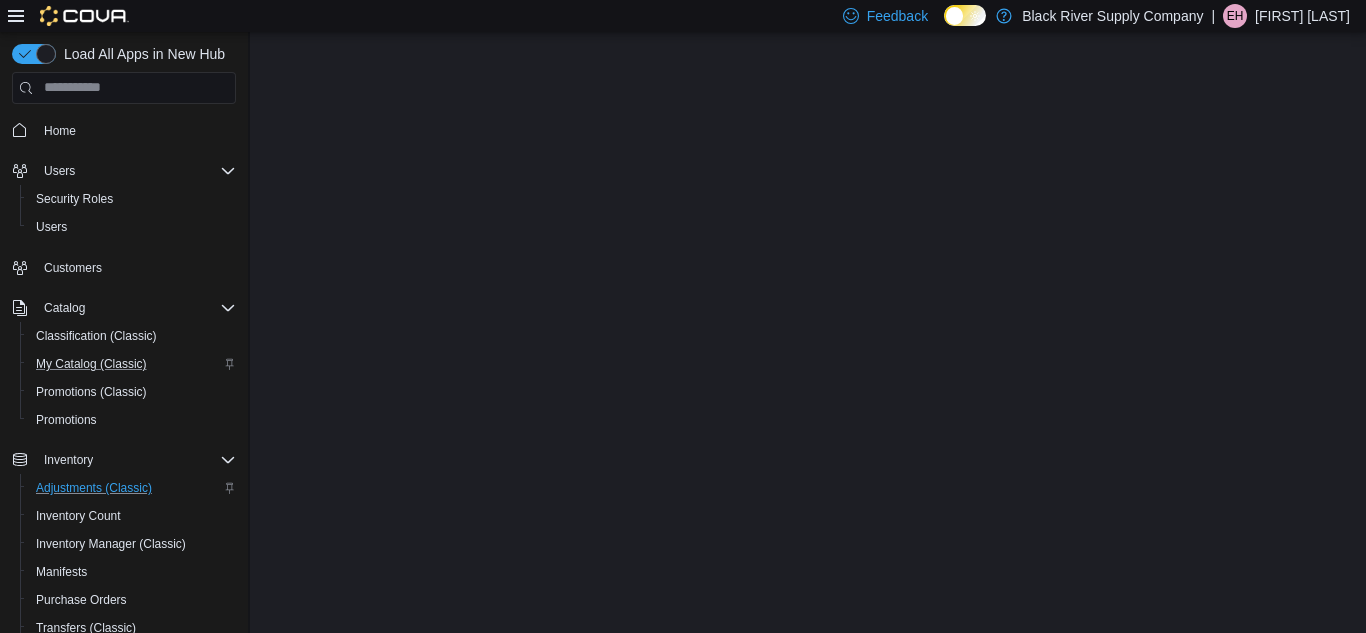 scroll, scrollTop: 0, scrollLeft: 0, axis: both 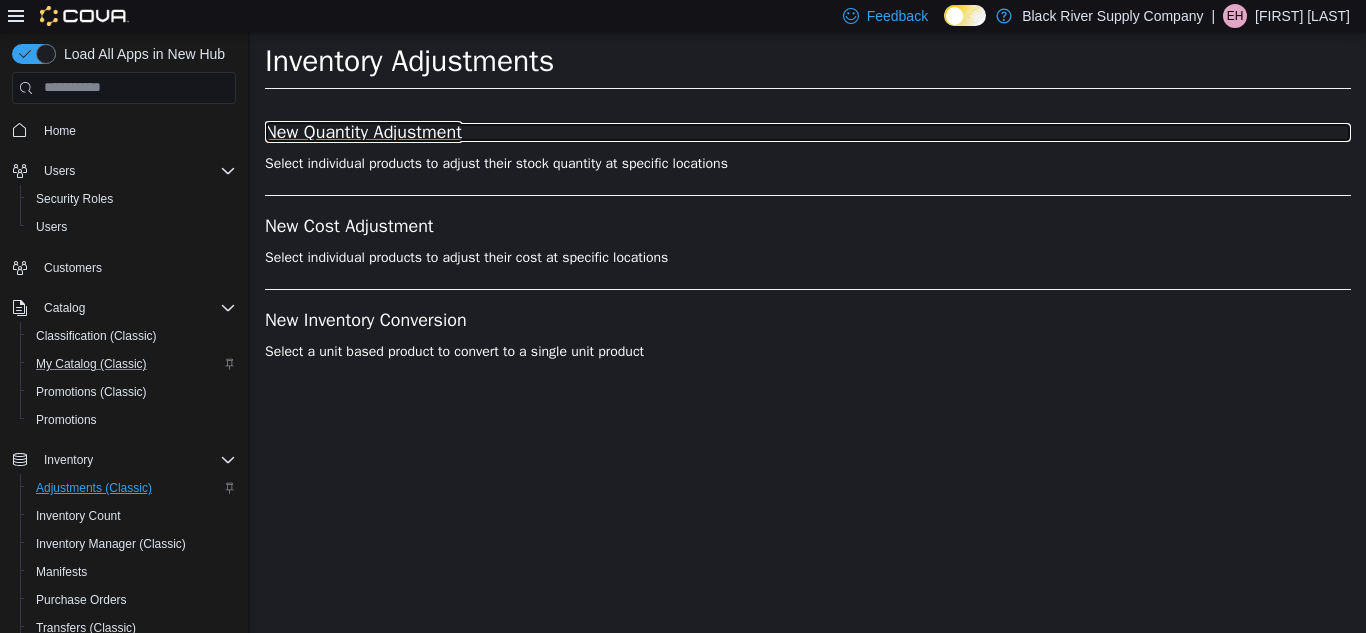 click on "New Quantity Adjustment" at bounding box center (808, 132) 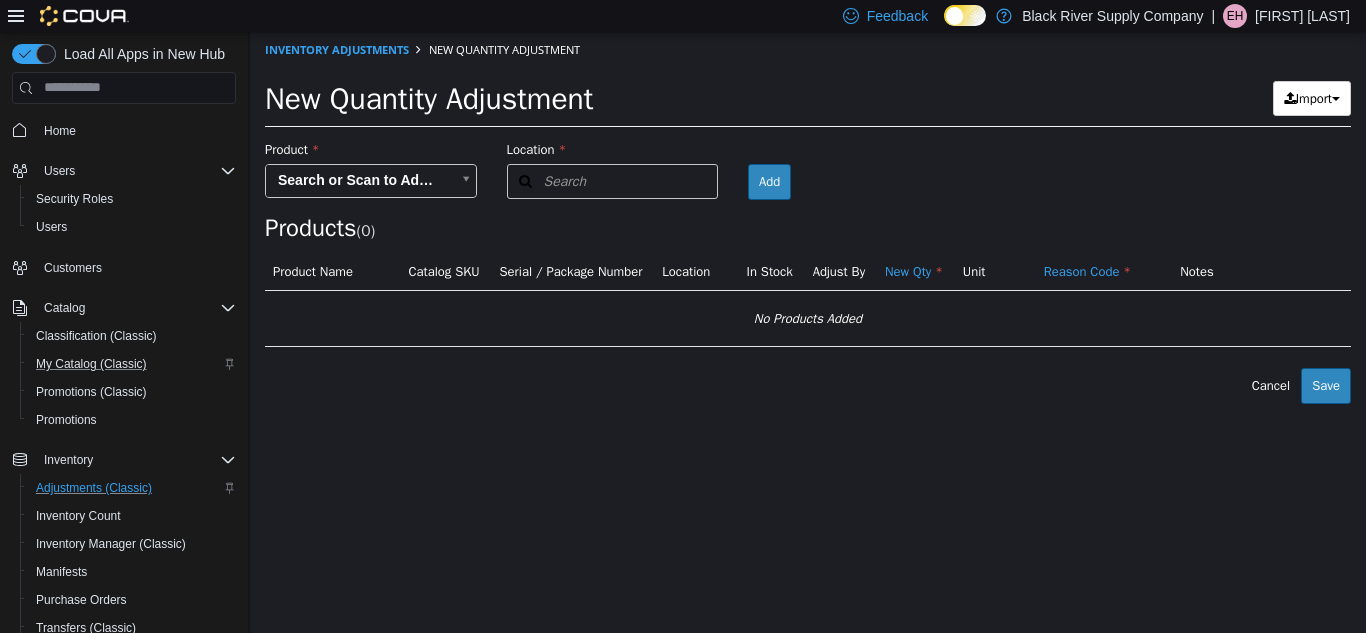 click on "×
Inventory Adjustments
New Quantity Adjustment
New Quantity Adjustment
Import  Inventory Export (.CSV) Package List (.TXT)
Product     Search or Scan to Add Product                             Location Search Type 3 or more characters or browse       Black River Supply Company     (1)         Black River Supply Company         Room   Add Products  ( 0 ) Product Name Catalog SKU Serial / Package Number Location In Stock Adjust By New Qty Unit Reason Code Notes No Products Added Error saving adjustment please resolve the errors above. Cancel Save" at bounding box center [808, 217] 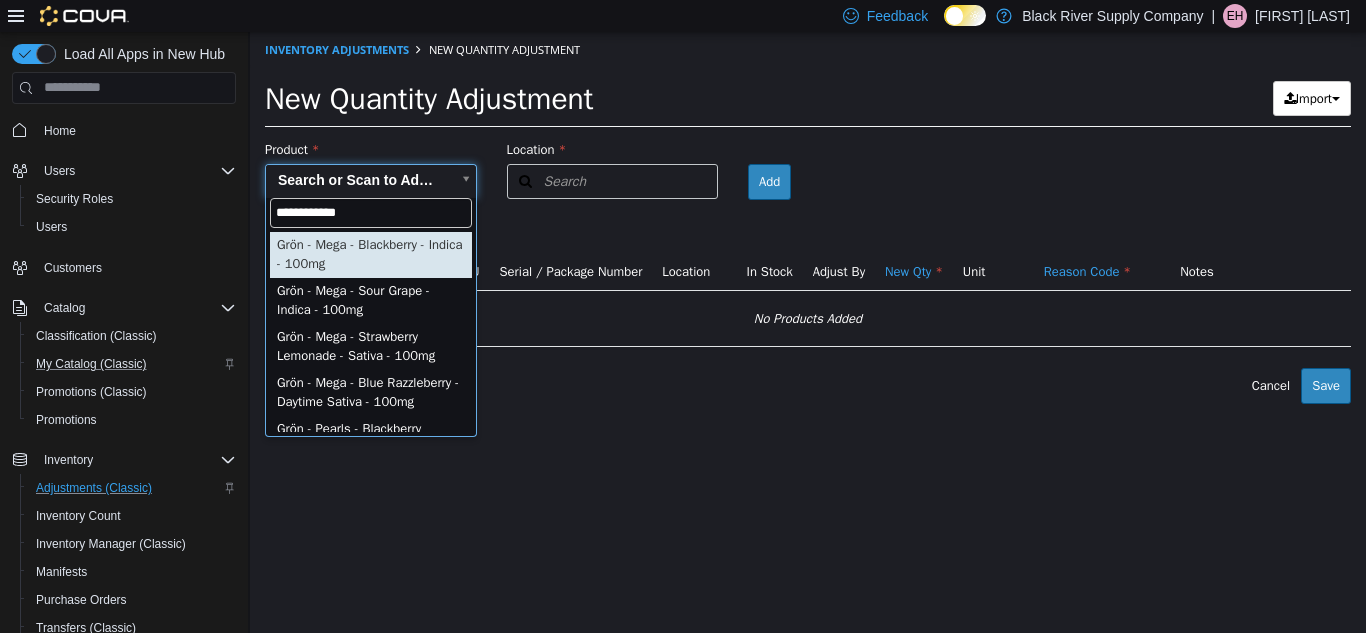 type on "**********" 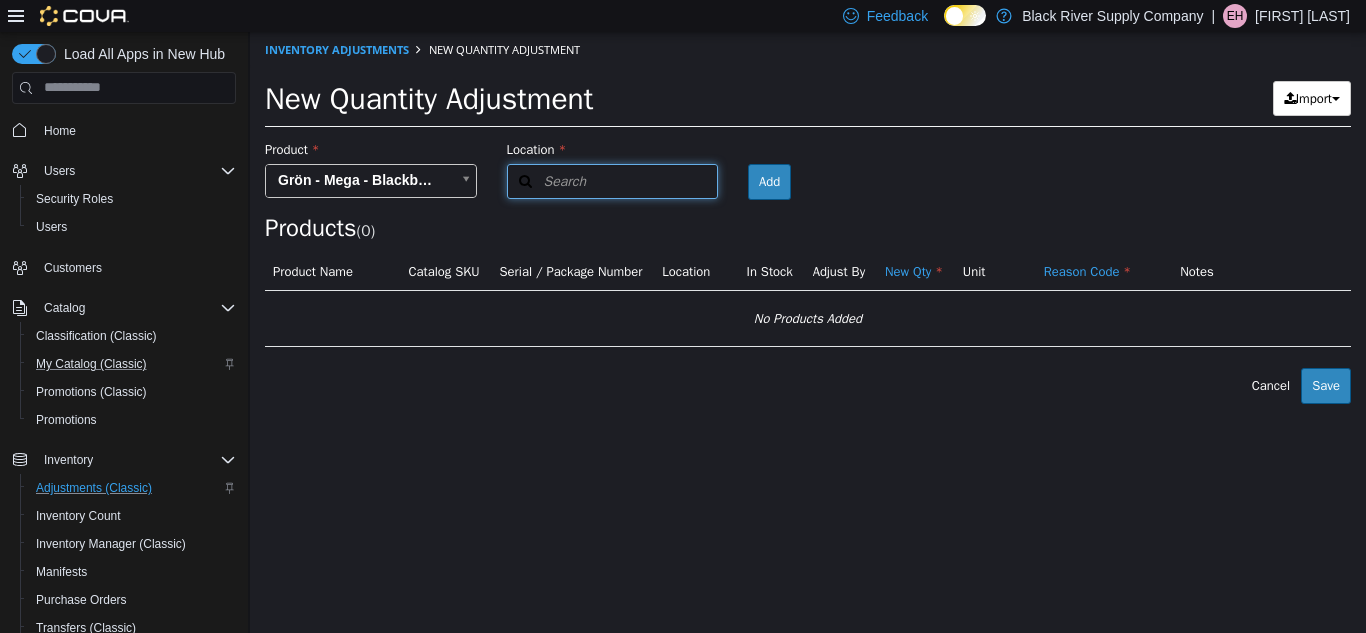 click on "Search" at bounding box center (547, 180) 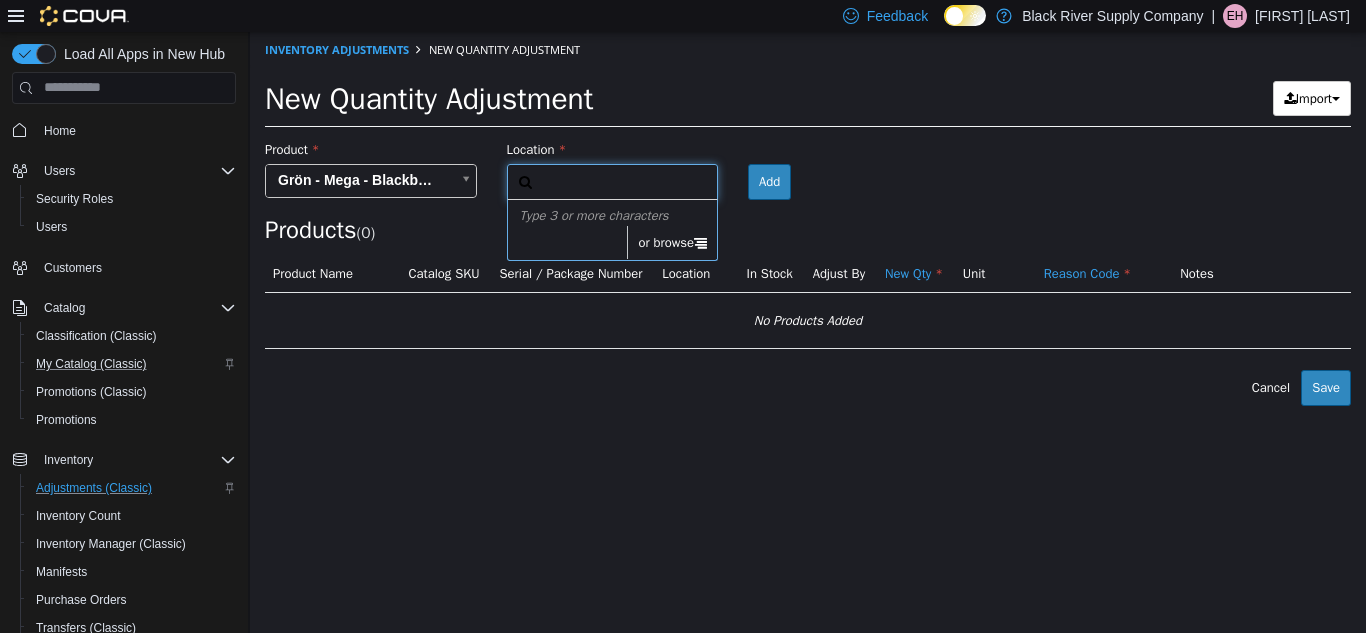 click on "or browse" at bounding box center (672, 242) 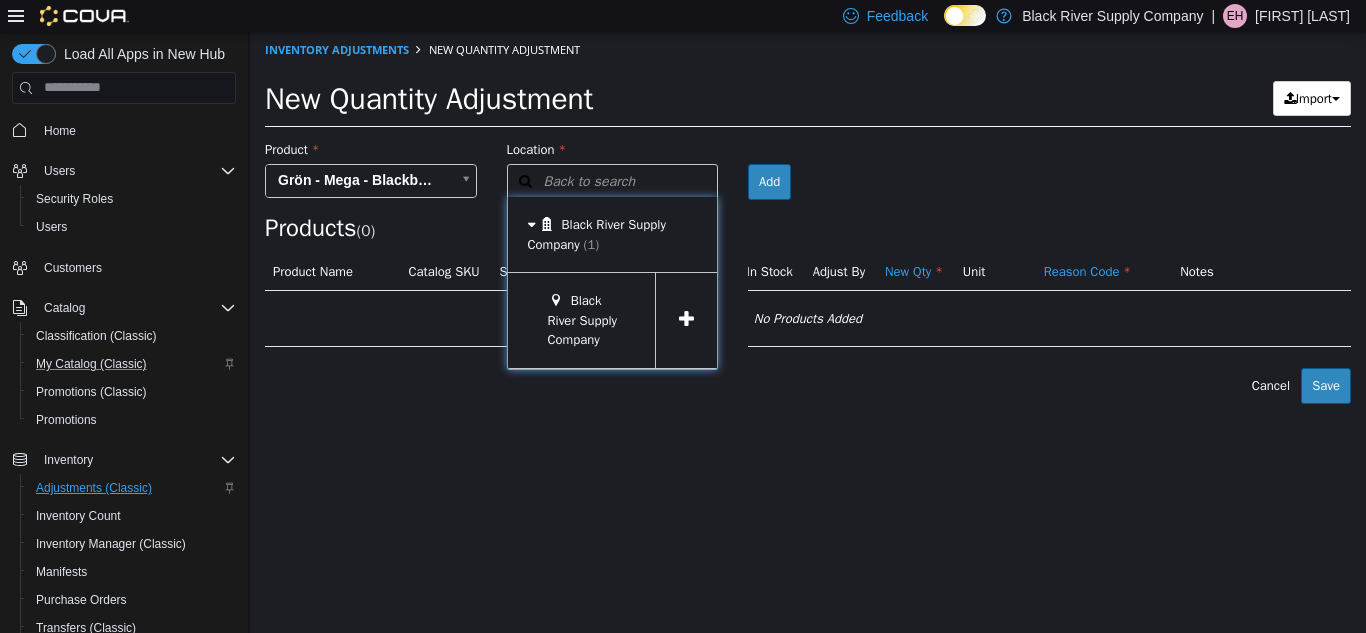 click at bounding box center [686, 319] 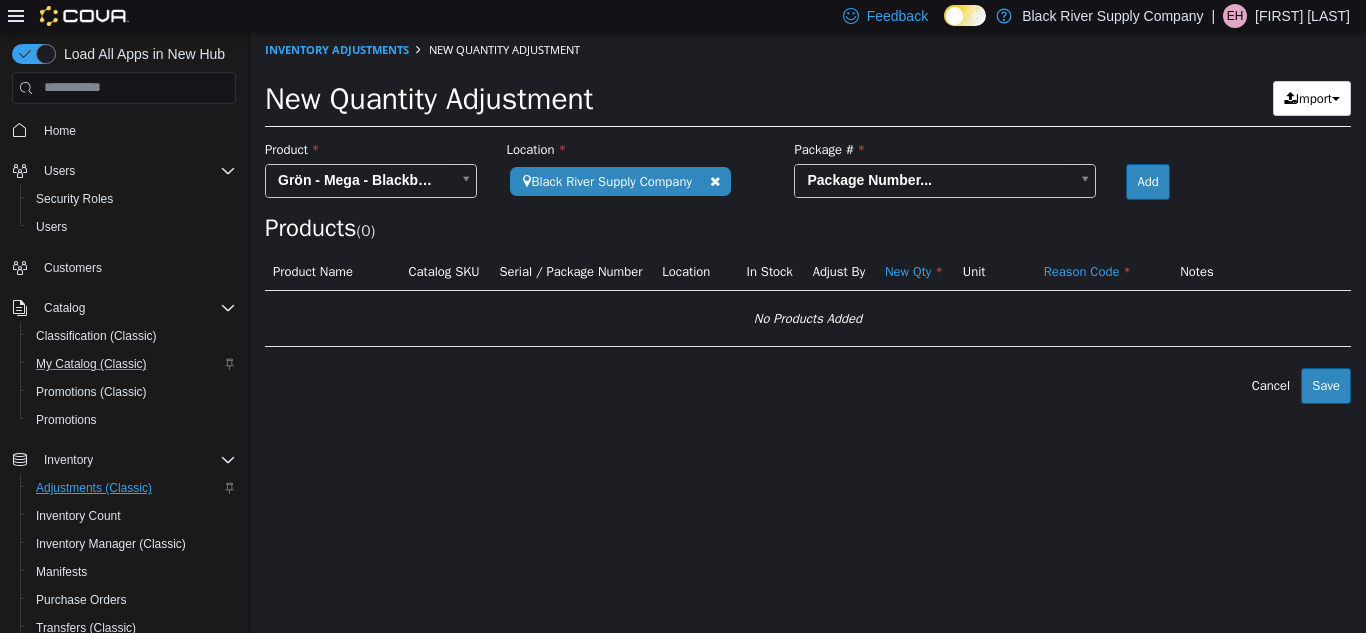 click on "**********" at bounding box center [808, 217] 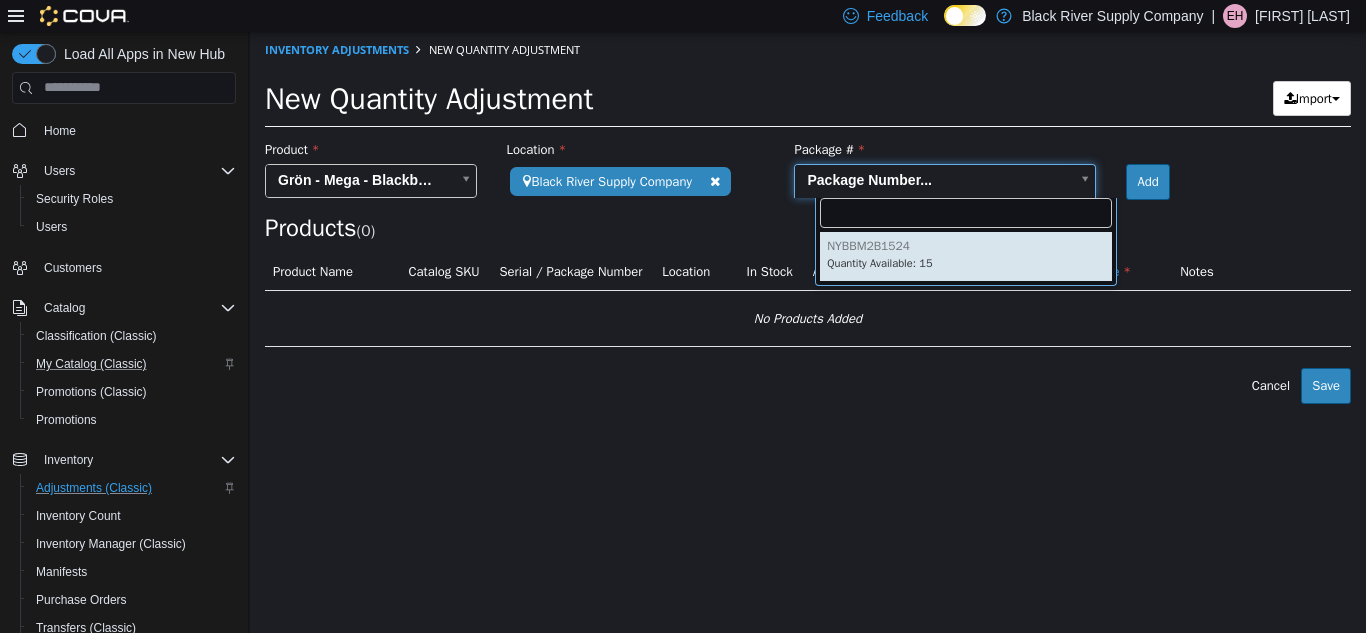 type on "**********" 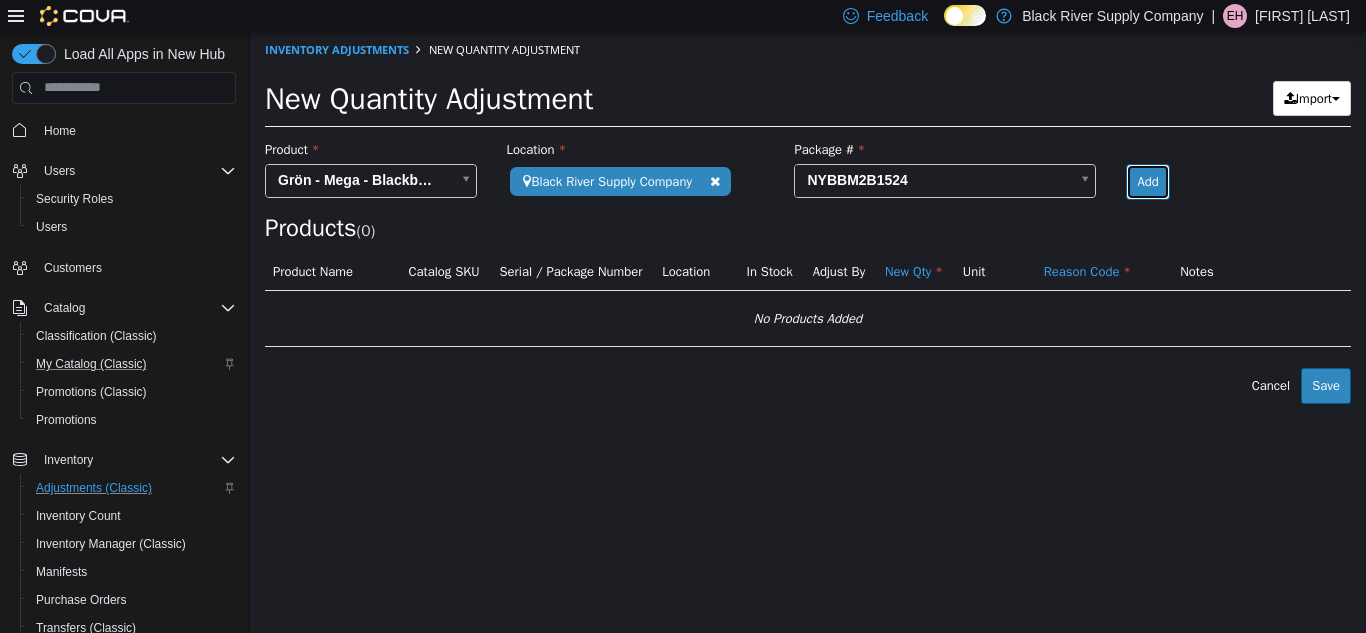 click on "Add" at bounding box center (1147, 181) 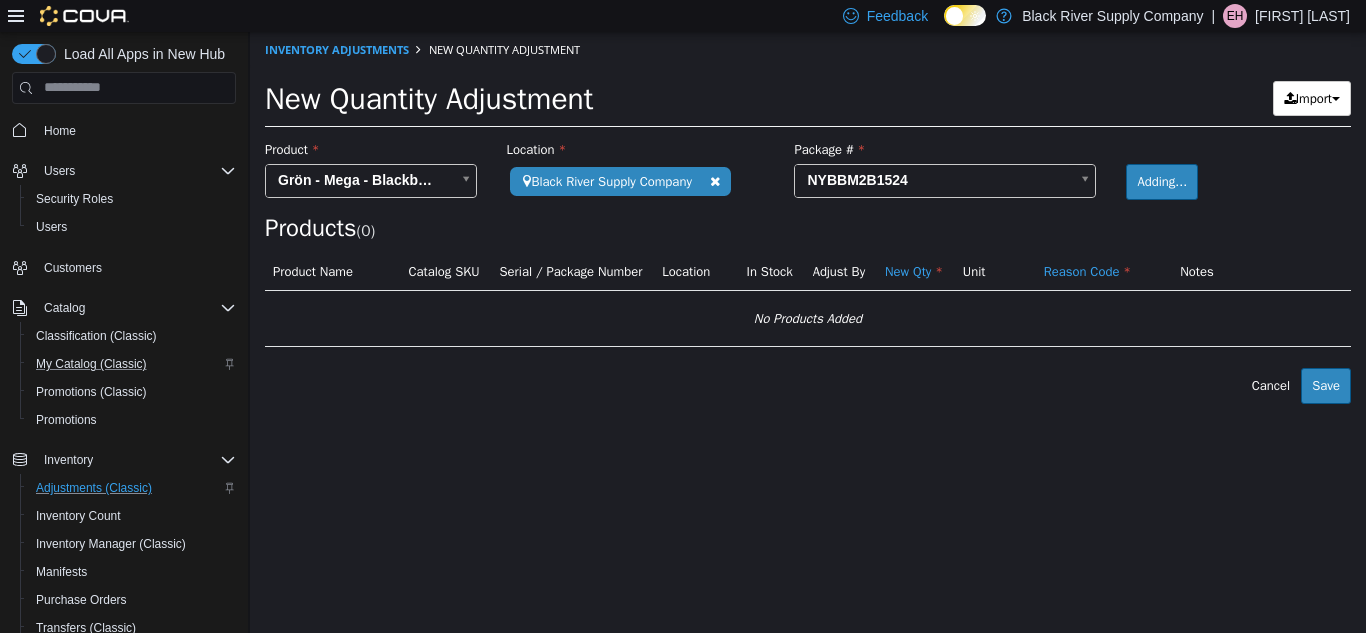 type 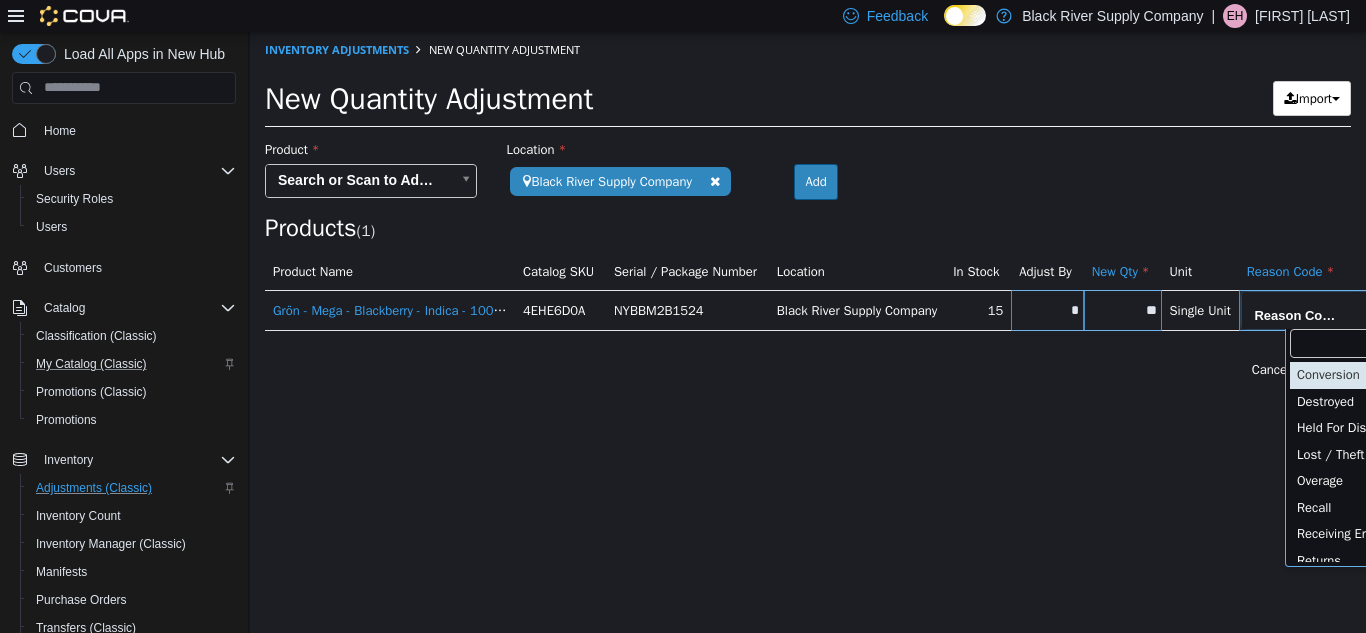 click on "**********" at bounding box center [808, 209] 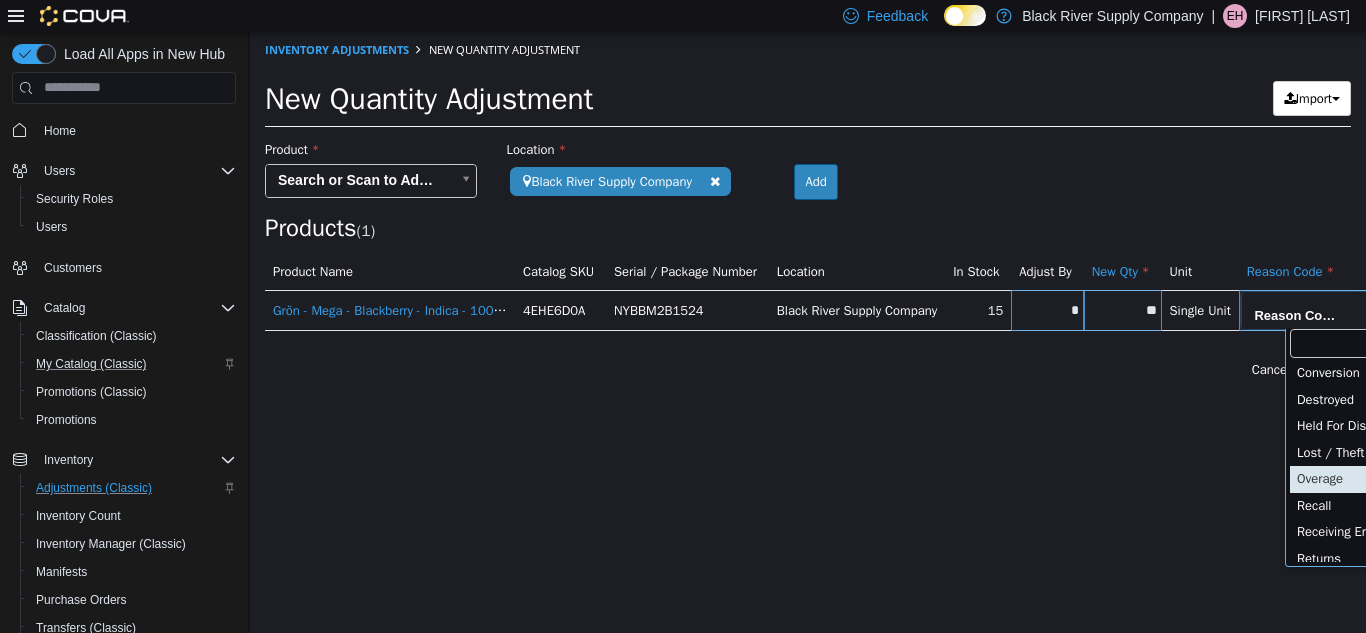scroll, scrollTop: 0, scrollLeft: 0, axis: both 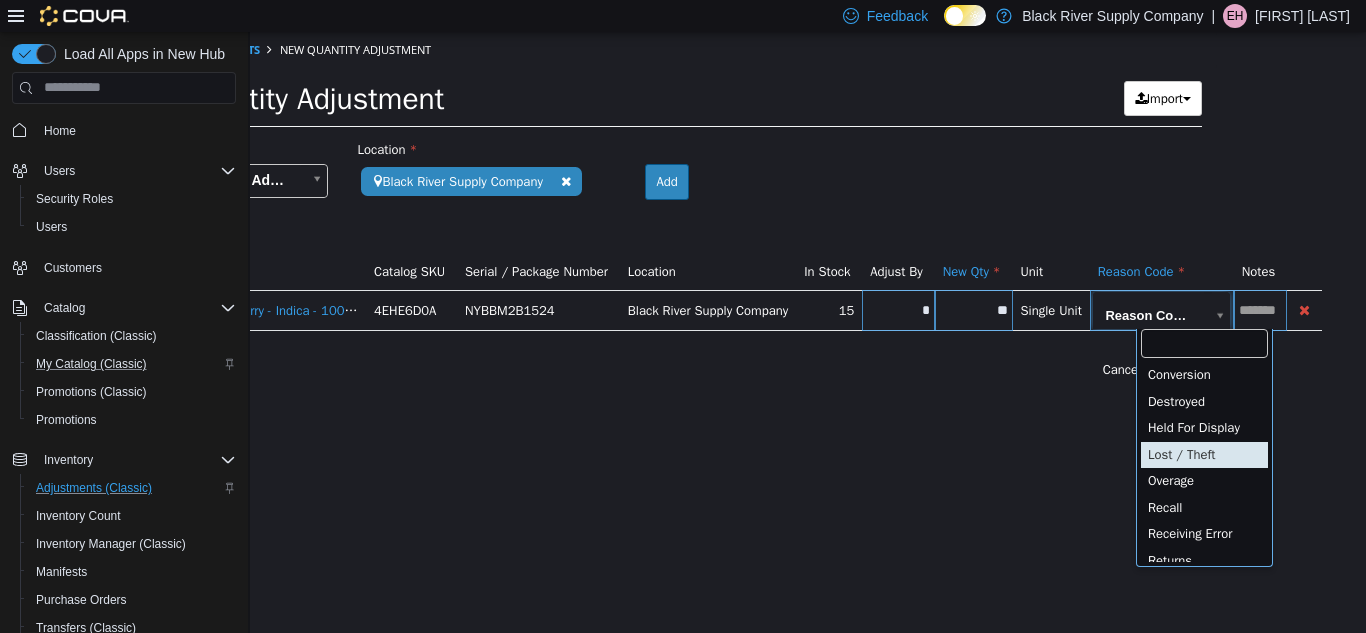 click on "**********" at bounding box center (659, 209) 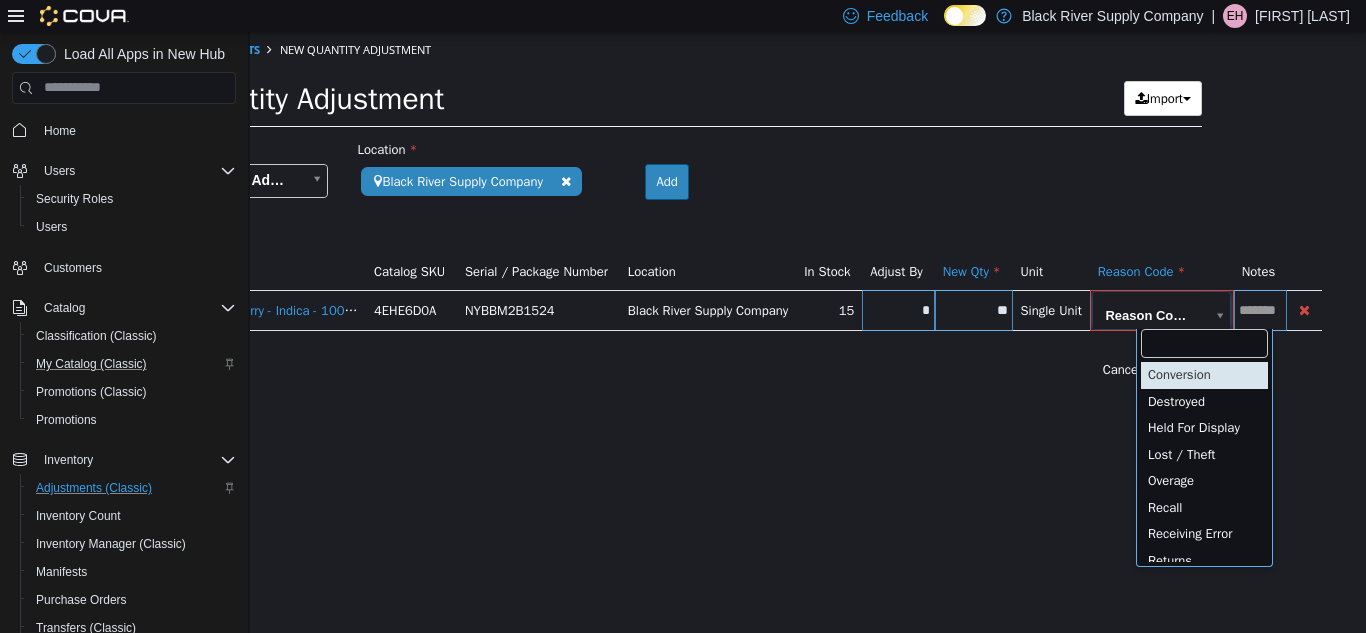 click on "**********" at bounding box center [659, 209] 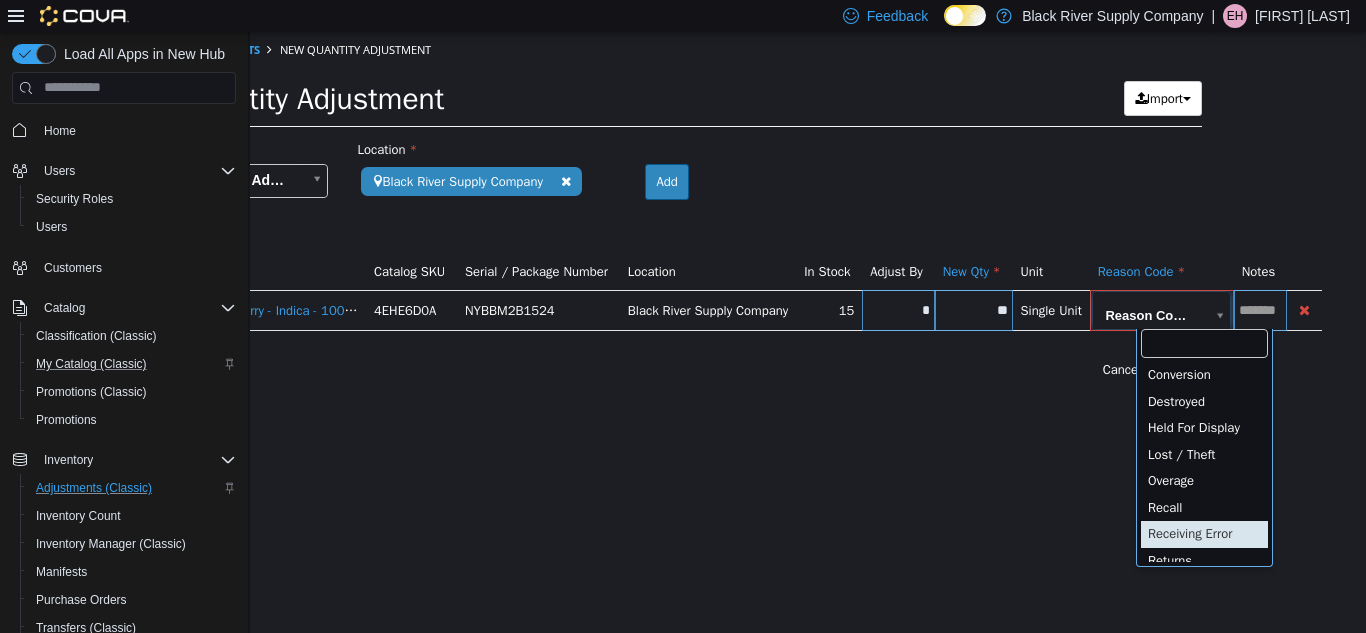 scroll, scrollTop: 5, scrollLeft: 0, axis: vertical 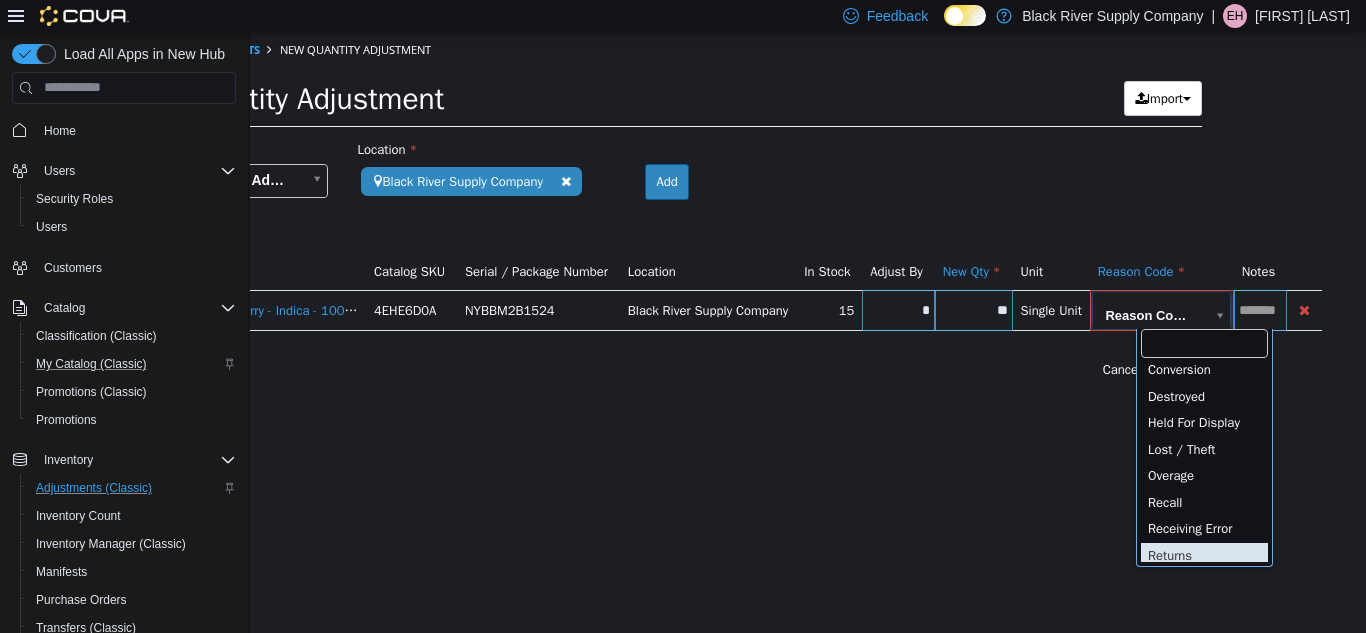 type on "**********" 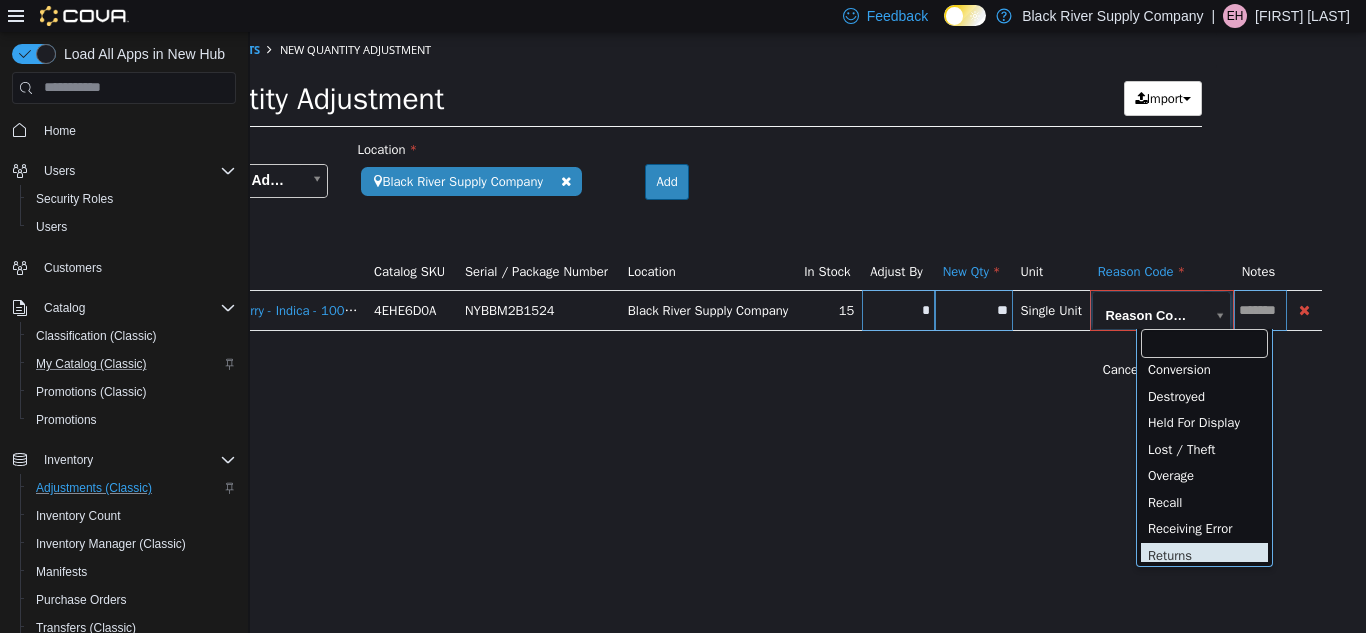 scroll, scrollTop: 0, scrollLeft: 116, axis: horizontal 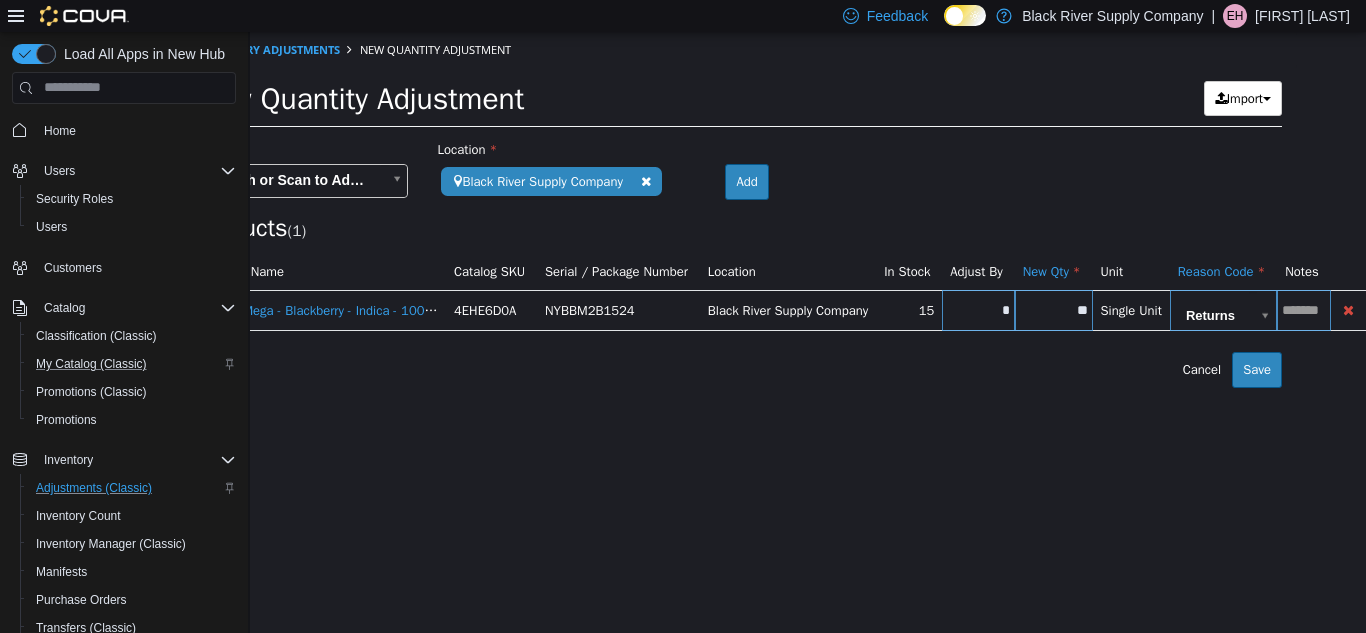 click at bounding box center (1303, 309) 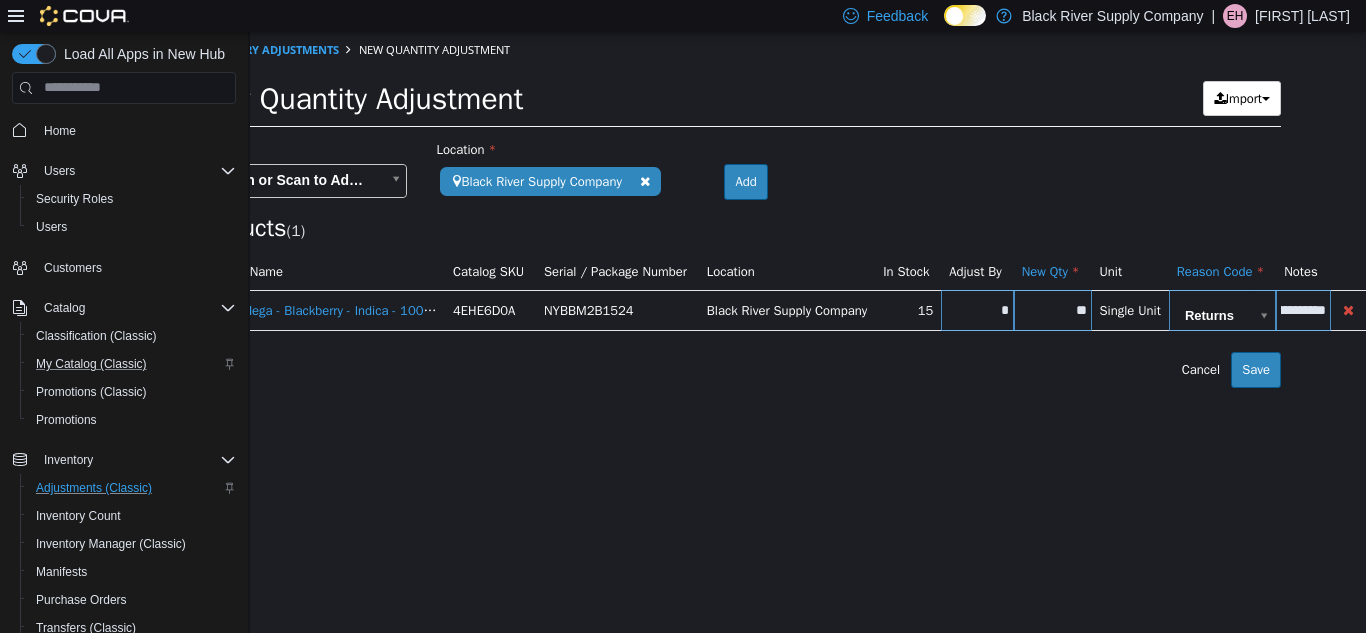 scroll, scrollTop: 0, scrollLeft: 138, axis: horizontal 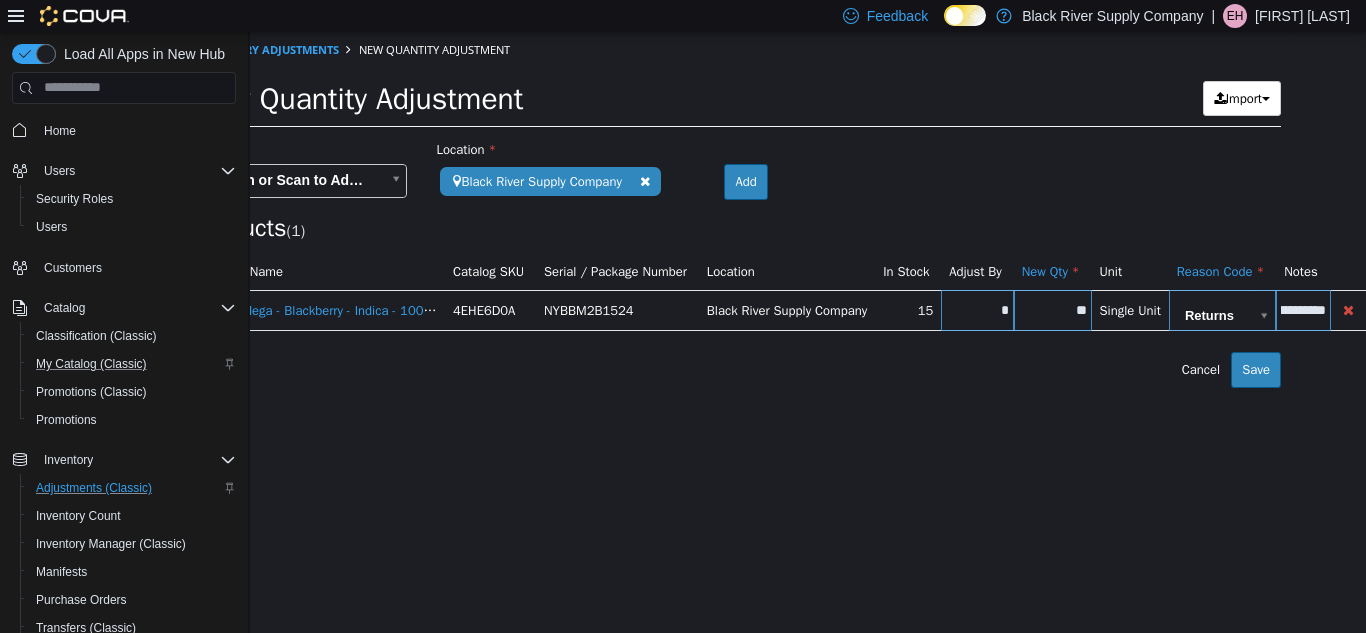 type on "**********" 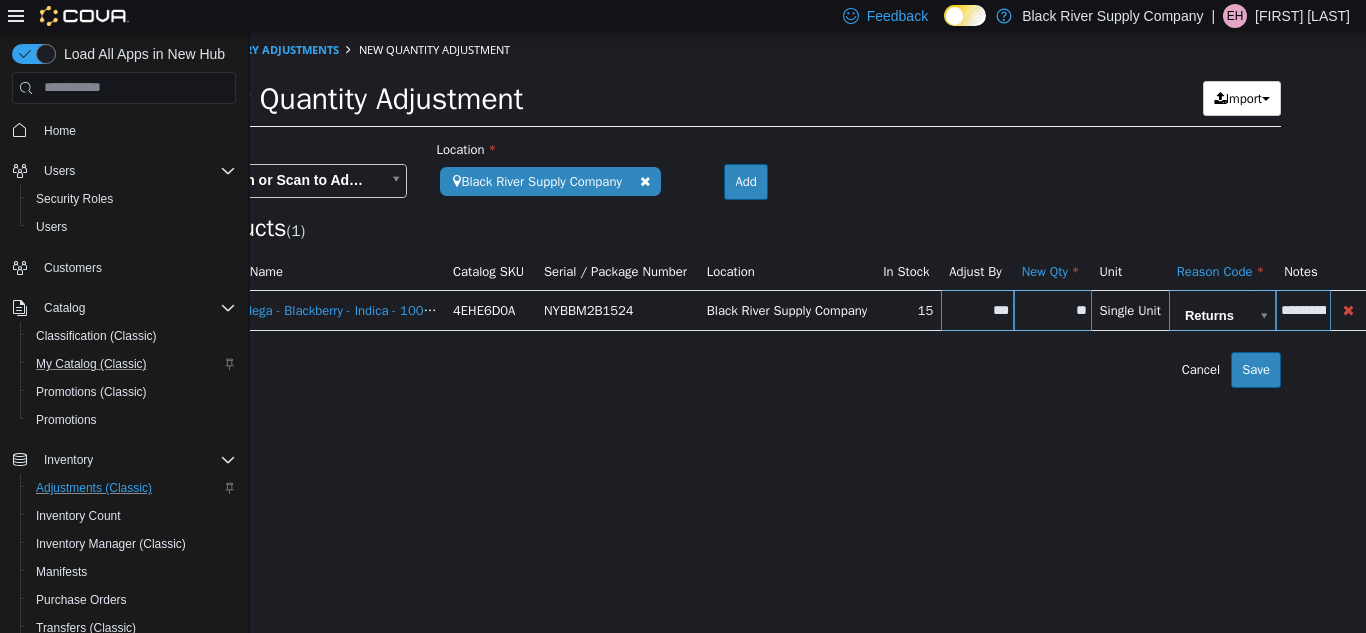 type on "***" 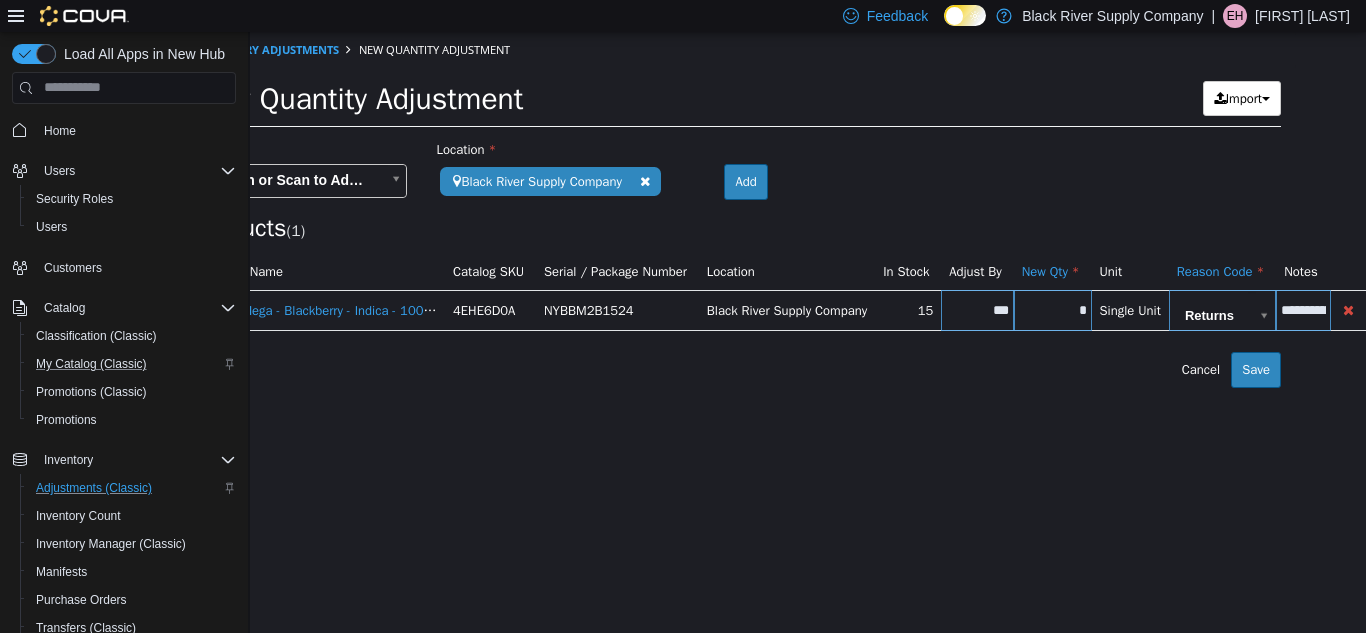 click on "**********" at bounding box center (738, 209) 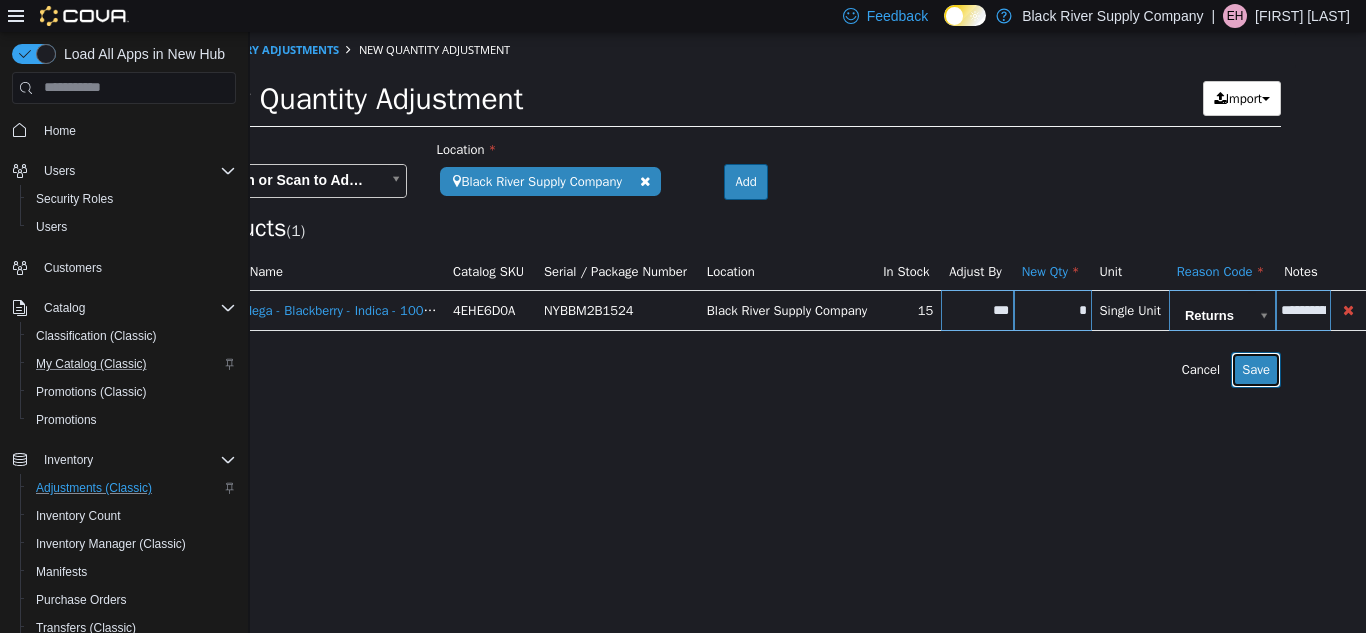 click on "Save" at bounding box center [1256, 369] 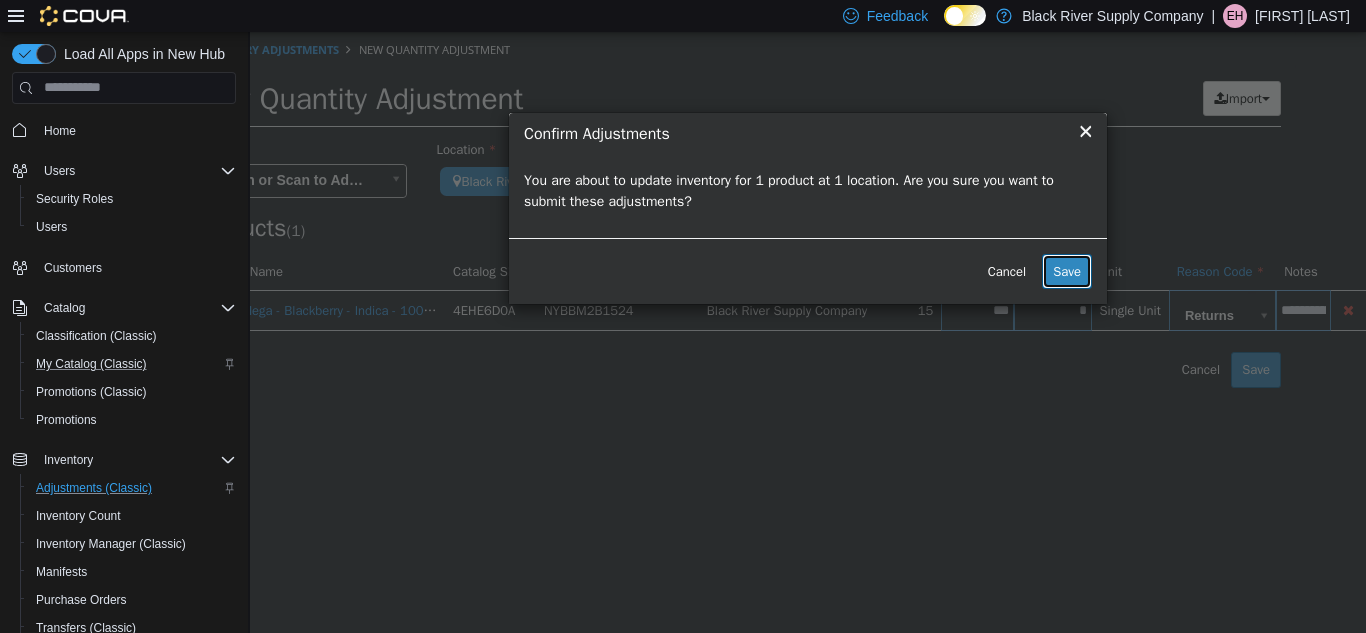 click on "Save" at bounding box center (1067, 271) 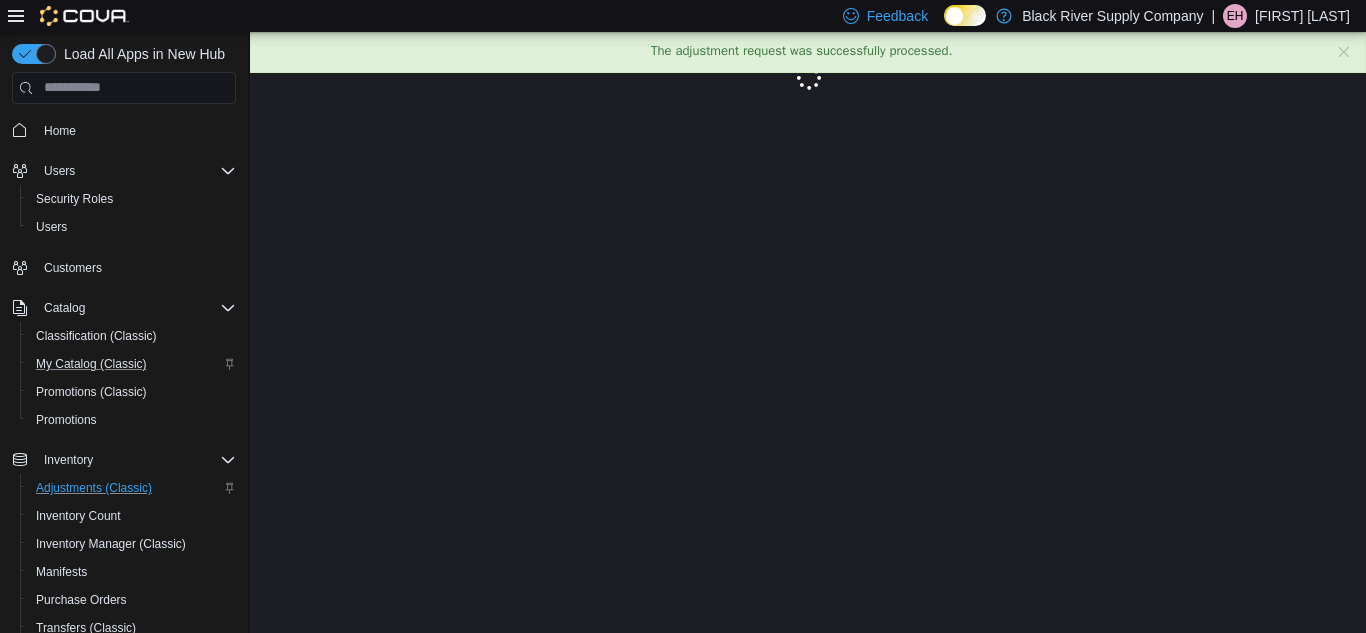 scroll, scrollTop: 0, scrollLeft: 0, axis: both 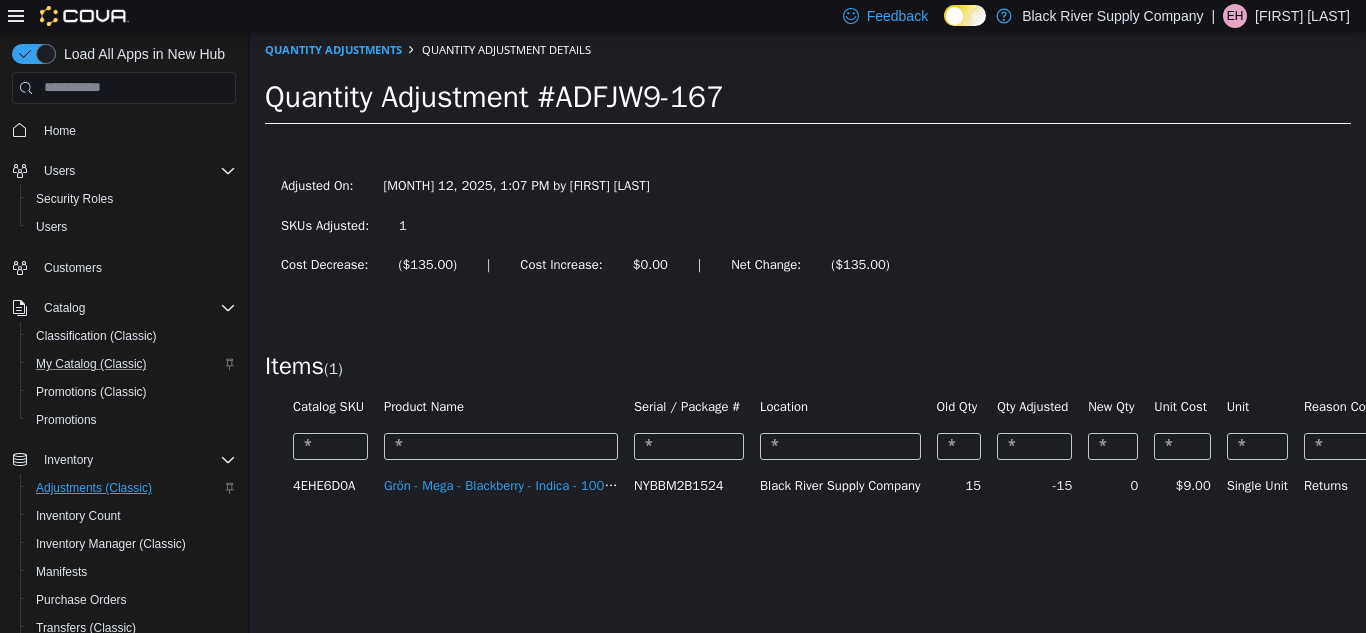 click on "Home" at bounding box center (124, 130) 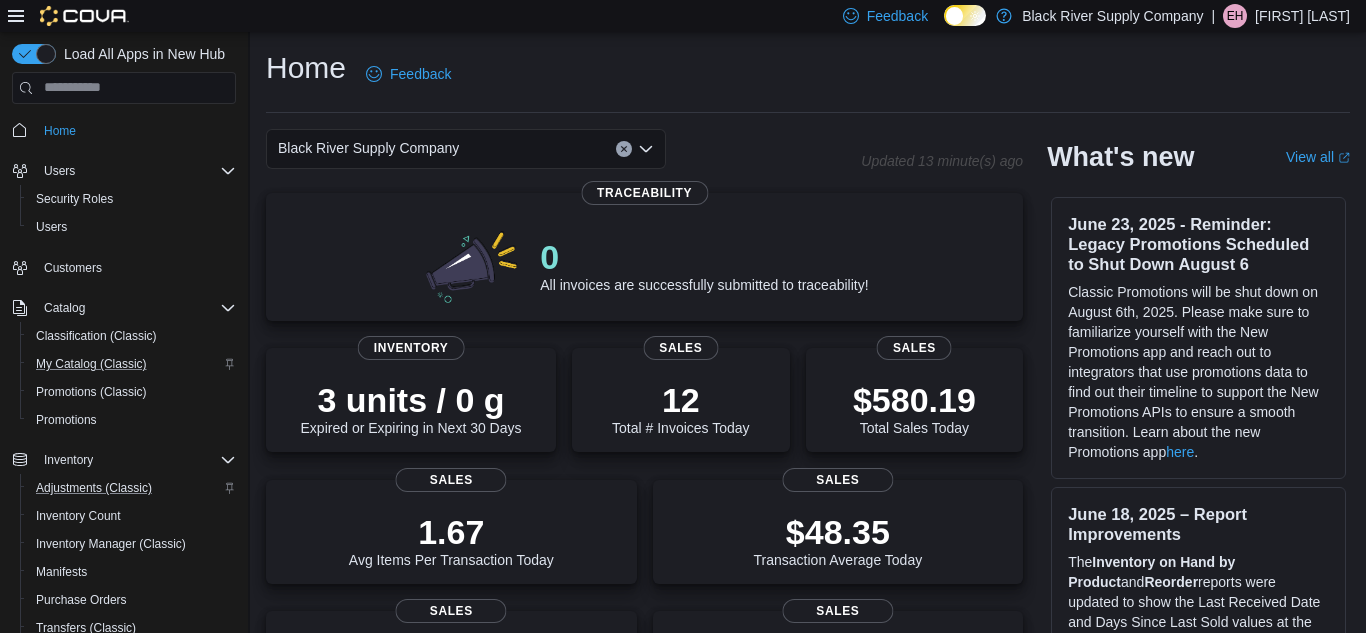 click on "Home" at bounding box center (124, 130) 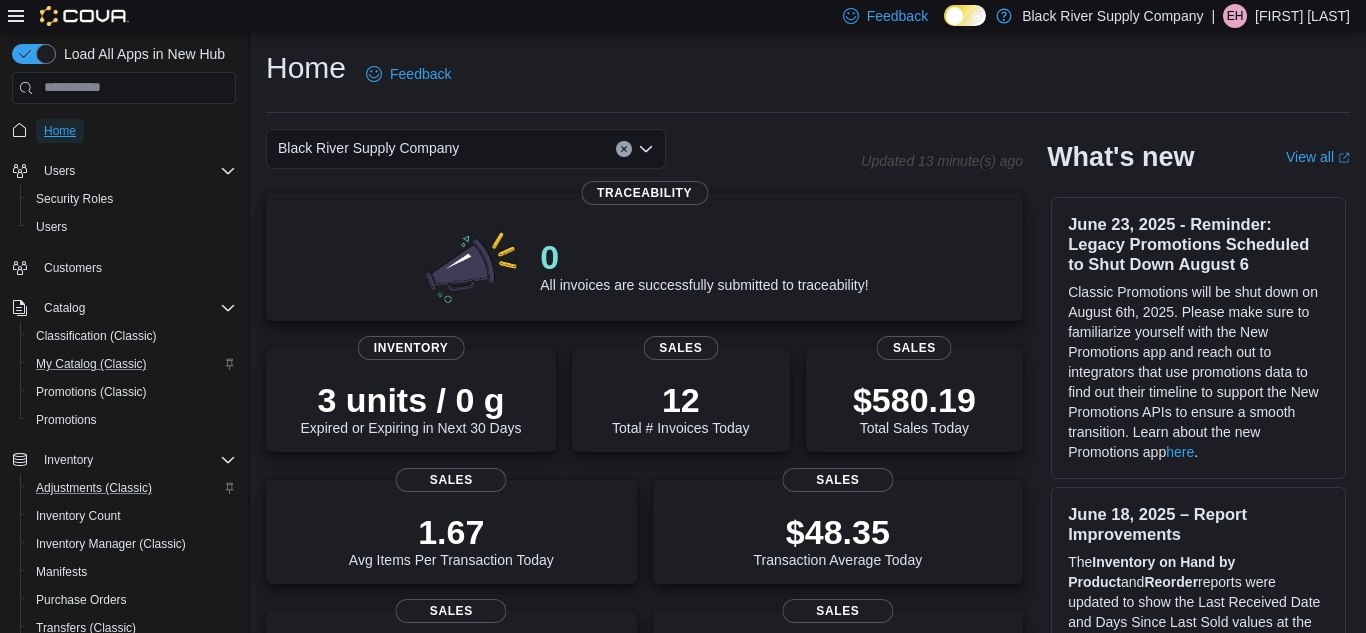 click on "Home" at bounding box center [60, 131] 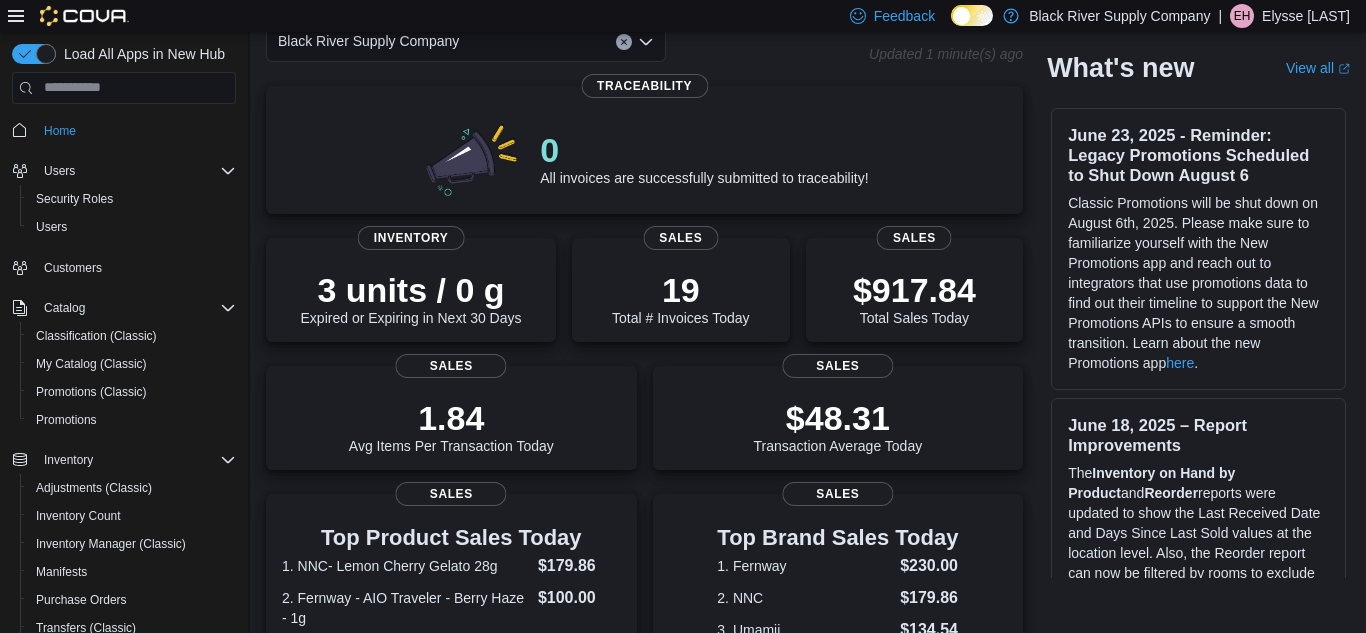 scroll, scrollTop: 0, scrollLeft: 0, axis: both 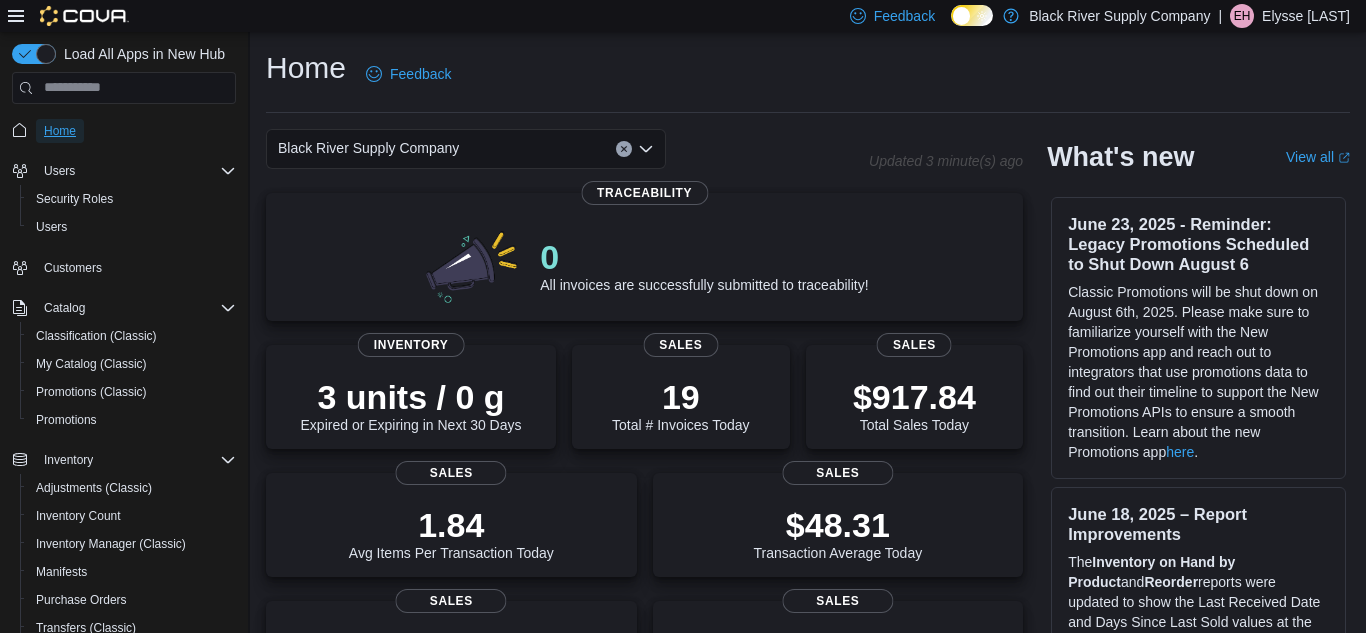 click on "Home" at bounding box center [60, 131] 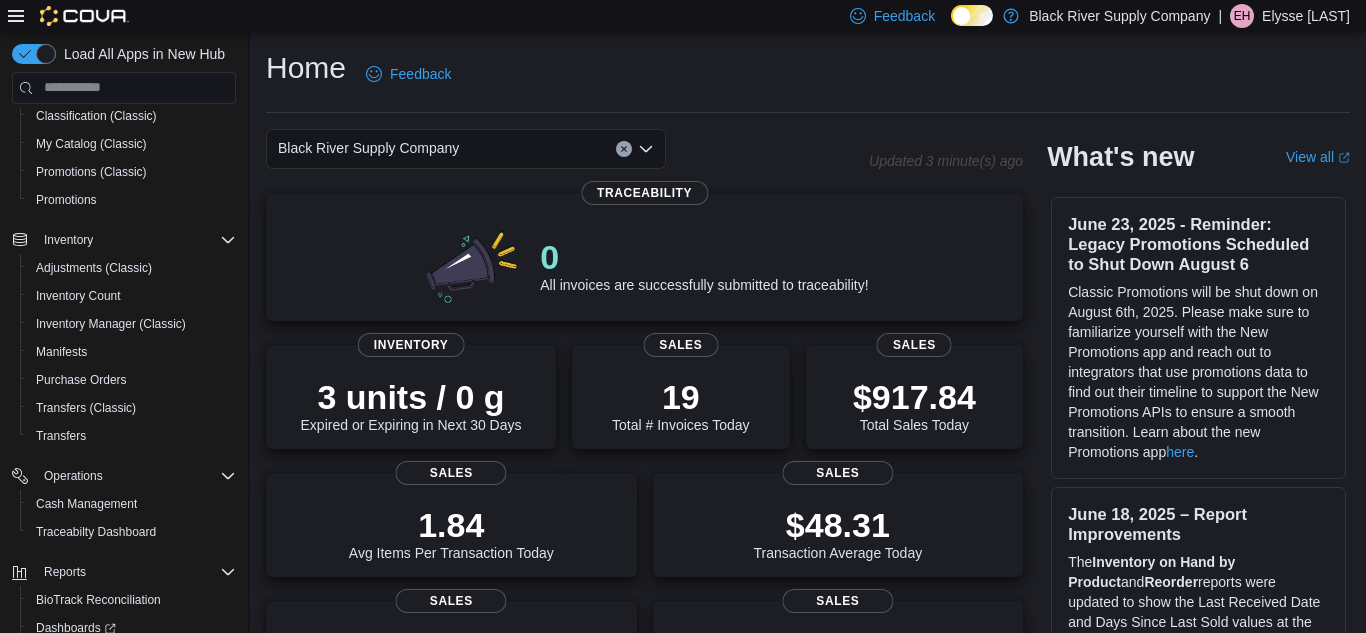 scroll, scrollTop: 341, scrollLeft: 0, axis: vertical 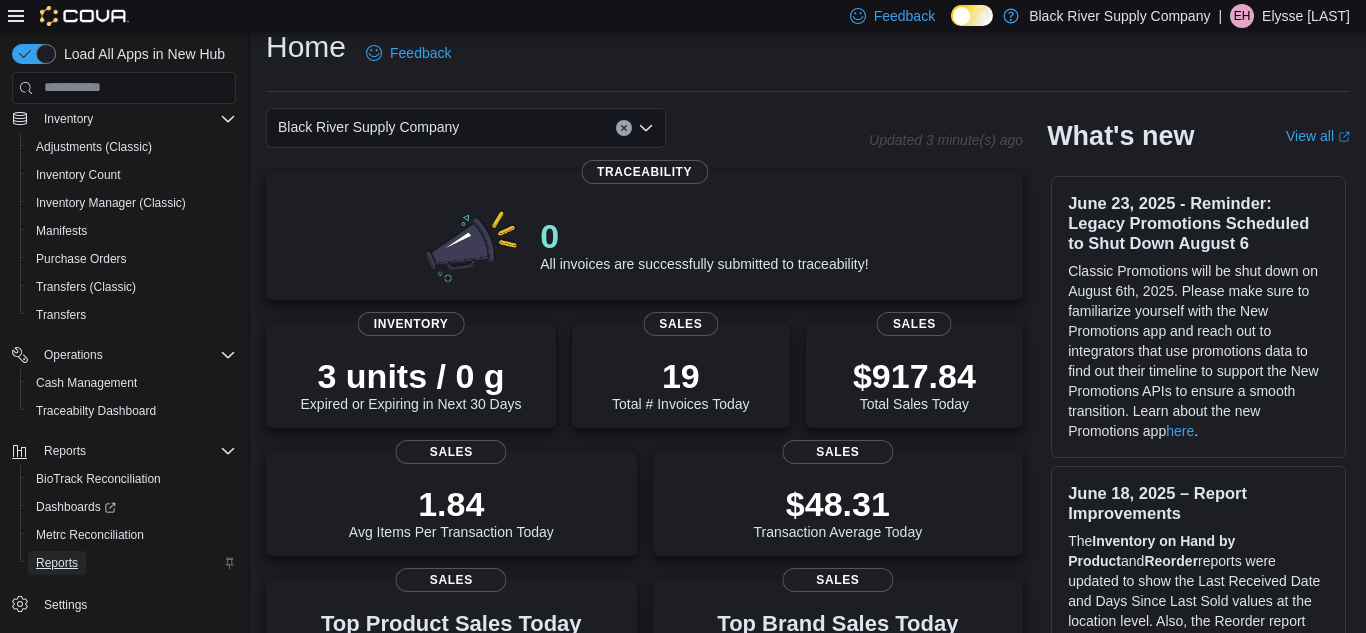 click on "Reports" at bounding box center [57, 563] 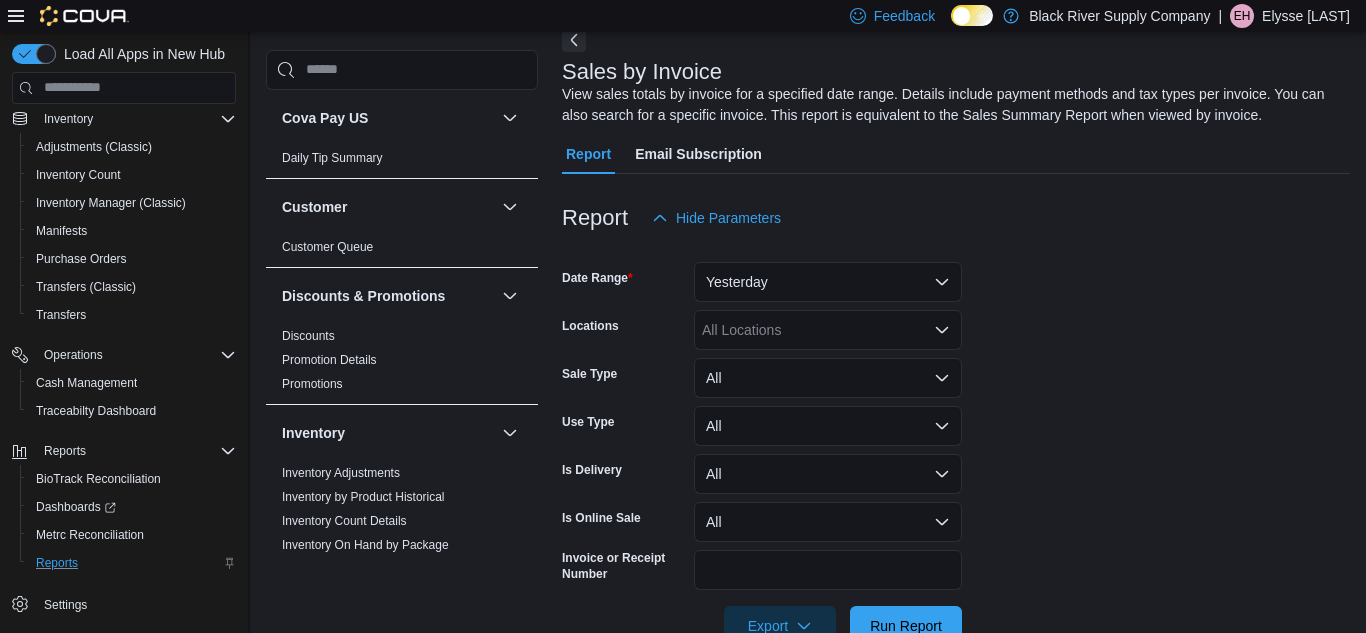 scroll, scrollTop: 111, scrollLeft: 0, axis: vertical 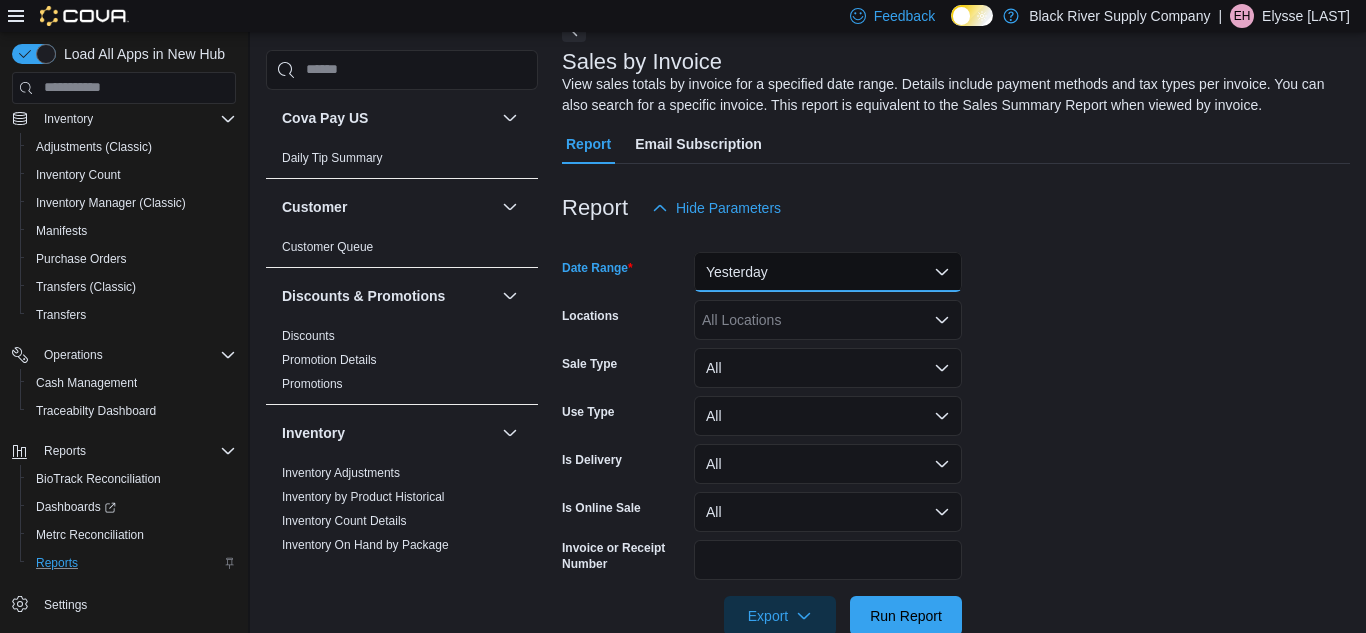 click on "Yesterday" at bounding box center [828, 272] 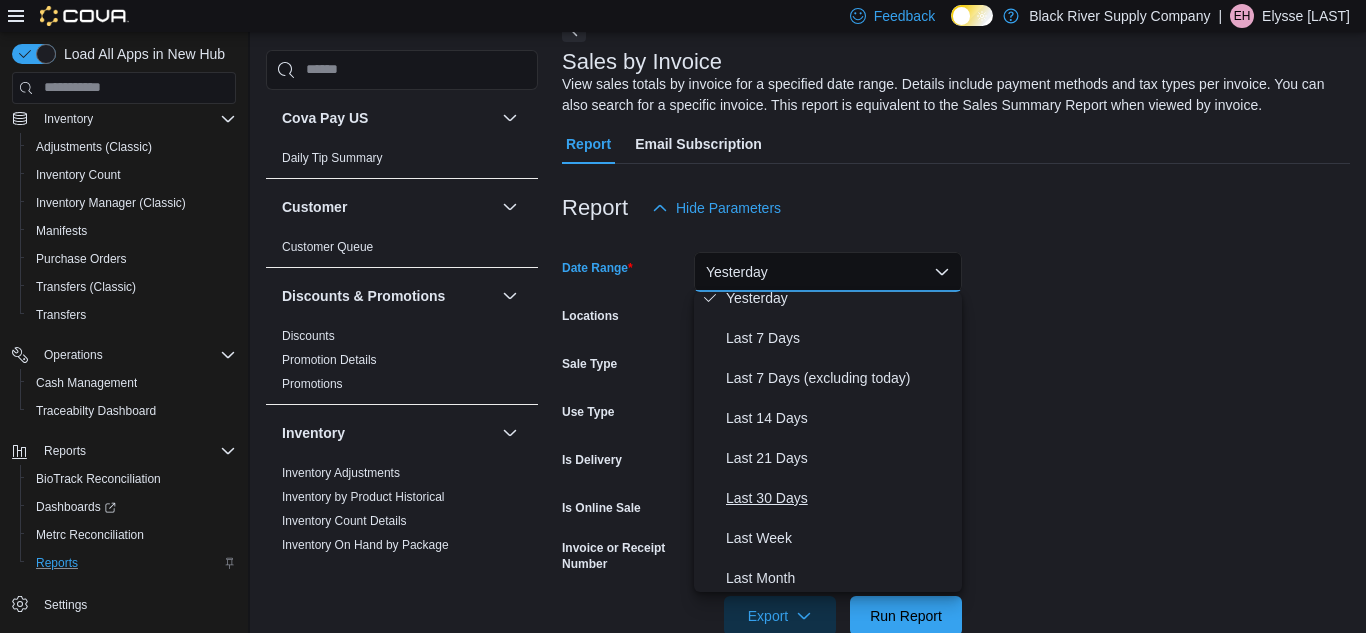 scroll, scrollTop: 122, scrollLeft: 0, axis: vertical 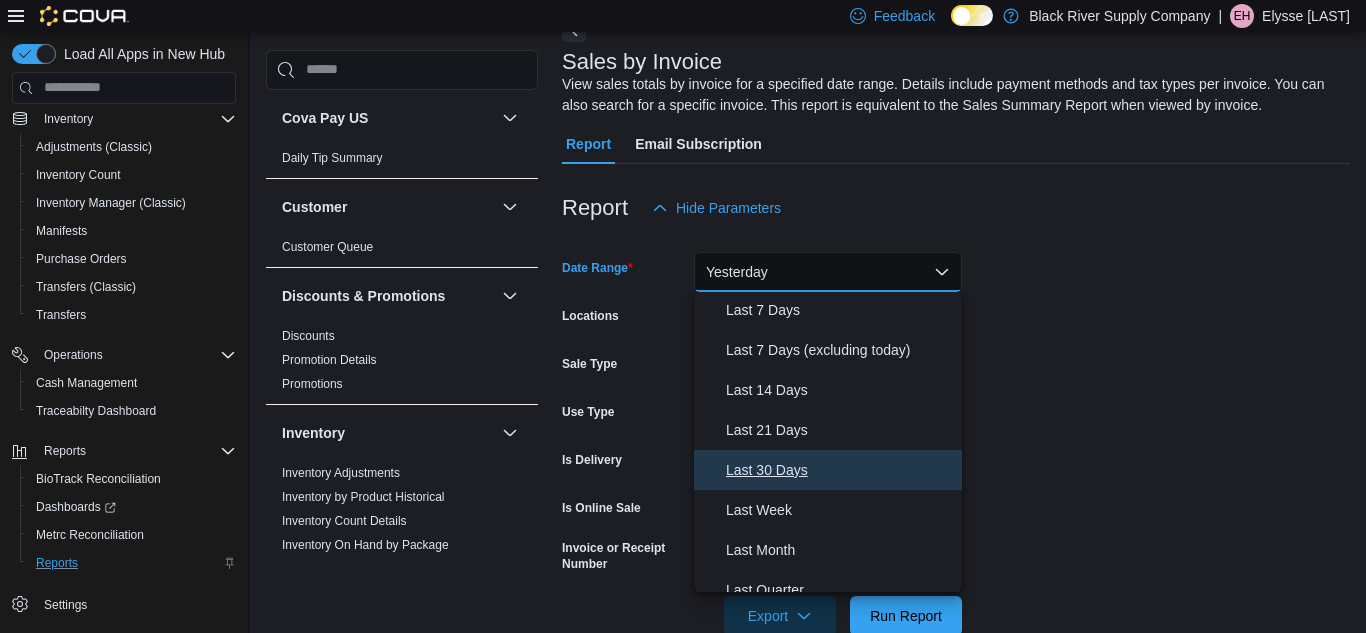 click on "Last 30 Days" at bounding box center (840, 470) 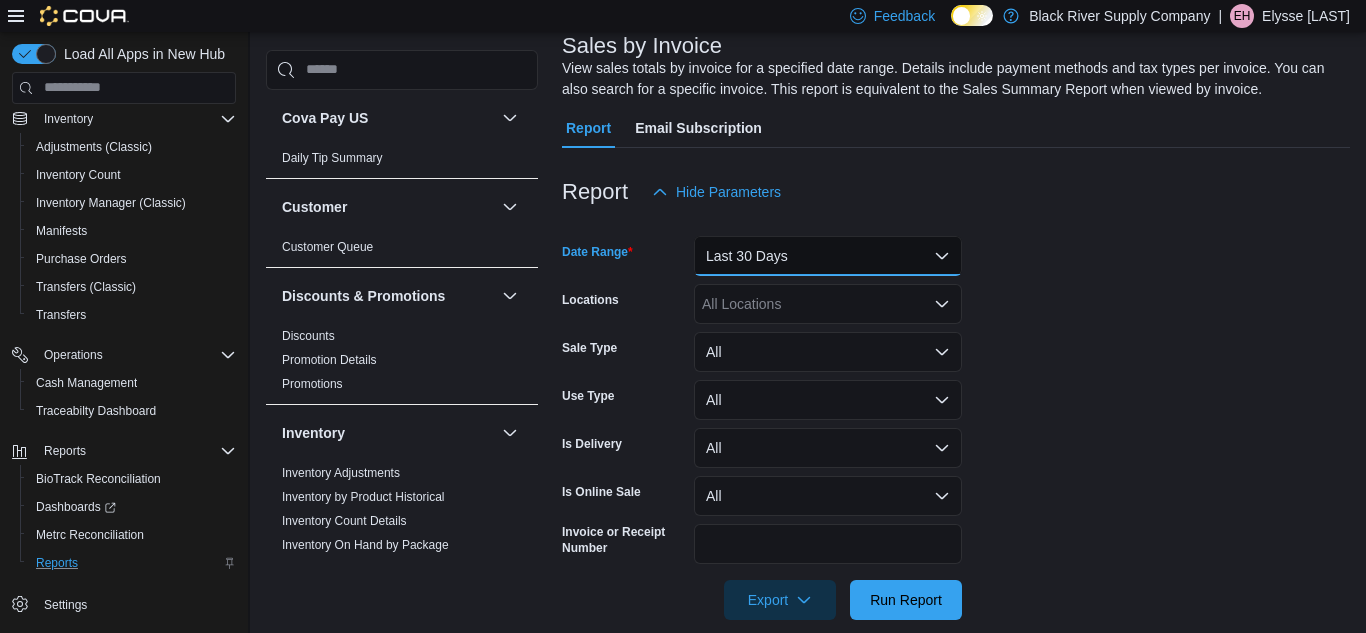 scroll, scrollTop: 132, scrollLeft: 0, axis: vertical 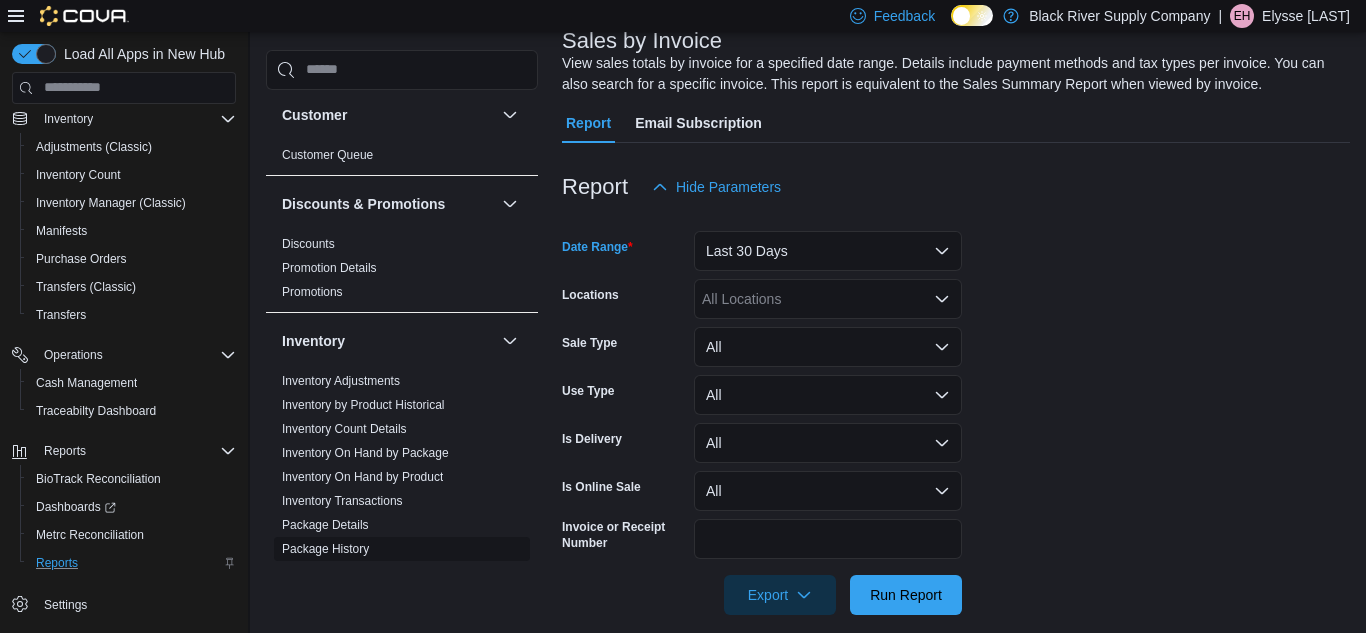 click on "Package History" at bounding box center (325, 549) 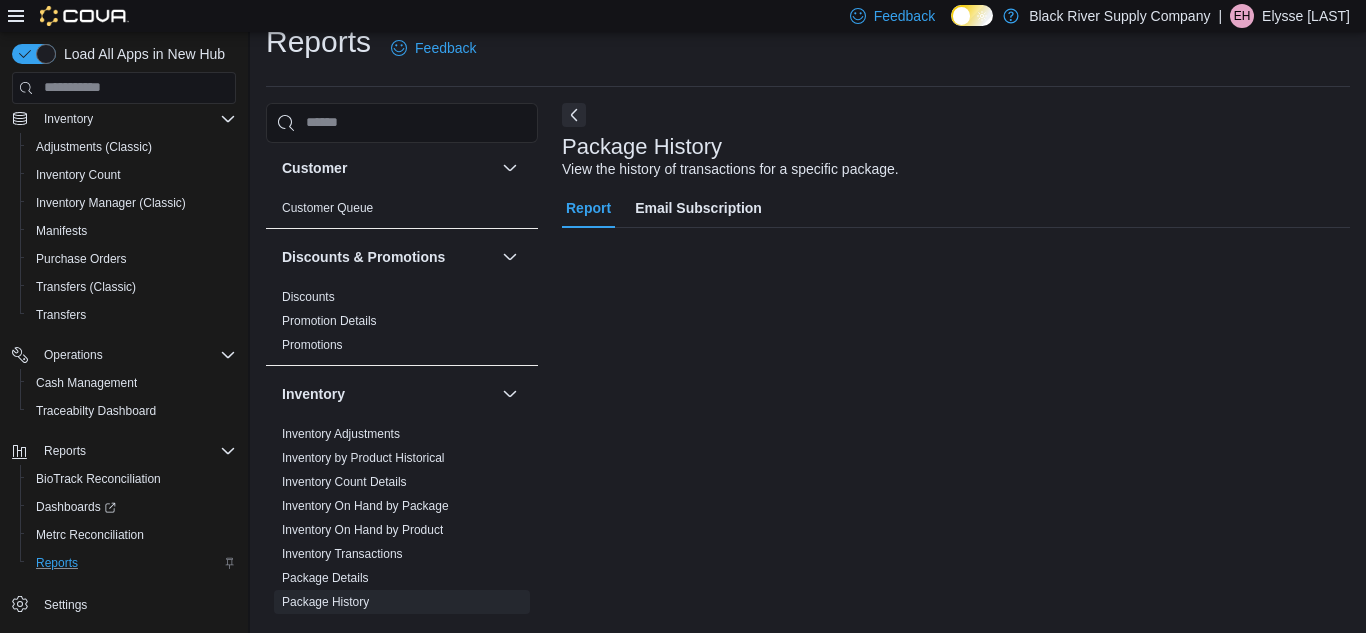 scroll, scrollTop: 26, scrollLeft: 0, axis: vertical 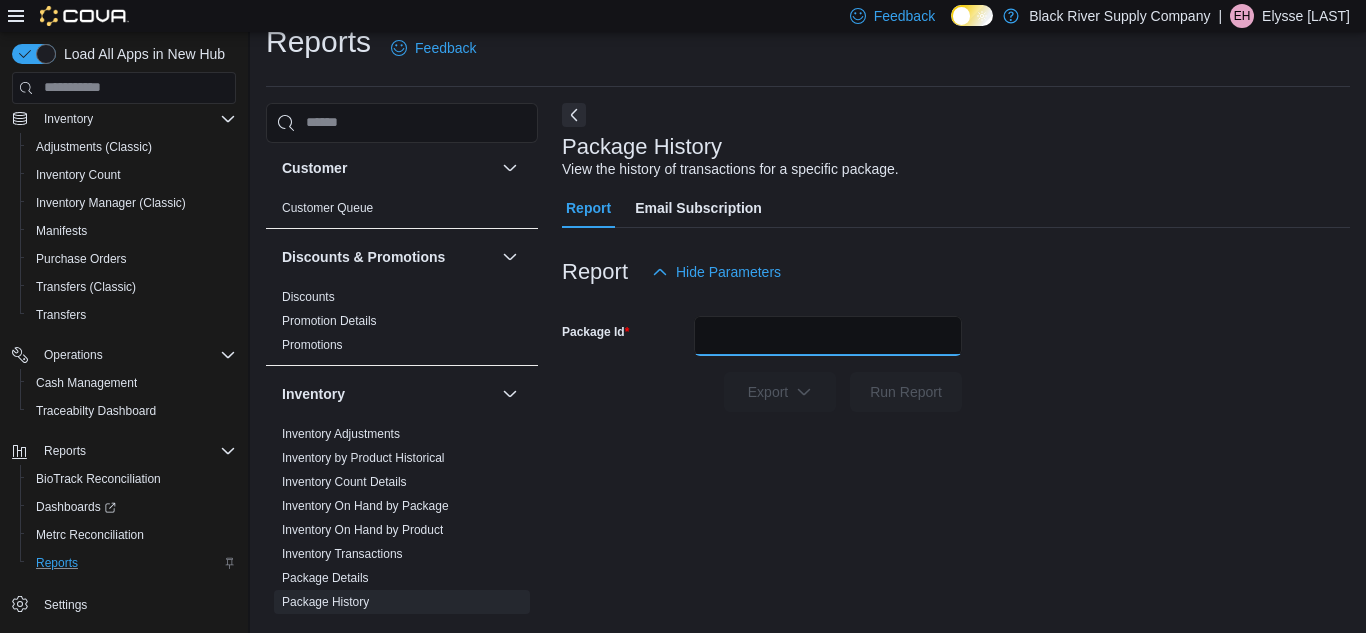 click on "Package Id" at bounding box center [828, 336] 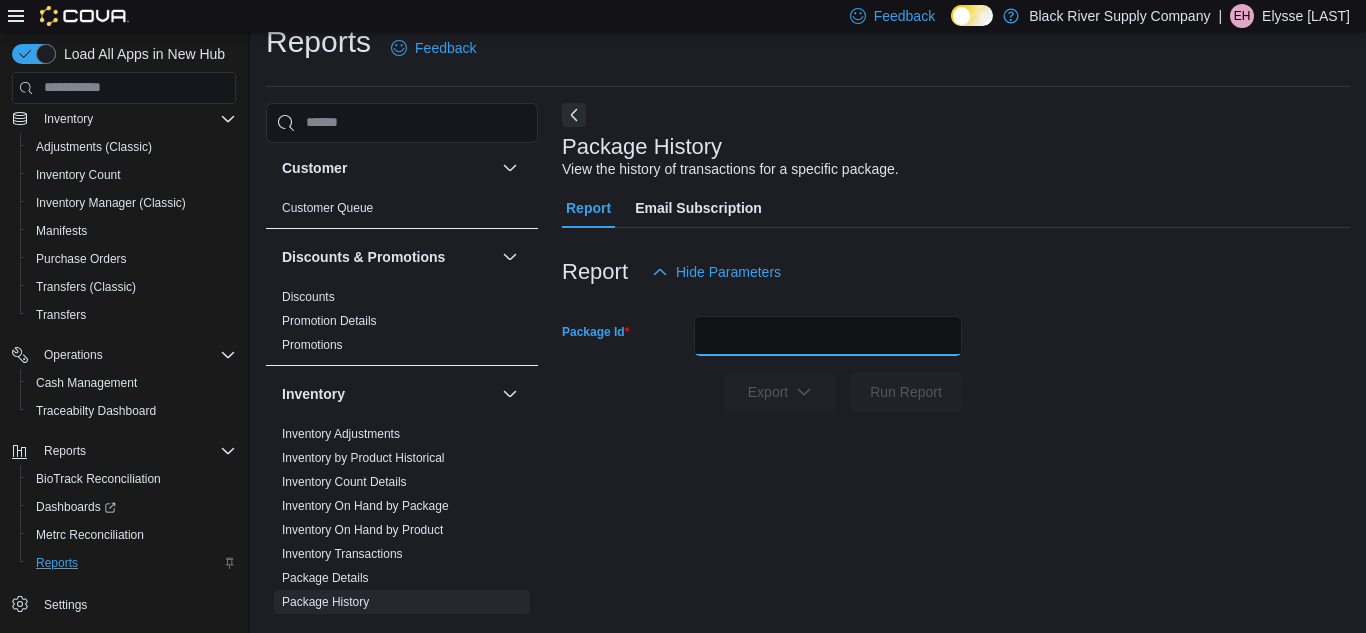 click on "Package Id" at bounding box center (828, 336) 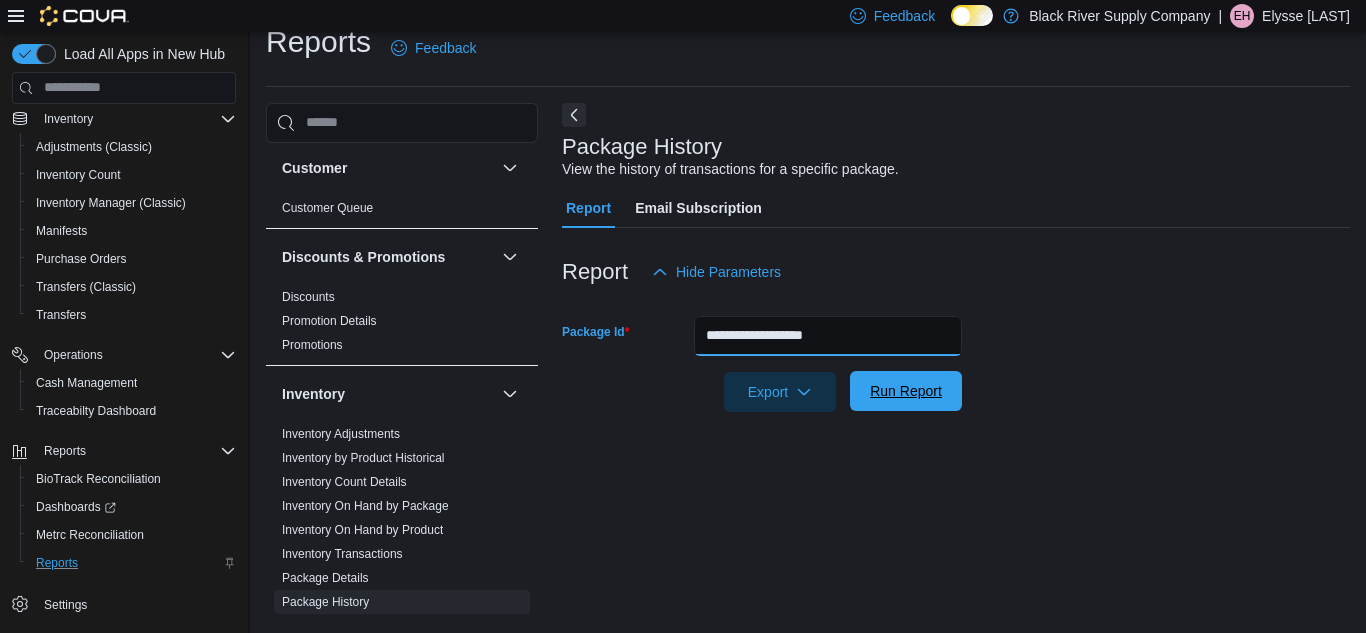 type on "**********" 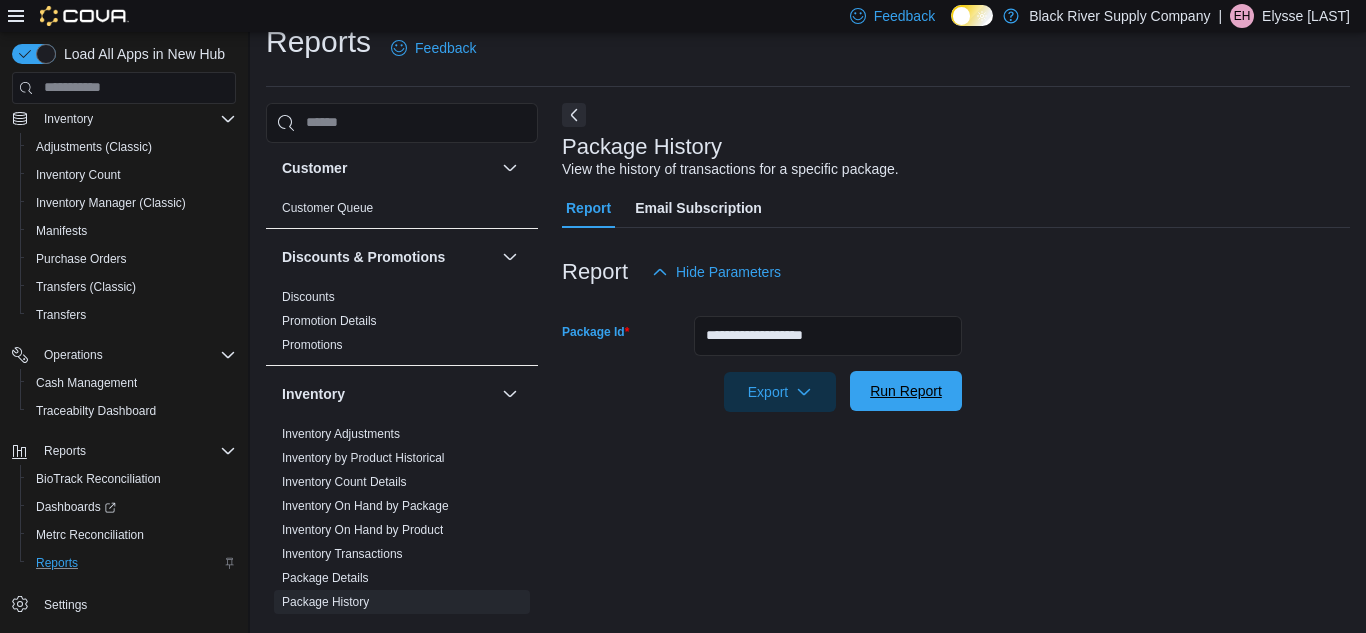 click on "Run Report" at bounding box center (906, 391) 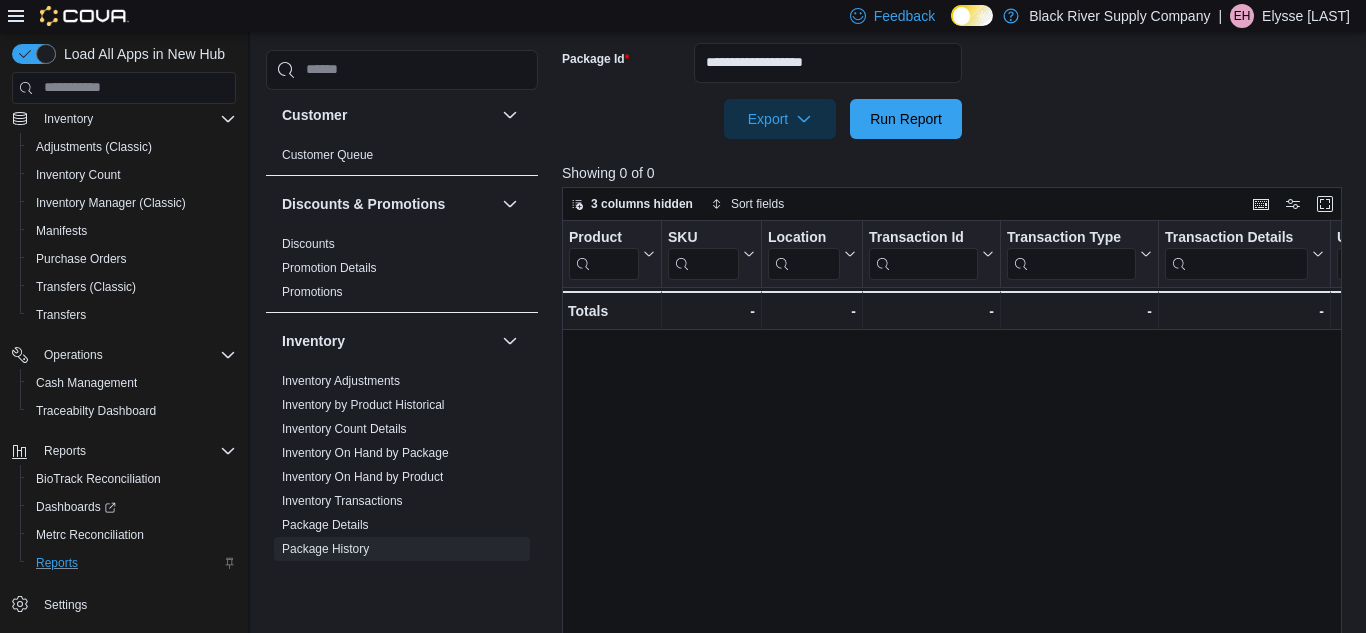 scroll, scrollTop: 297, scrollLeft: 0, axis: vertical 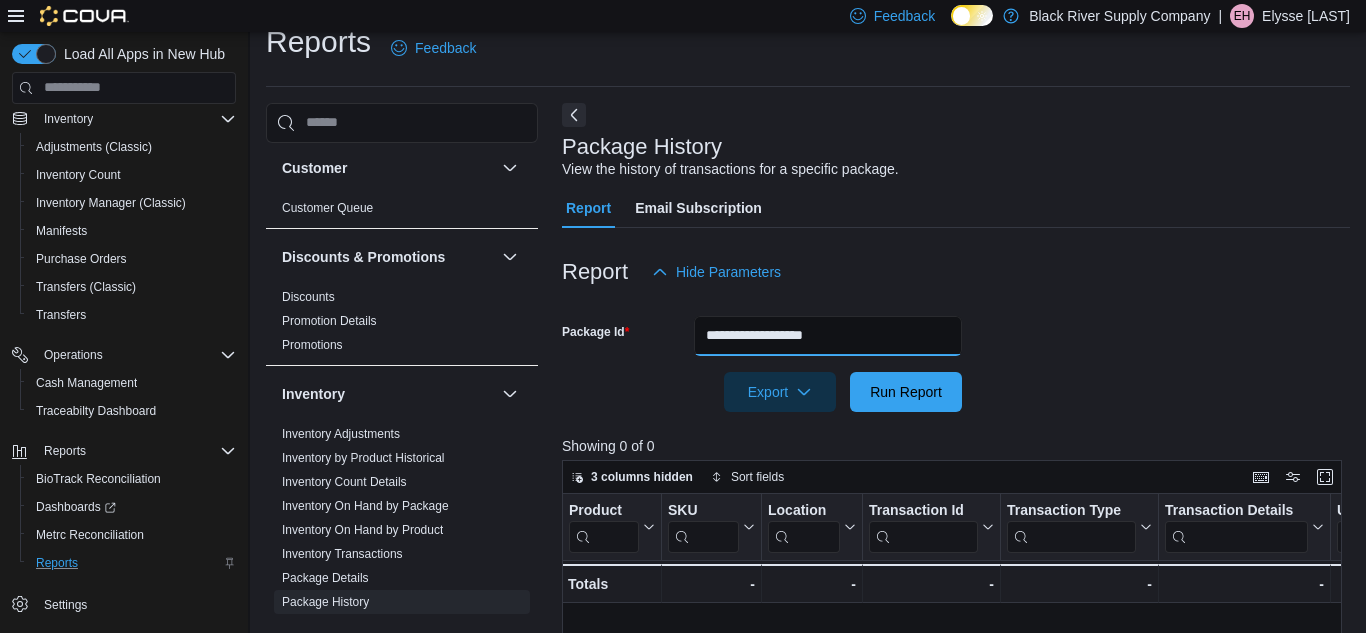 click on "**********" at bounding box center (828, 336) 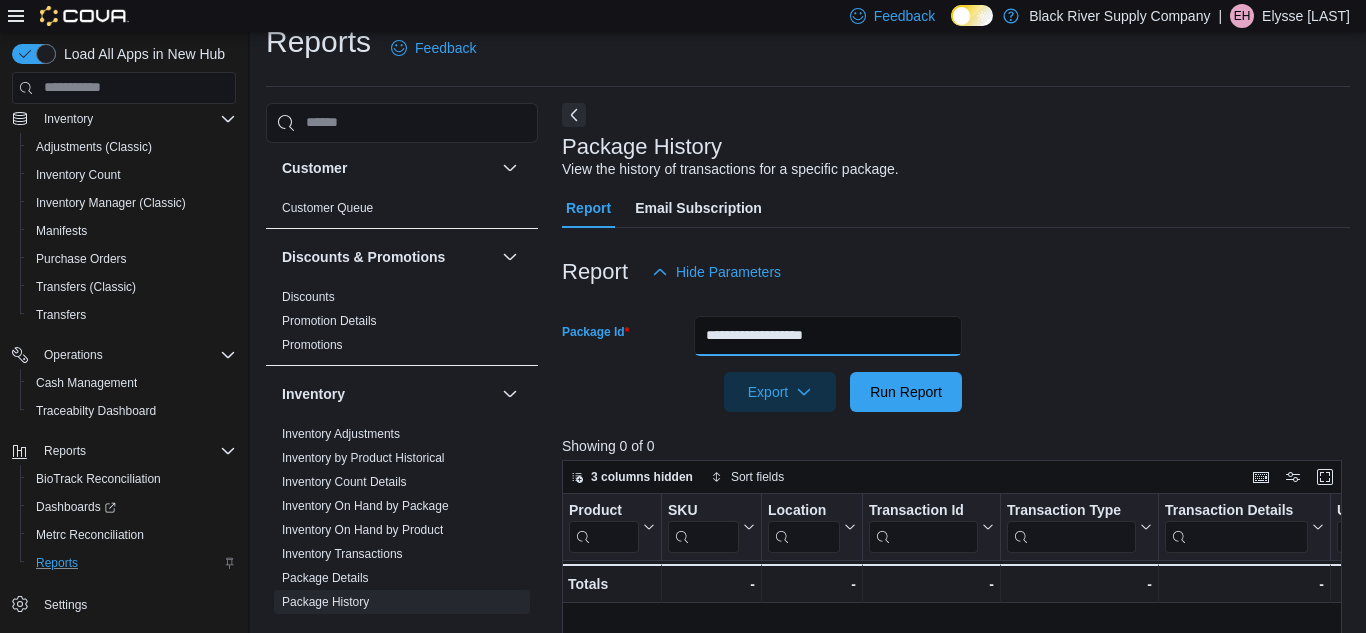 drag, startPoint x: 890, startPoint y: 340, endPoint x: 652, endPoint y: 338, distance: 238.0084 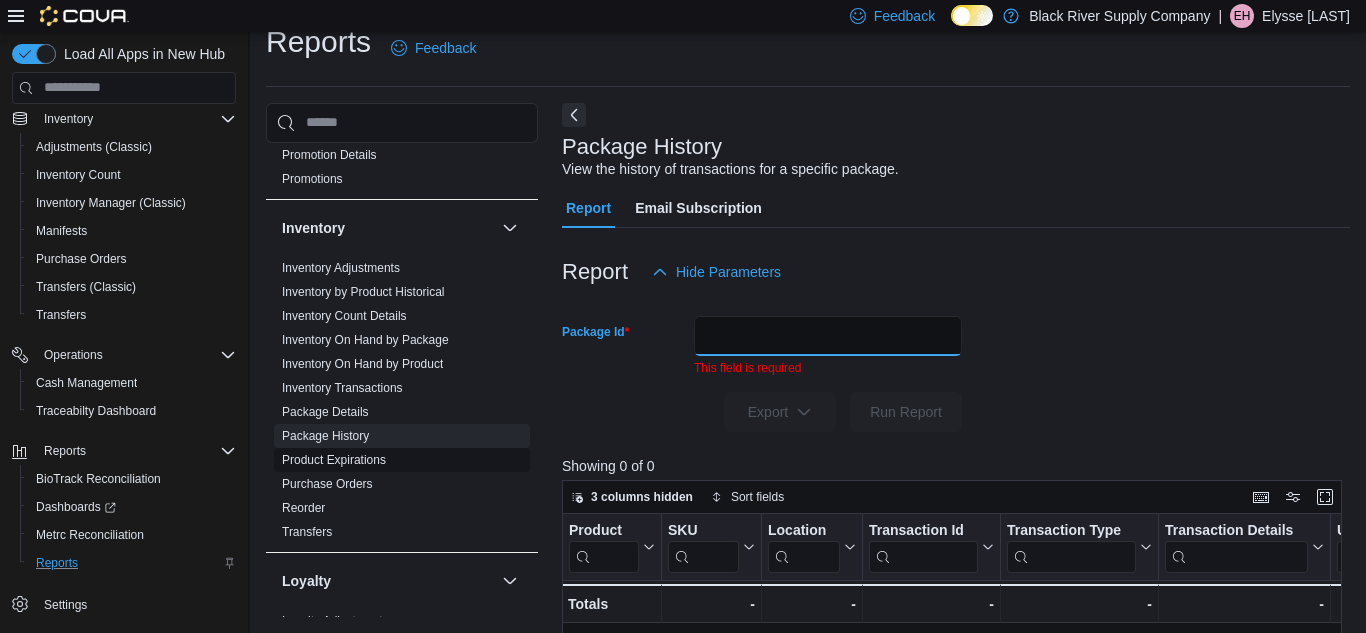 scroll, scrollTop: 264, scrollLeft: 0, axis: vertical 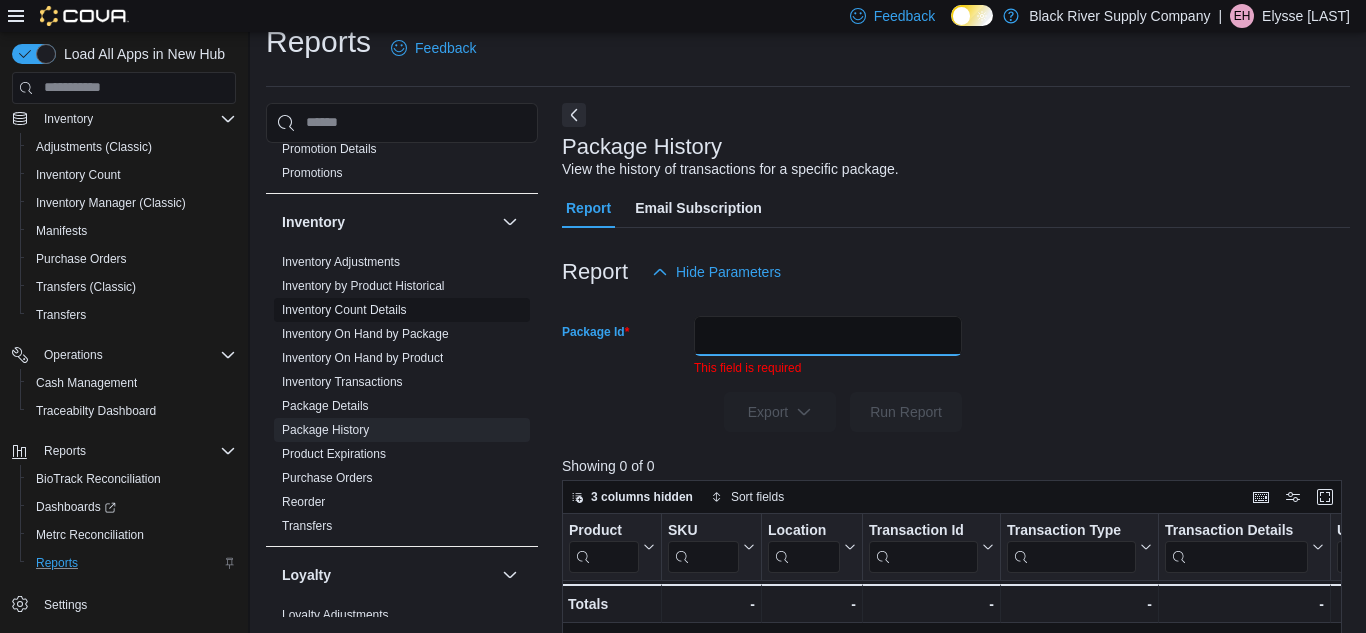 type 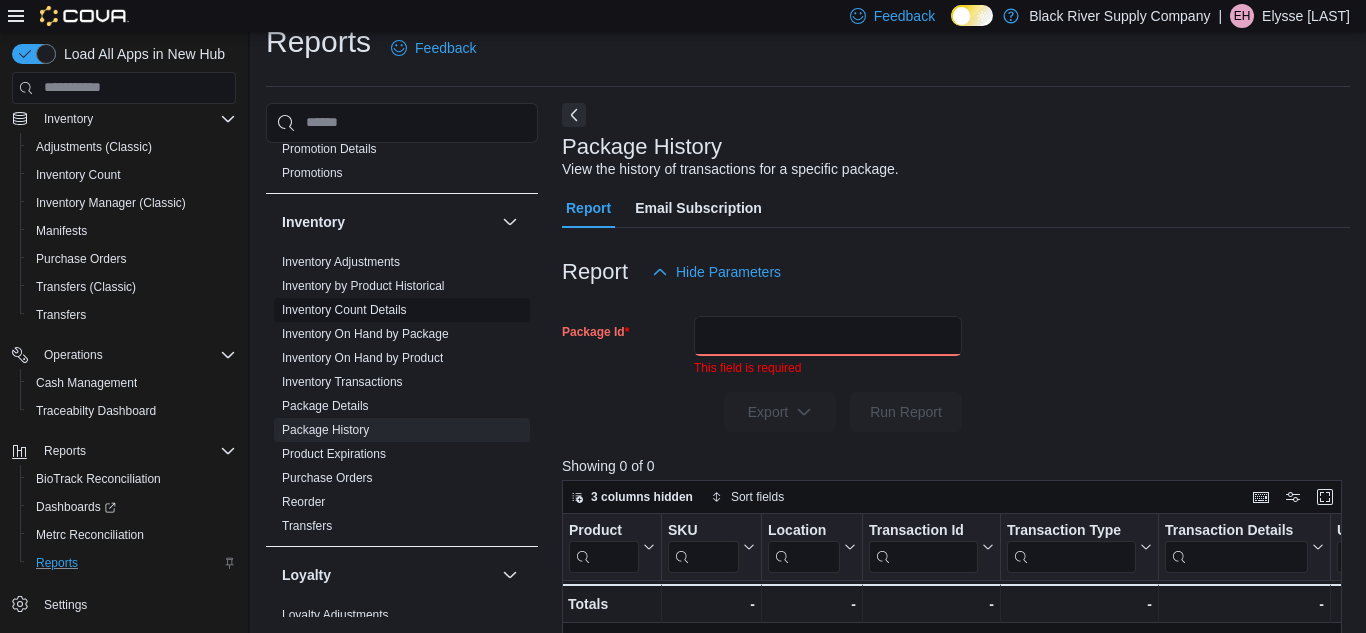 click on "Inventory Count Details" at bounding box center [344, 310] 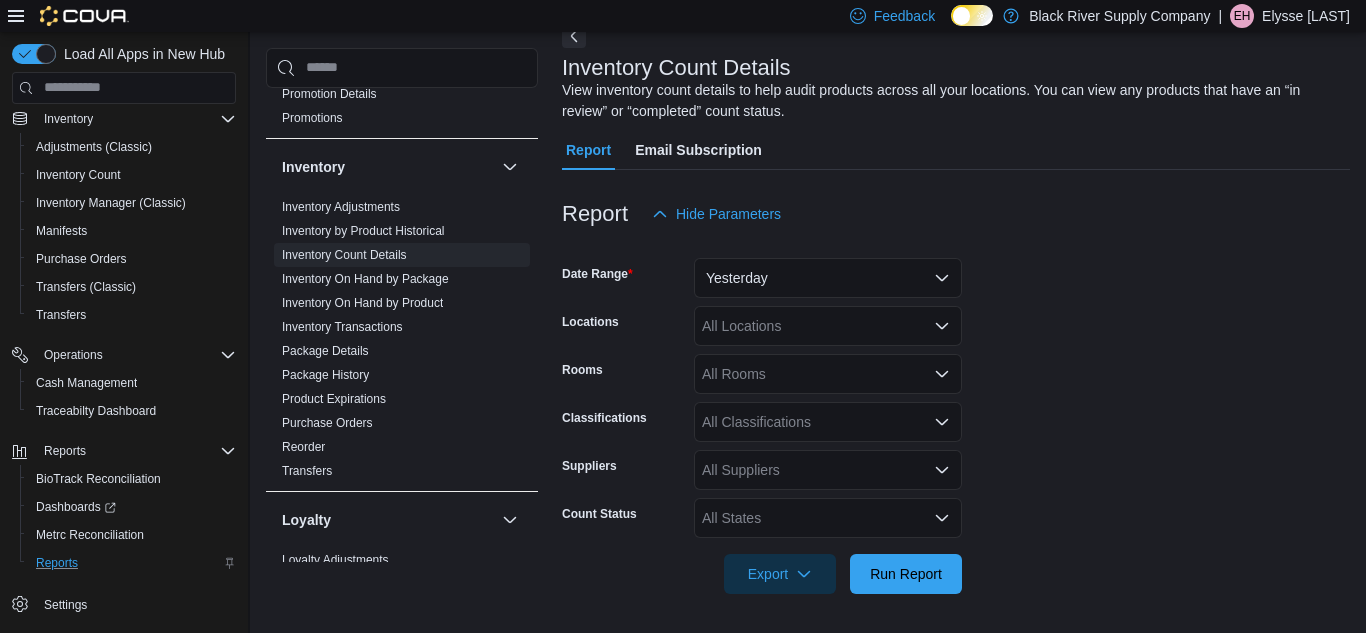 scroll, scrollTop: 106, scrollLeft: 0, axis: vertical 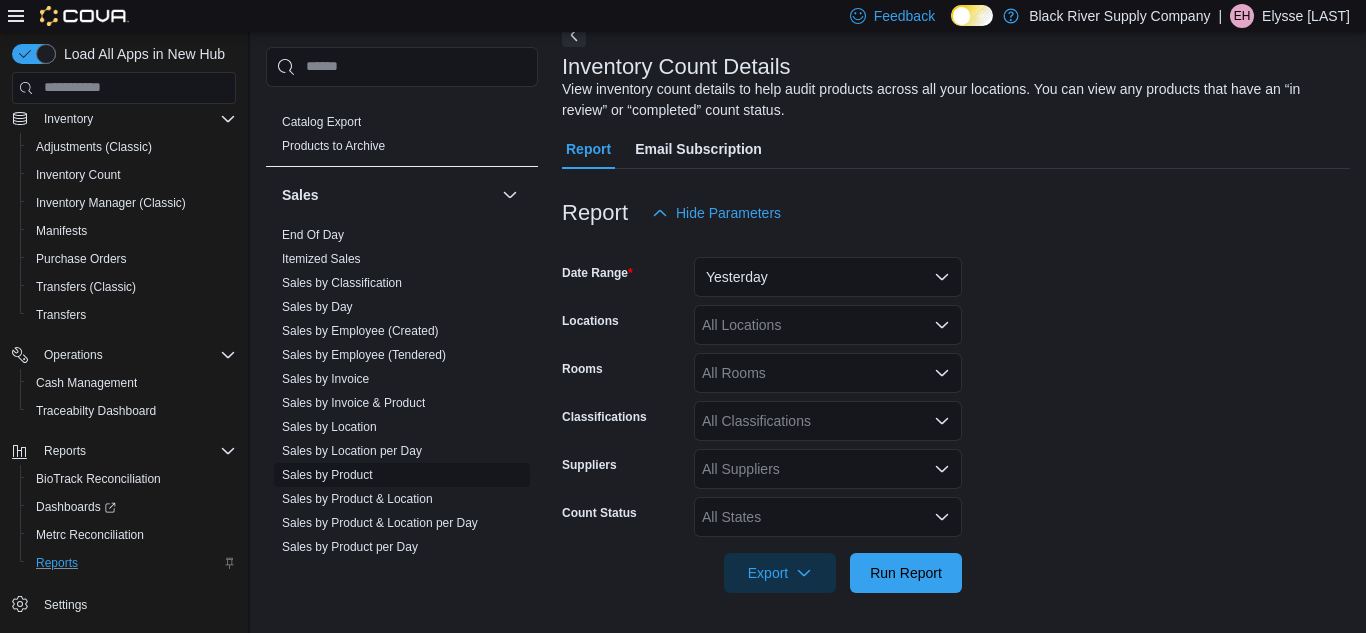 click on "Sales by Product" at bounding box center (327, 475) 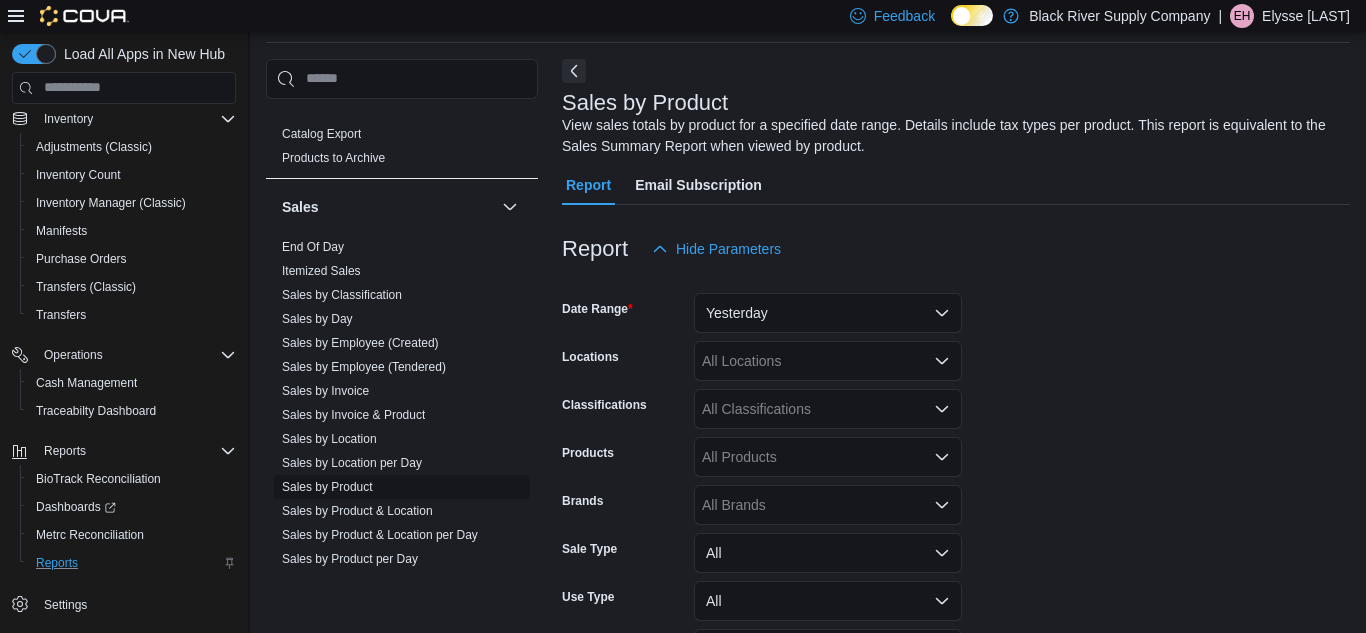 scroll, scrollTop: 67, scrollLeft: 0, axis: vertical 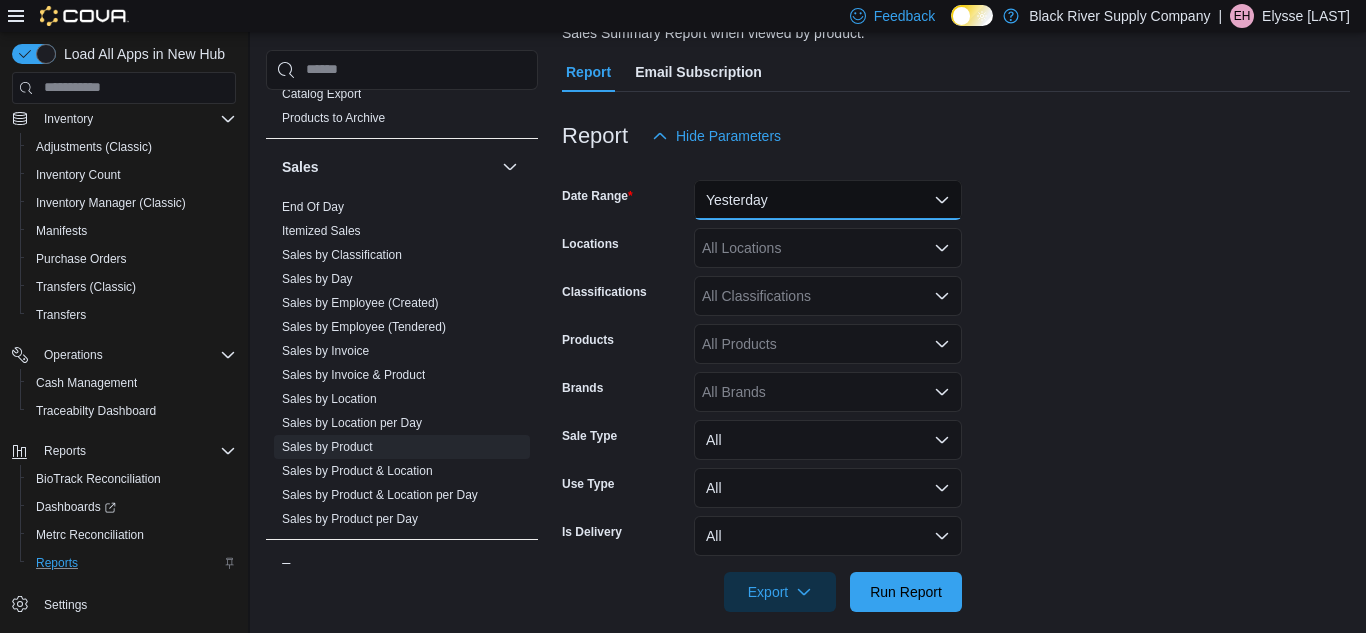 click on "Yesterday" at bounding box center (828, 200) 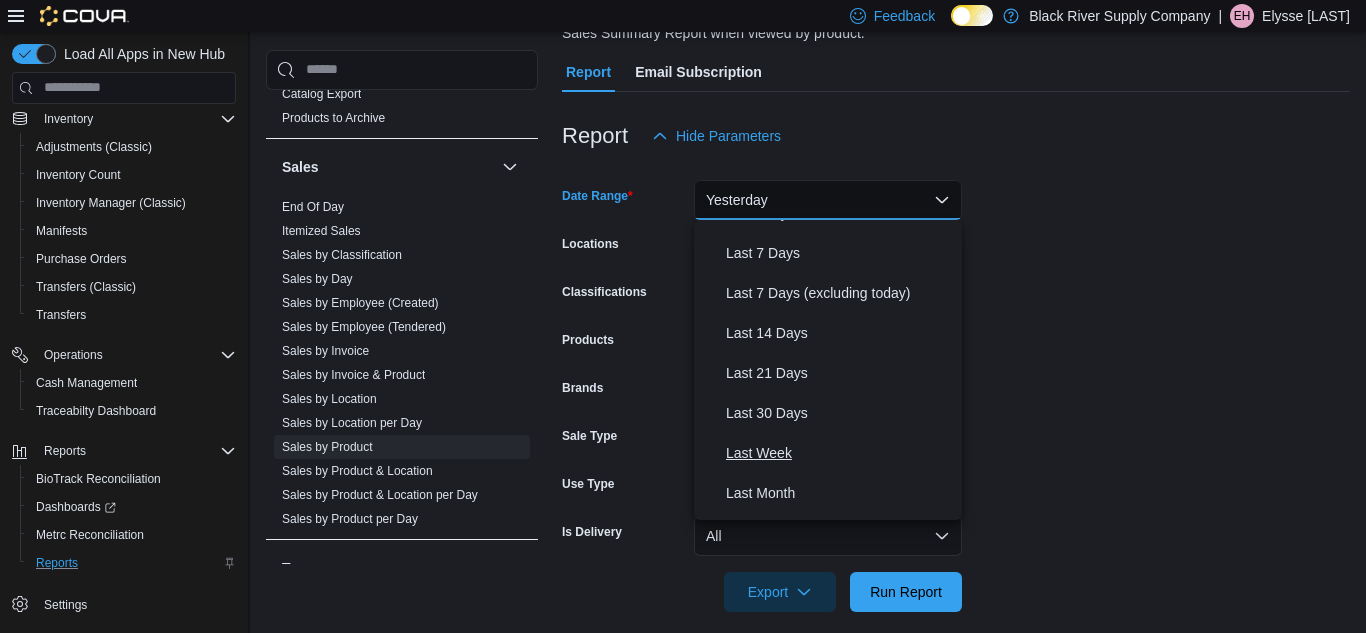 scroll, scrollTop: 134, scrollLeft: 0, axis: vertical 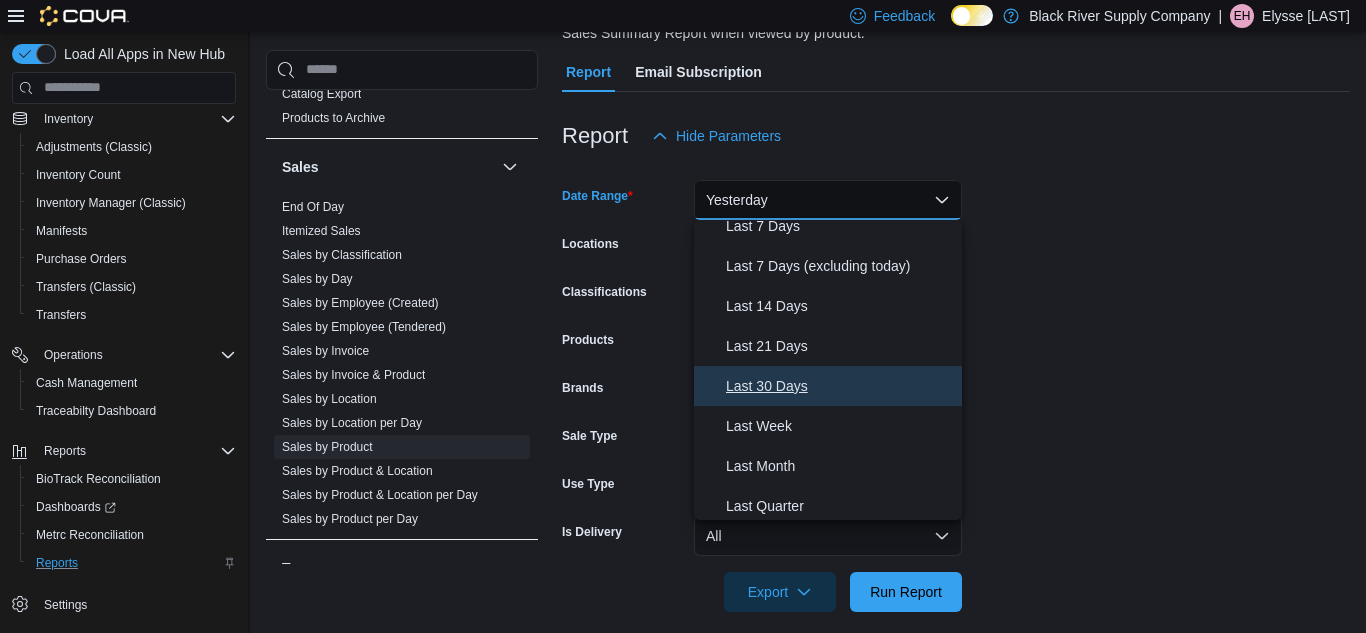 click on "Last 30 Days" at bounding box center (840, 386) 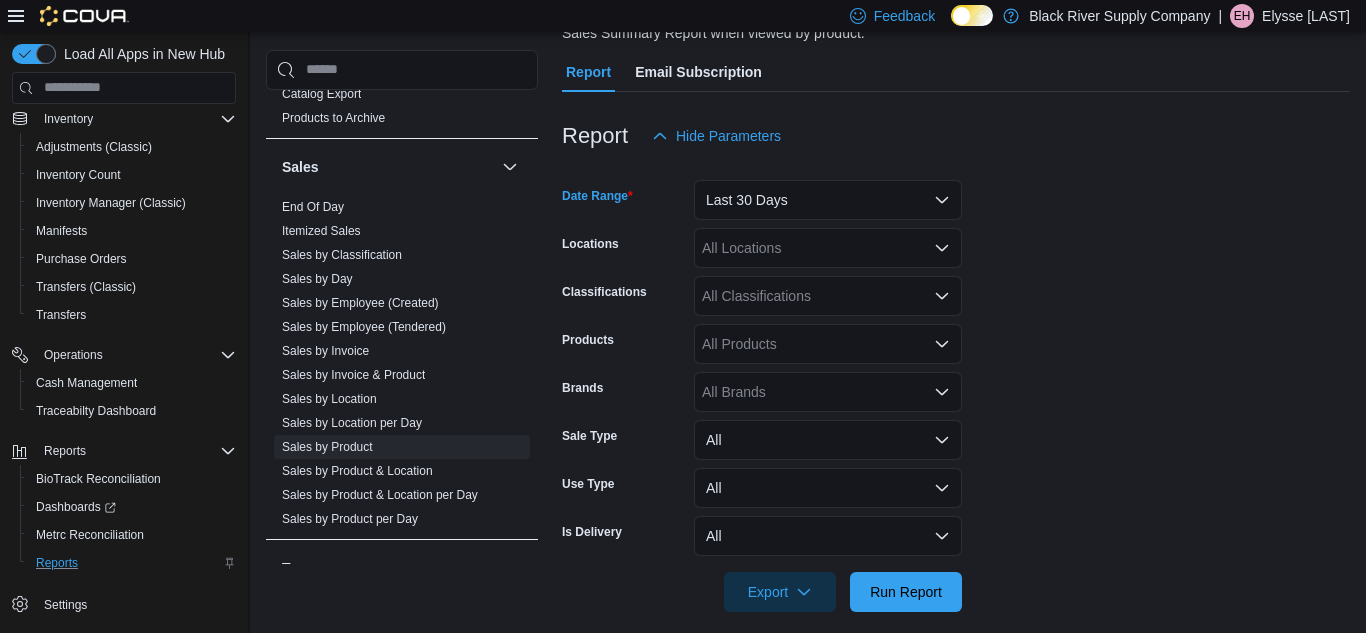 click on "All Locations" at bounding box center [828, 248] 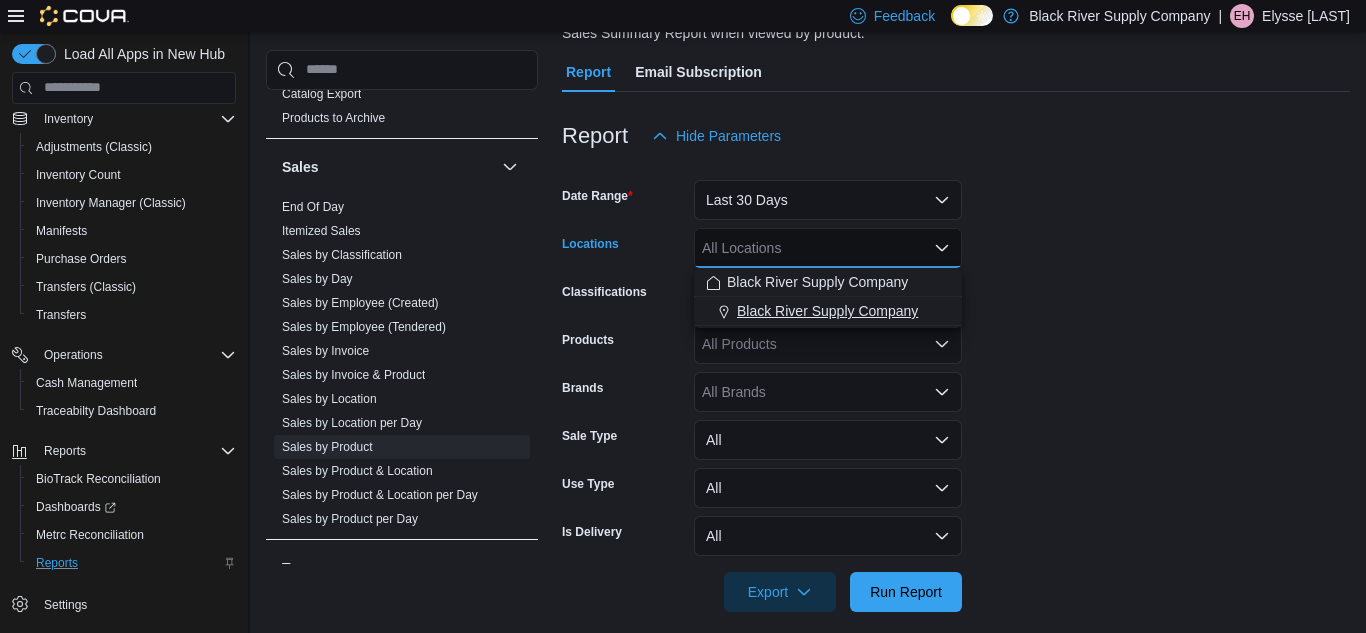 click on "Black River Supply Company" at bounding box center (827, 311) 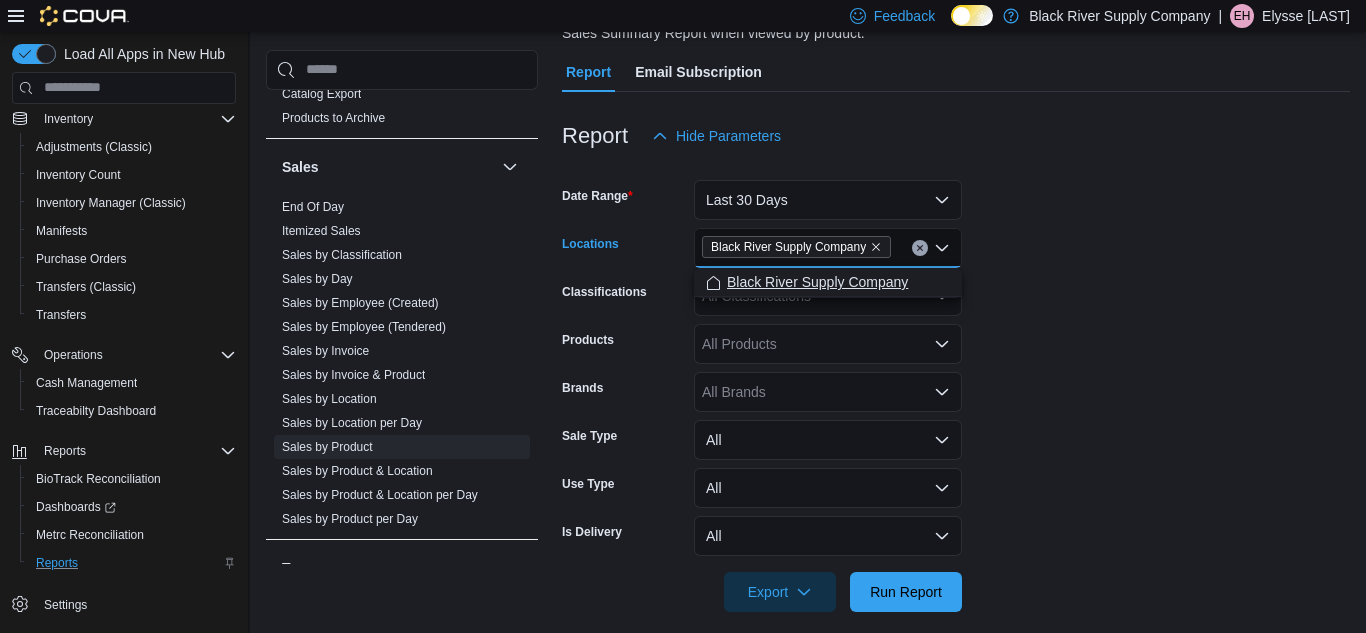 click on "Black River Supply Company" at bounding box center (817, 282) 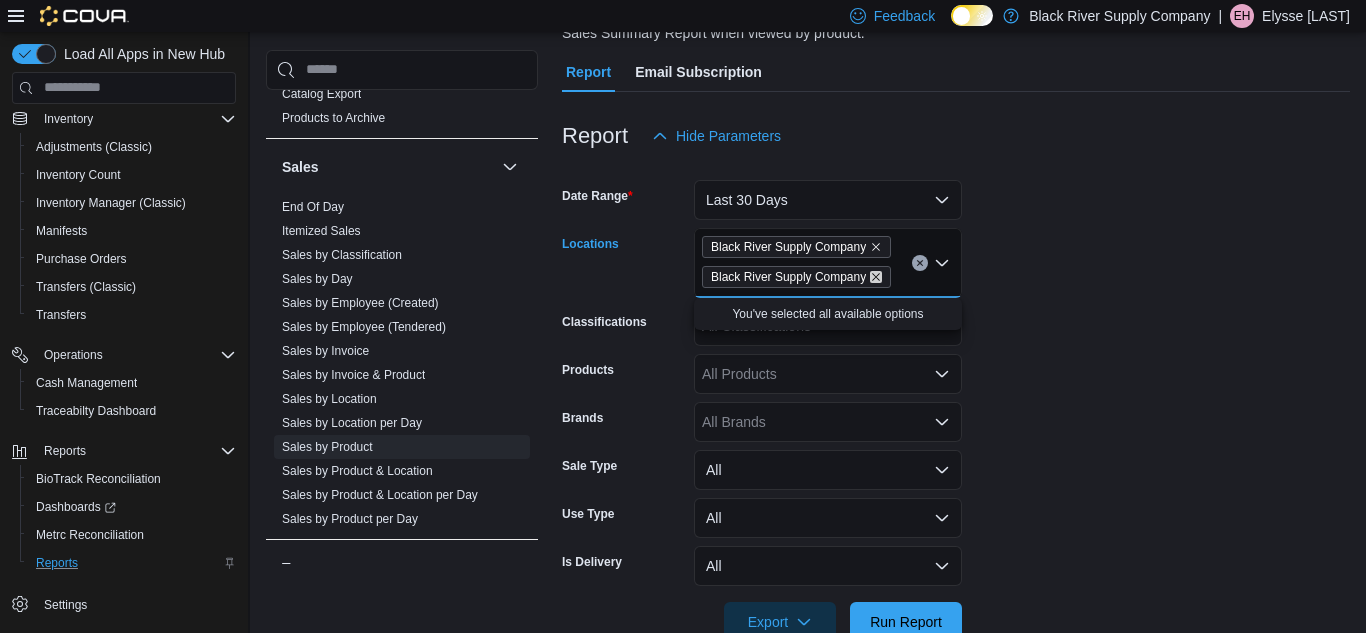 click 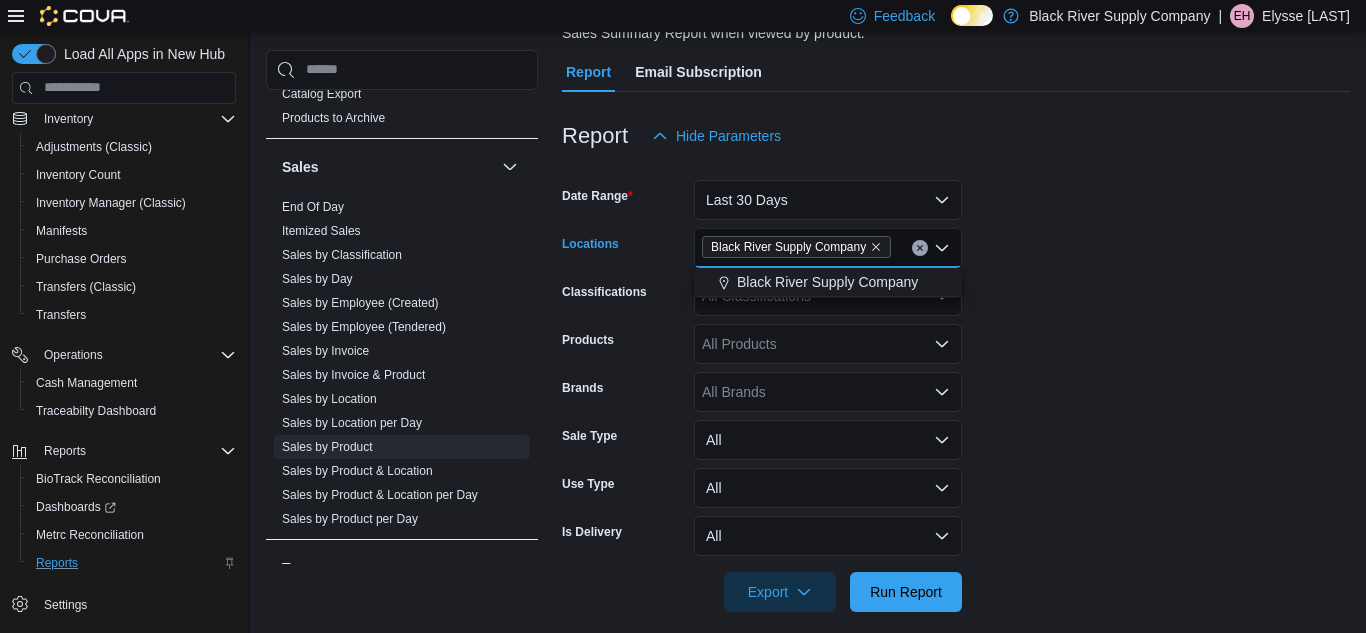 click on "Locations" at bounding box center [624, 248] 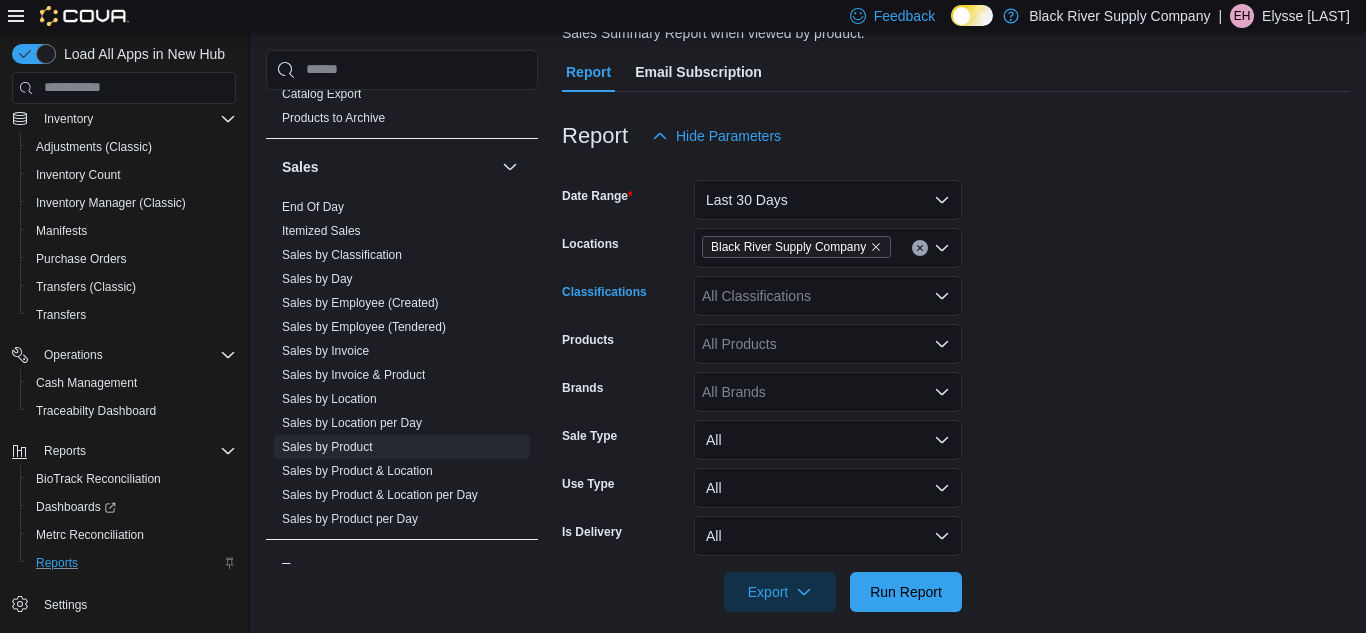 click on "All Classifications" at bounding box center (828, 296) 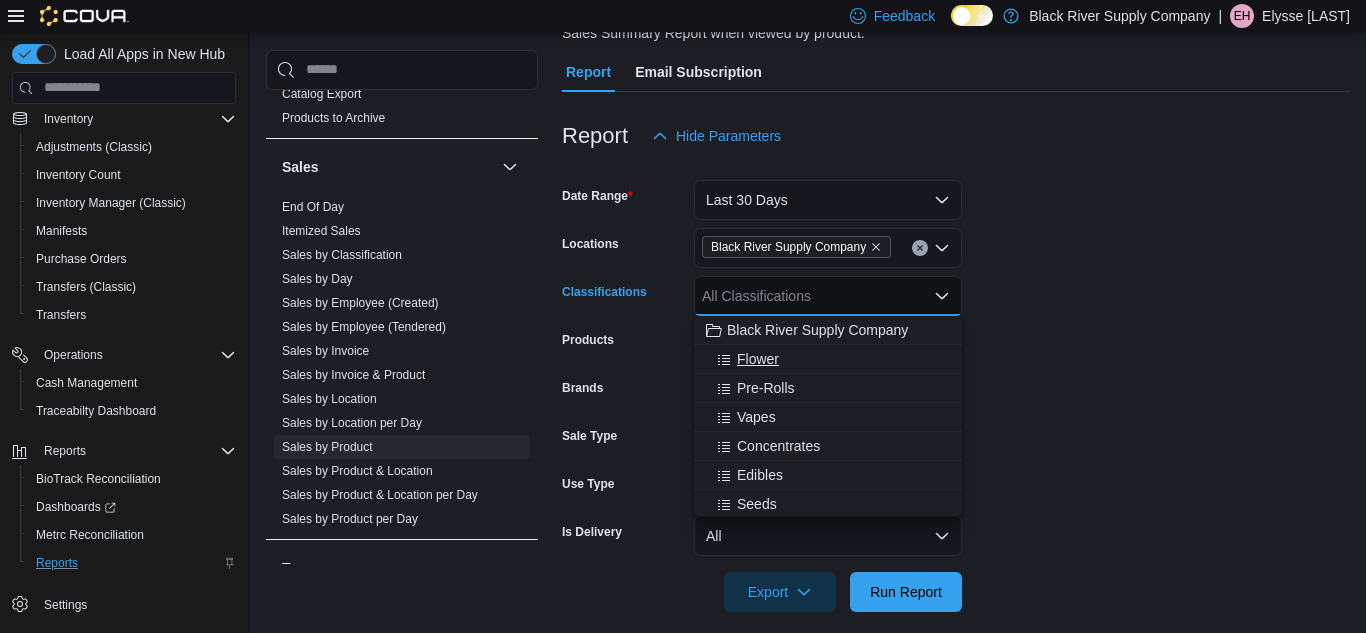 click on "Flower" at bounding box center [758, 359] 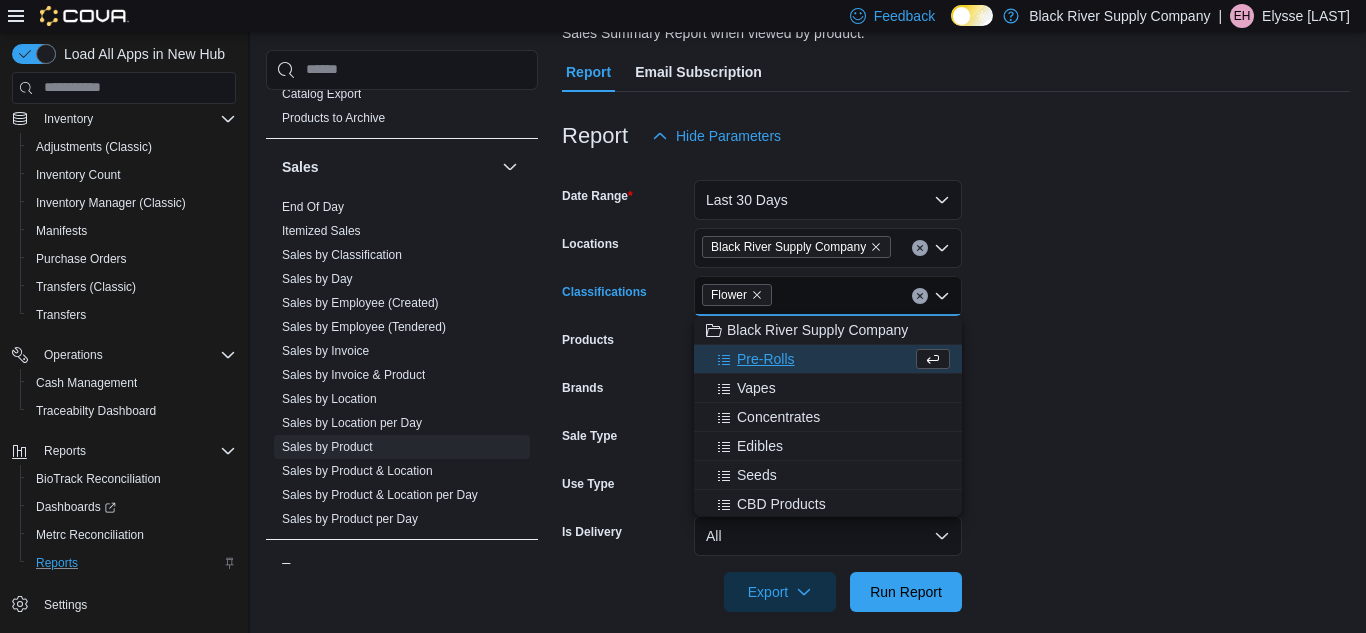 click on "Locations" at bounding box center [624, 248] 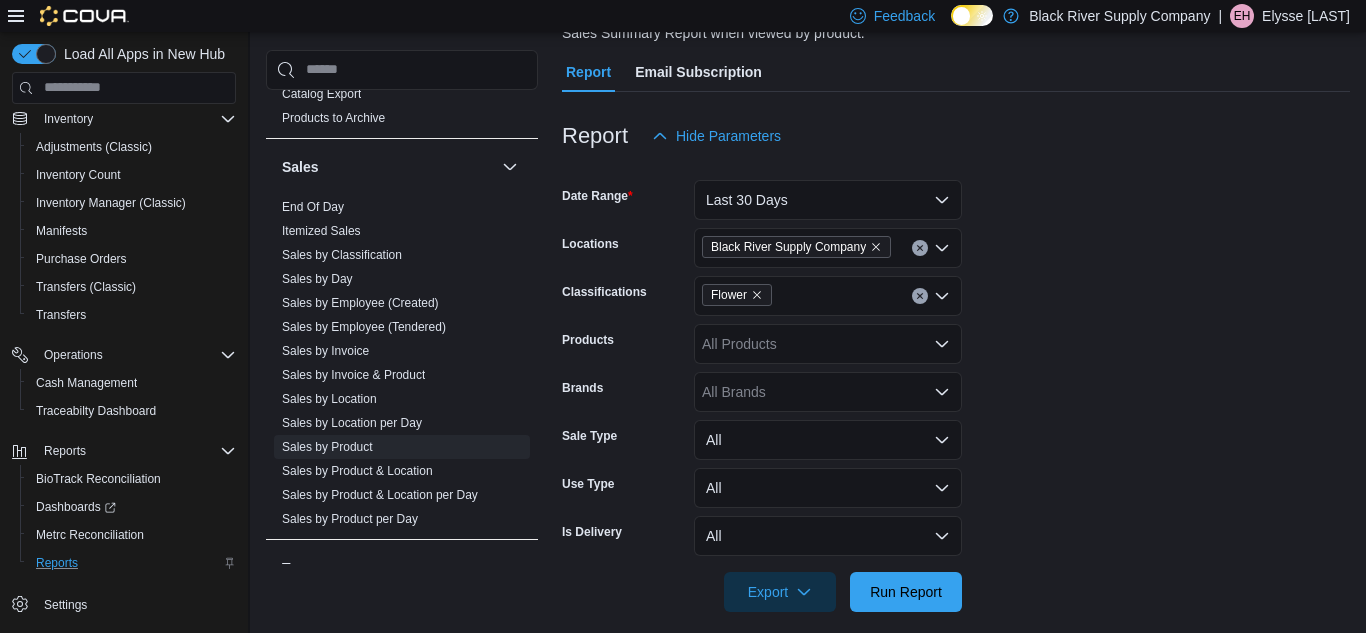 click on "All Products" at bounding box center (828, 344) 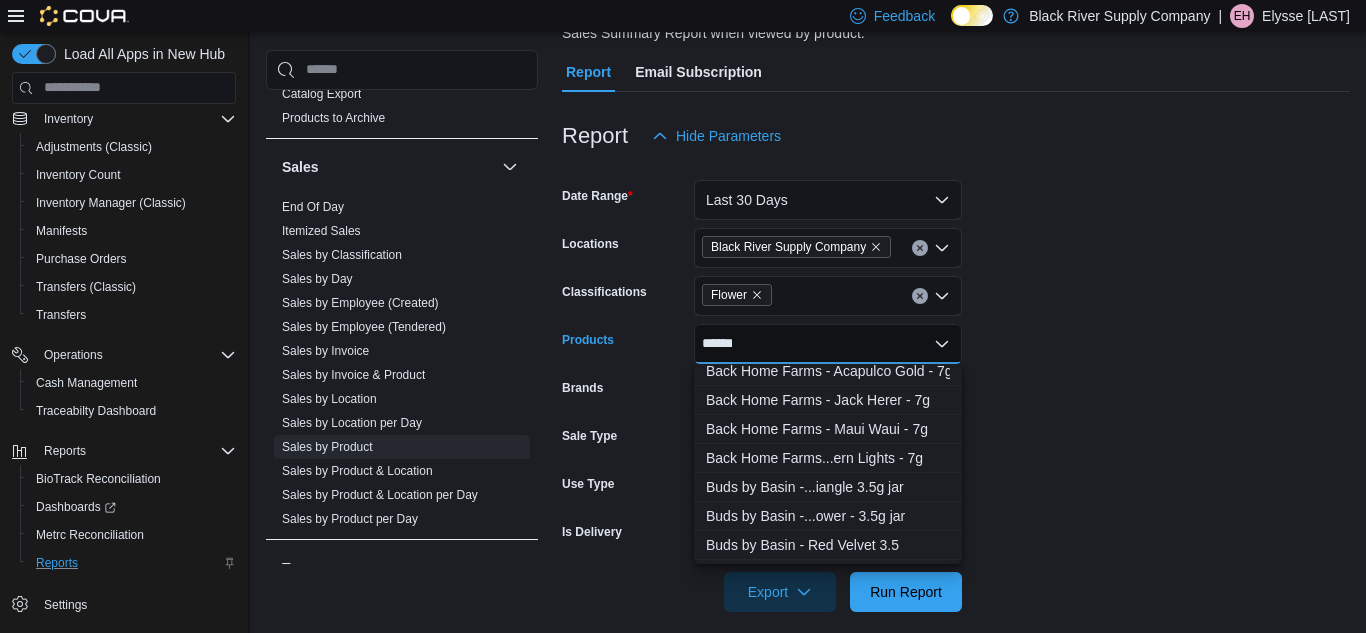scroll, scrollTop: 0, scrollLeft: 0, axis: both 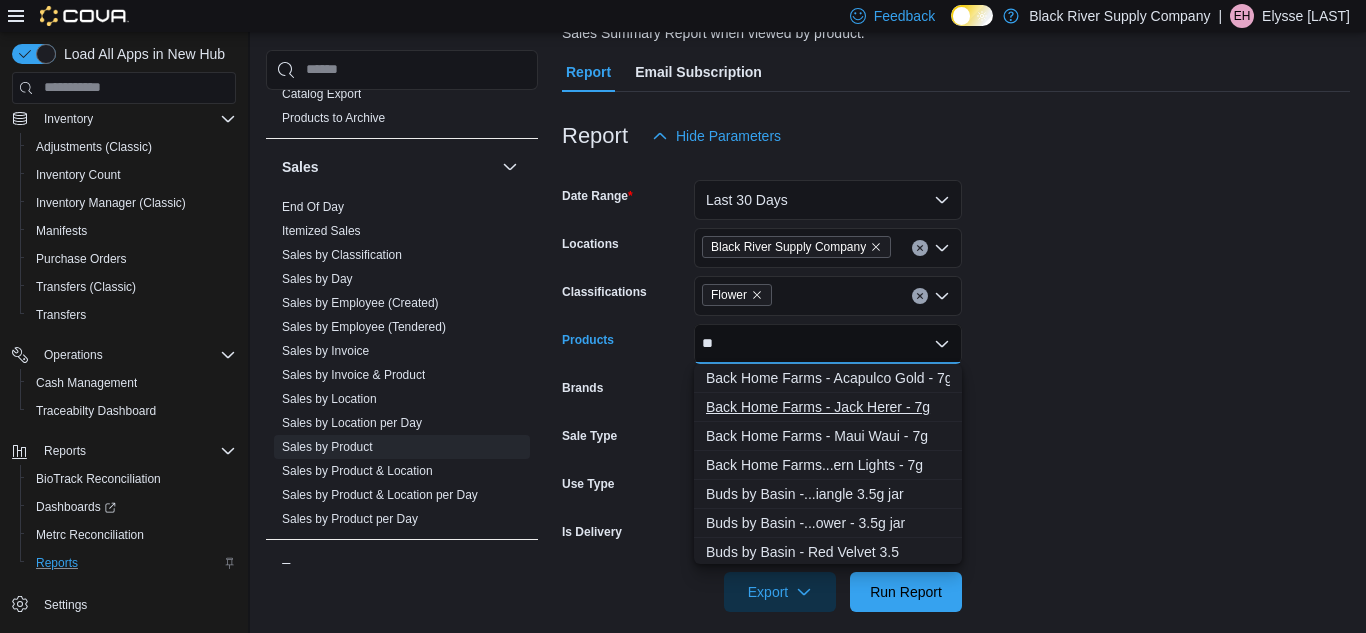 type on "*" 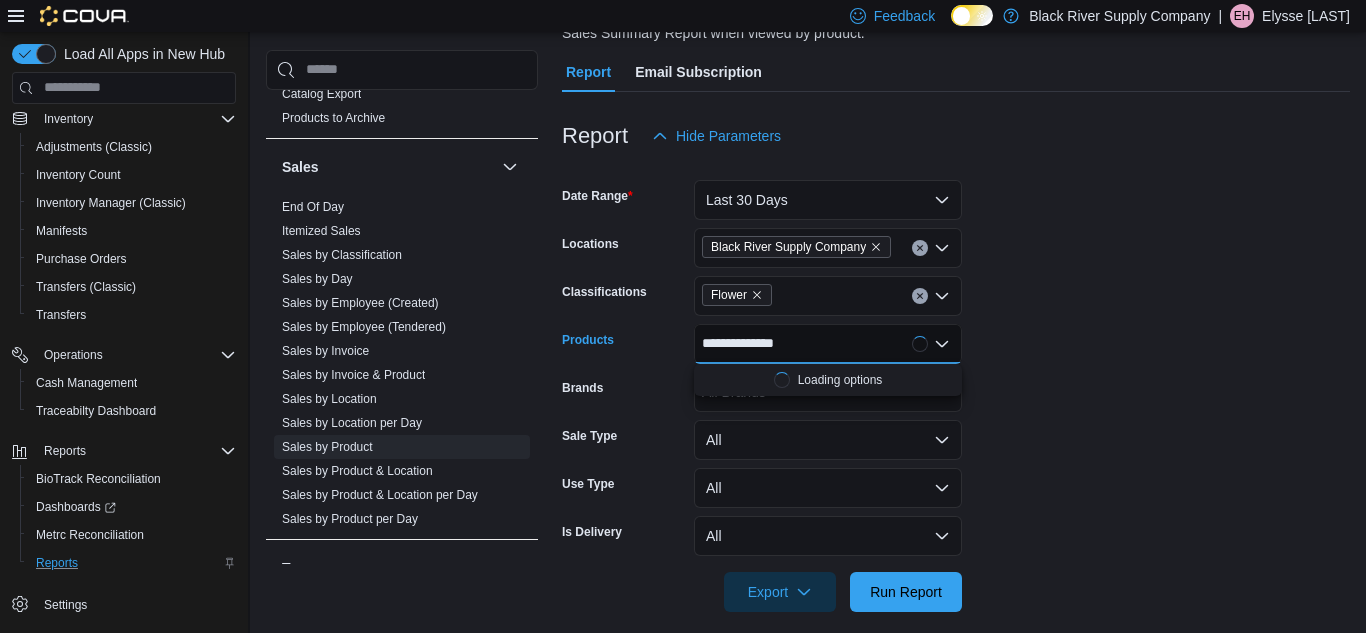 scroll, scrollTop: 0, scrollLeft: 0, axis: both 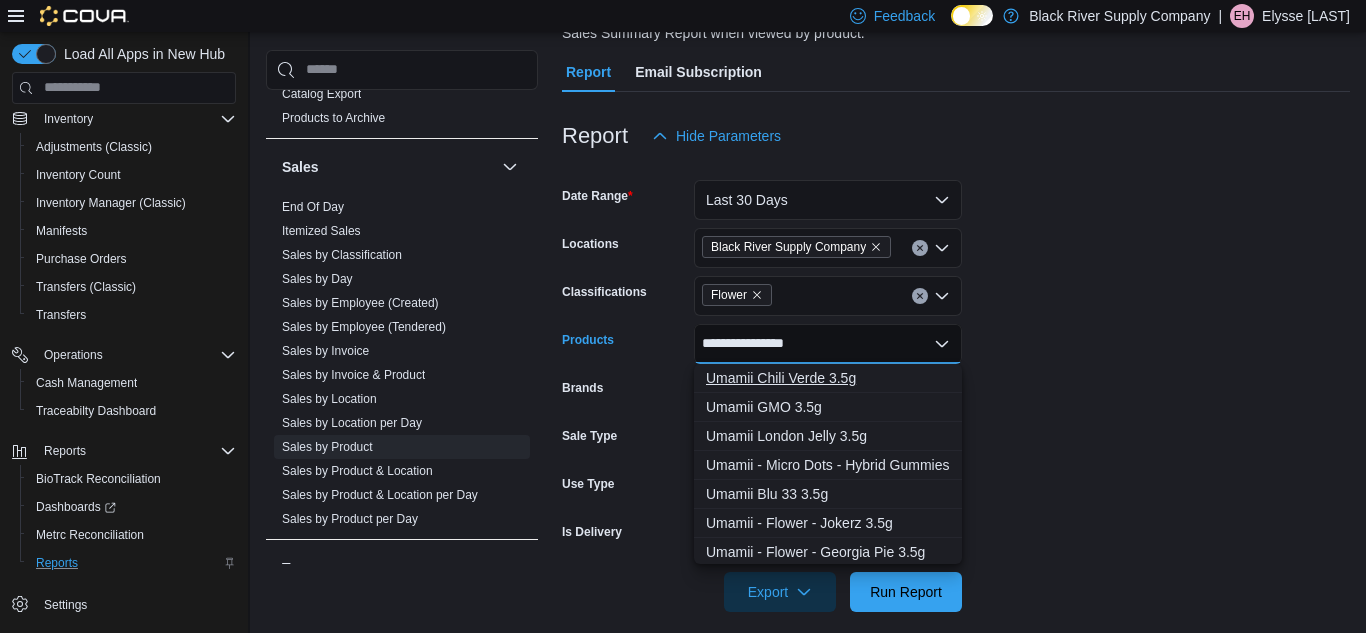 type on "**********" 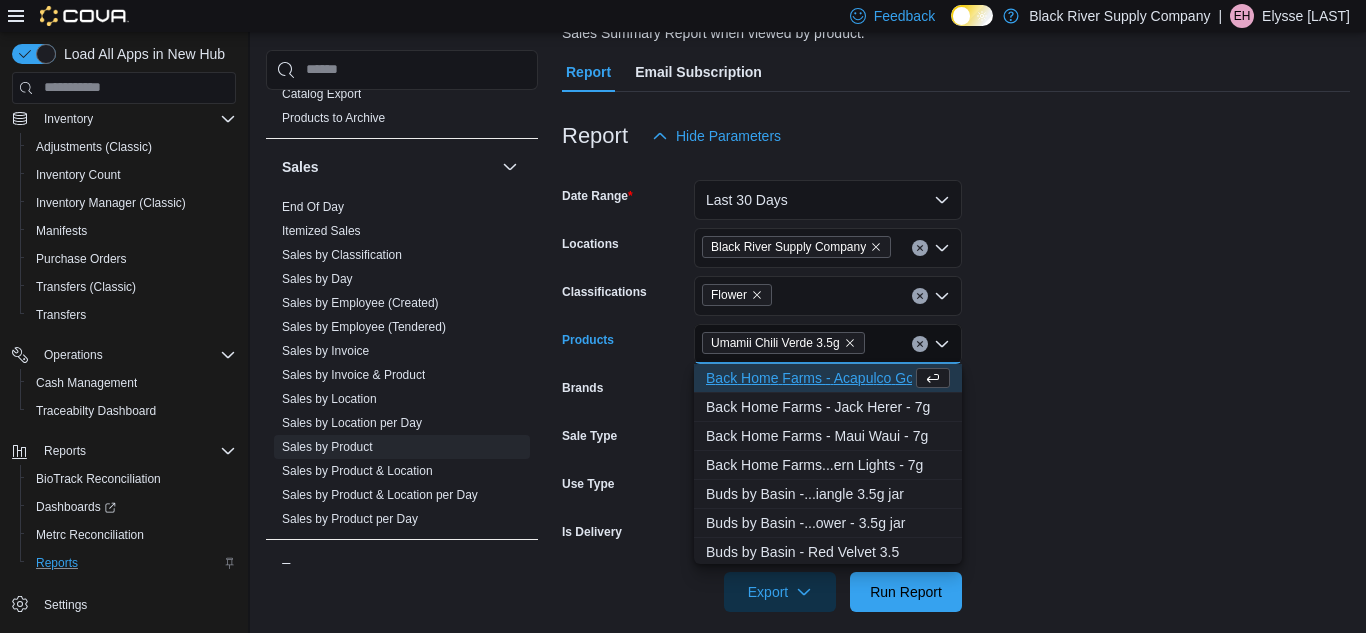 click on "Date Range Last 30 Days Locations Black River Supply Company Classifications Flower Products Umamii Chili Verde 3.5g Combo box. Selected. Umamii Chili Verde 3.5g. Press Backspace to delete Umamii Chili Verde 3.5g. Combo box input. All Products. Type some text or, to display a list of choices, press Down Arrow. To exit the list of choices, press Escape. Brands All Brands Sale Type All Use Type All Is Delivery All Export  Run Report" at bounding box center [956, 384] 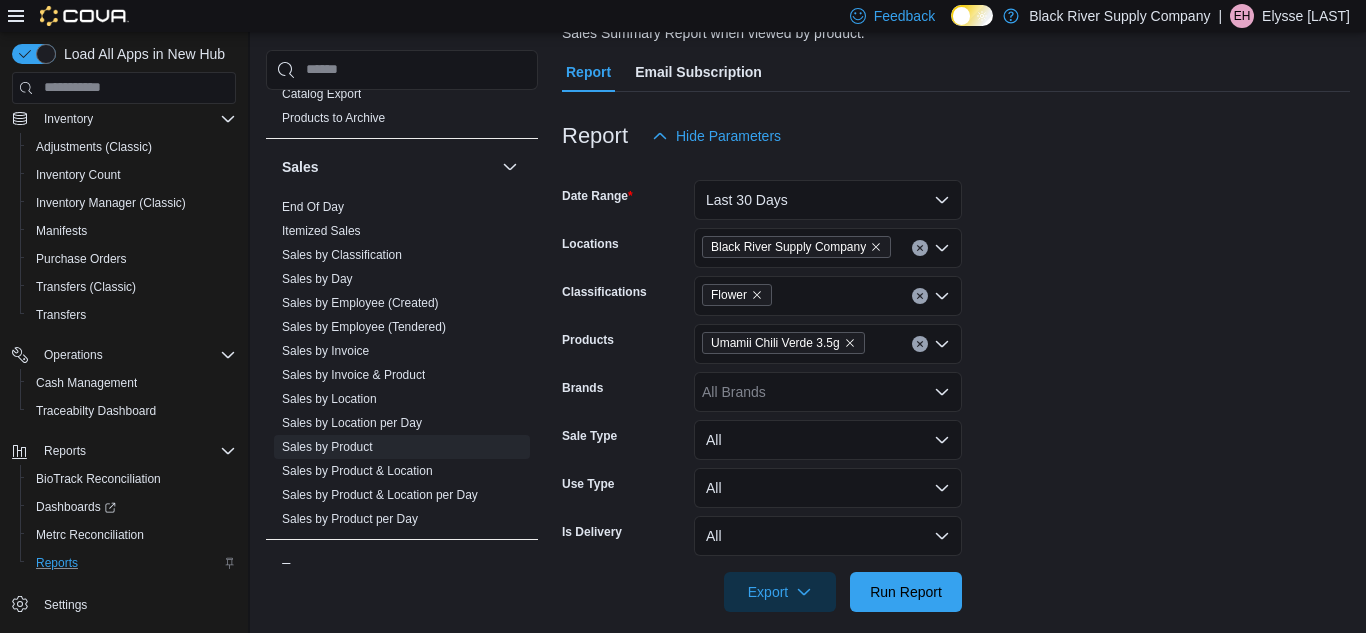 click 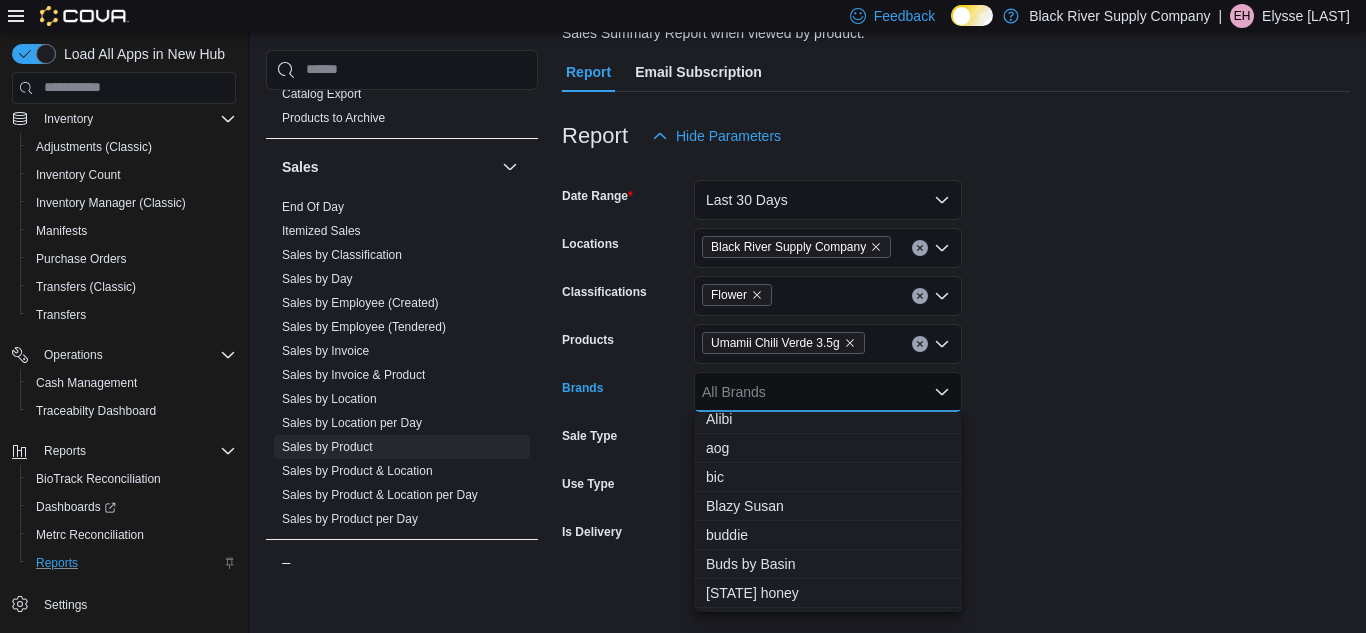 scroll, scrollTop: 118, scrollLeft: 0, axis: vertical 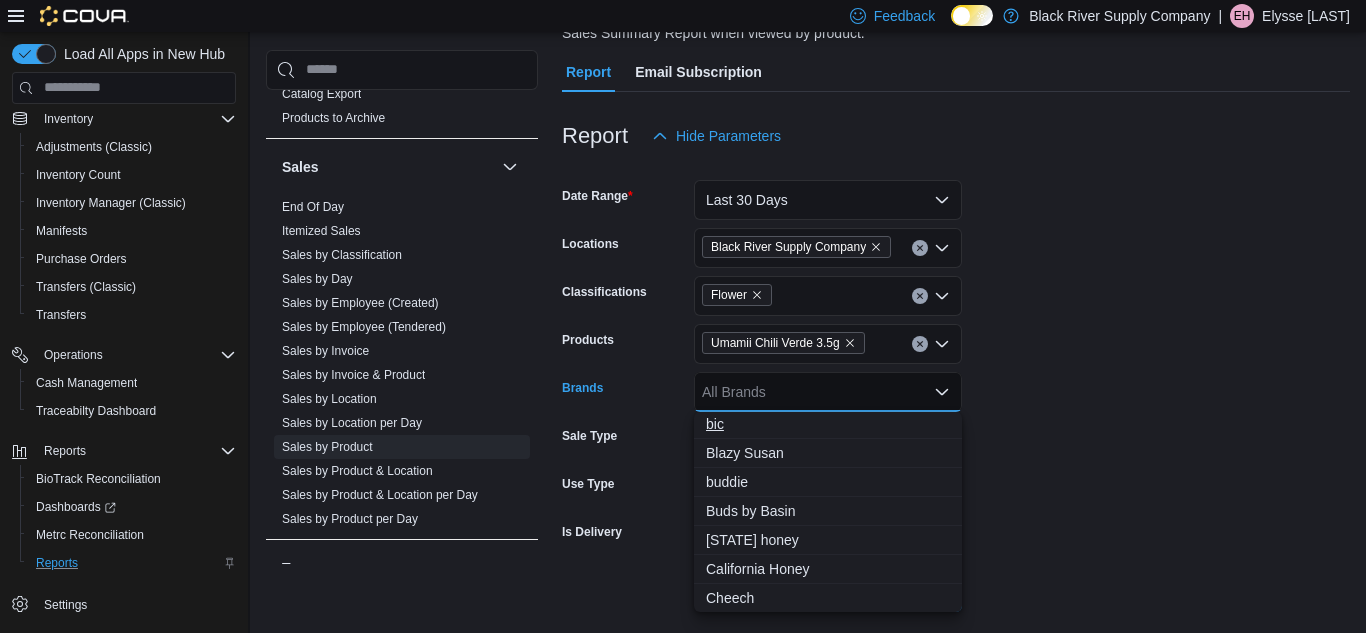 type on "*" 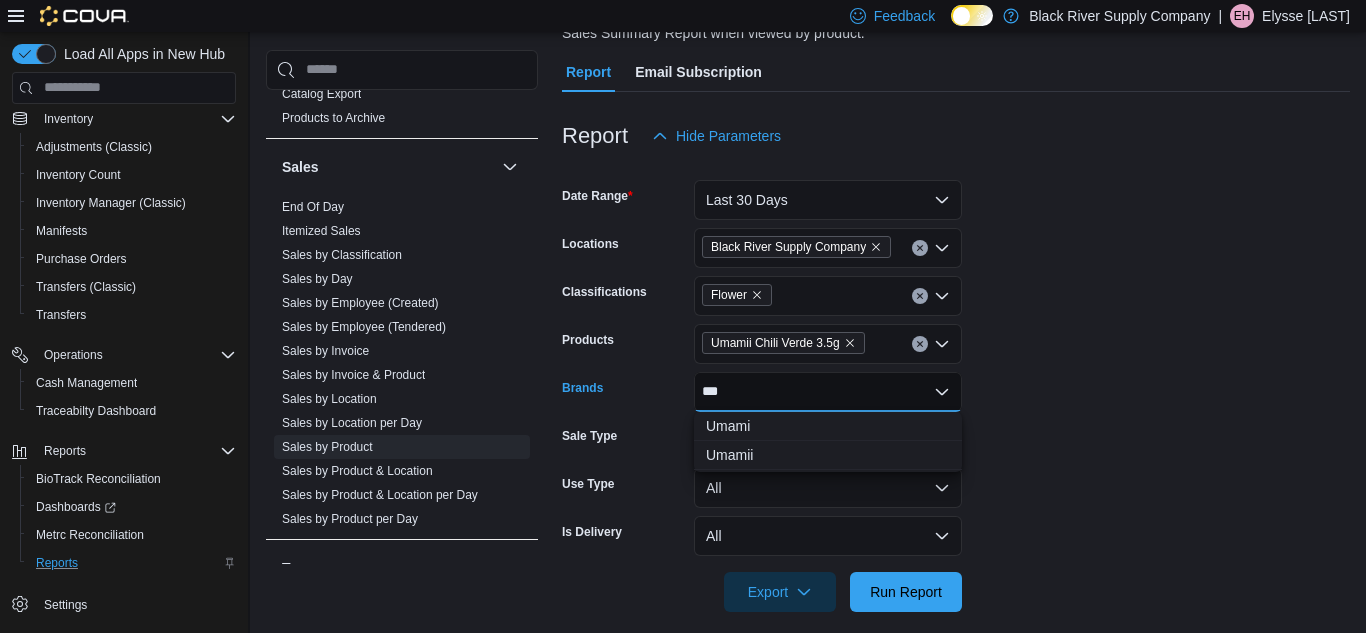 scroll, scrollTop: 0, scrollLeft: 0, axis: both 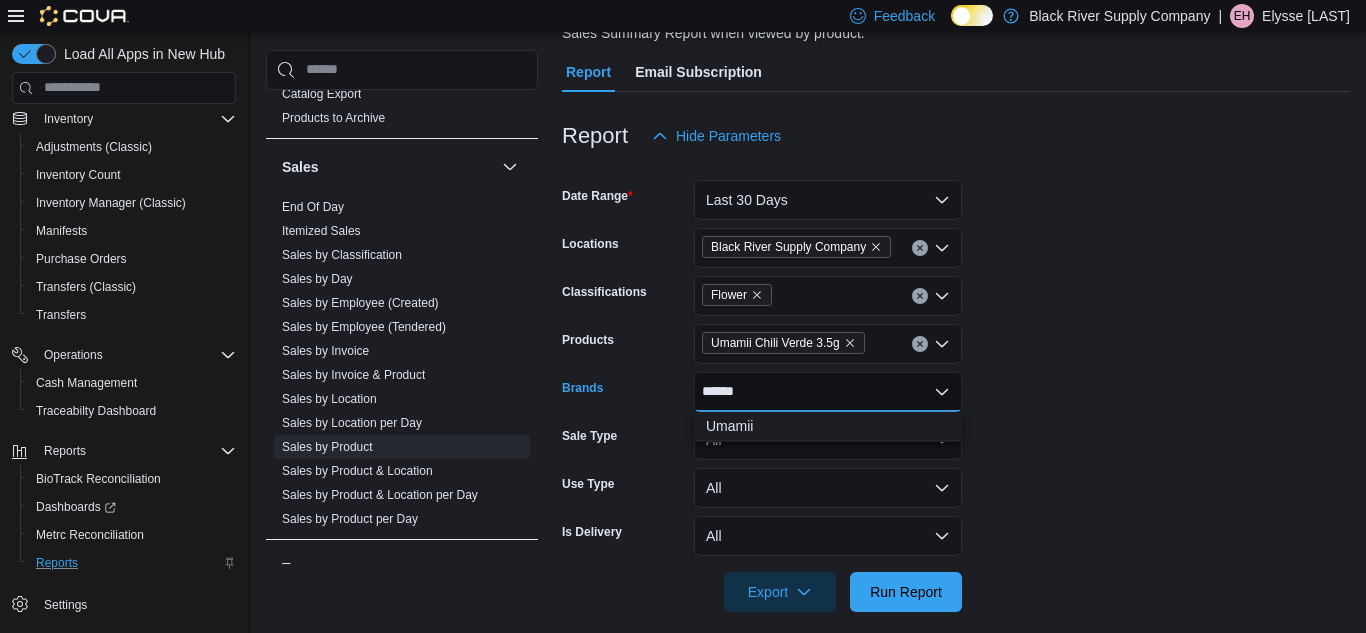 type on "******" 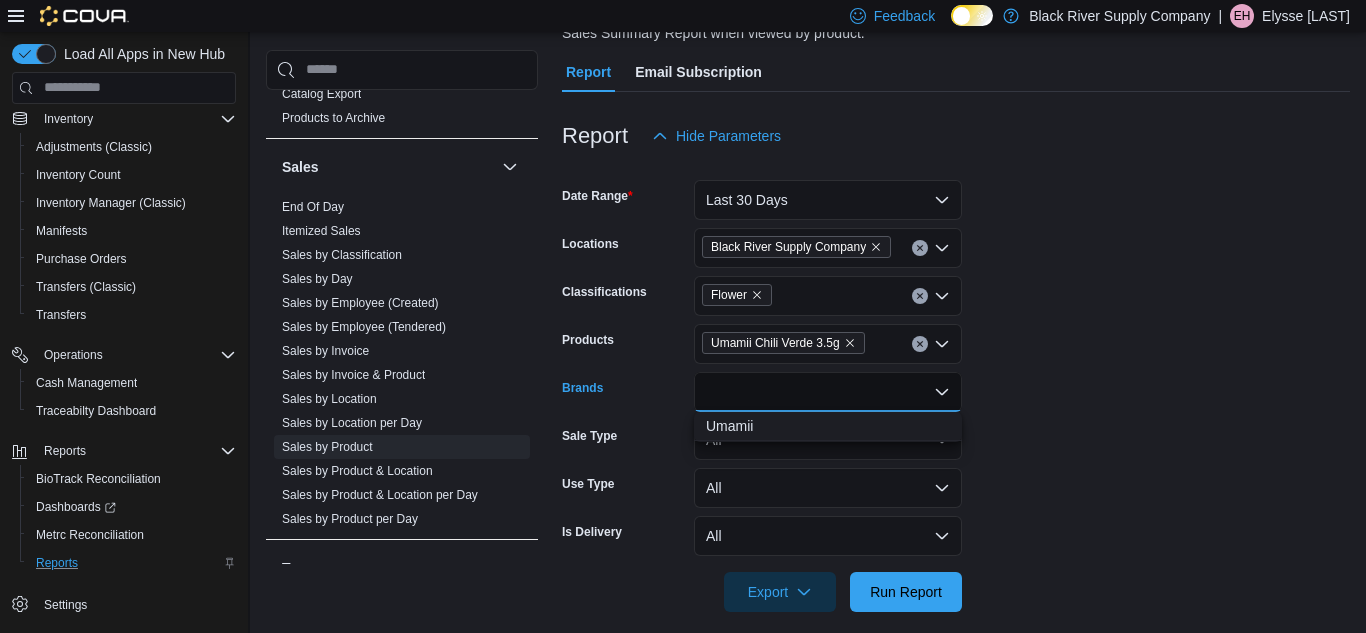 click on "Date Range Last 30 Days Locations Black River Supply Company Classifications Flower Products Umamii Chili Verde 3.5g Brands Combo box. Selected. Umamii. Selected. Combo box input. All Brands. Type some text or, to display a list of choices, press Down Arrow. To exit the list of choices, press Escape. Sale Type All Use Type All Is Delivery All Export  Run Report" at bounding box center (956, 384) 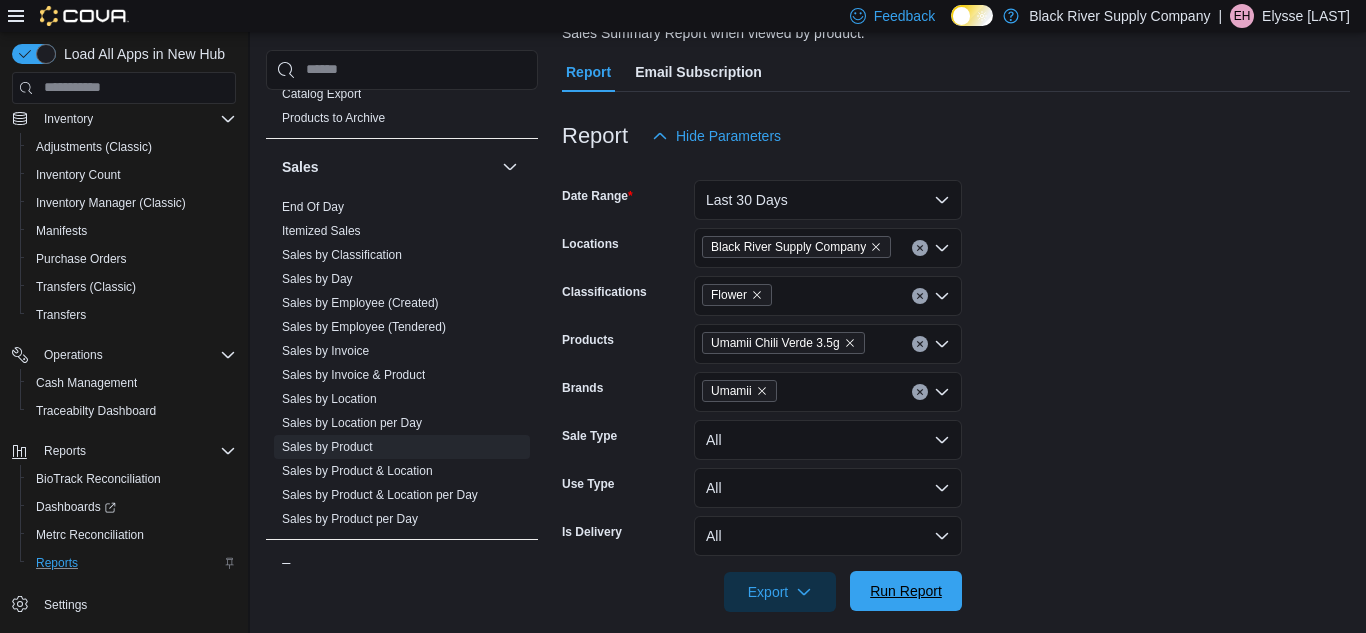 click on "Run Report" at bounding box center [906, 591] 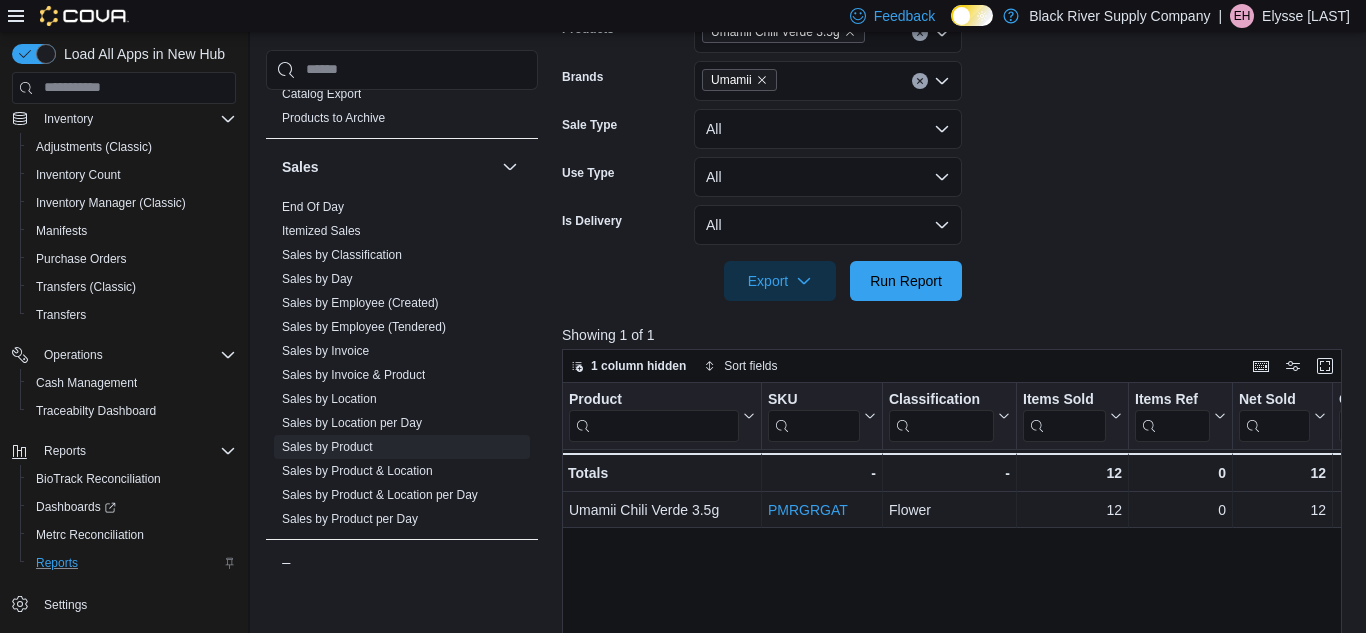 scroll, scrollTop: 519, scrollLeft: 0, axis: vertical 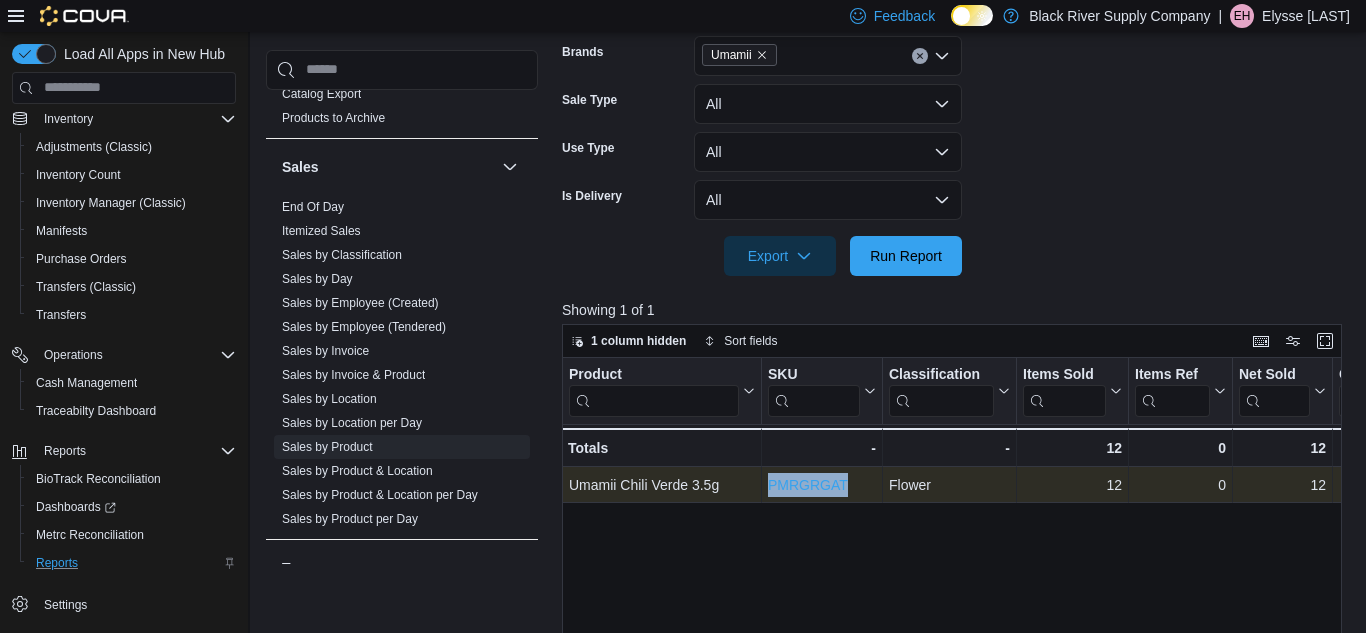 drag, startPoint x: 852, startPoint y: 485, endPoint x: 772, endPoint y: 489, distance: 80.09994 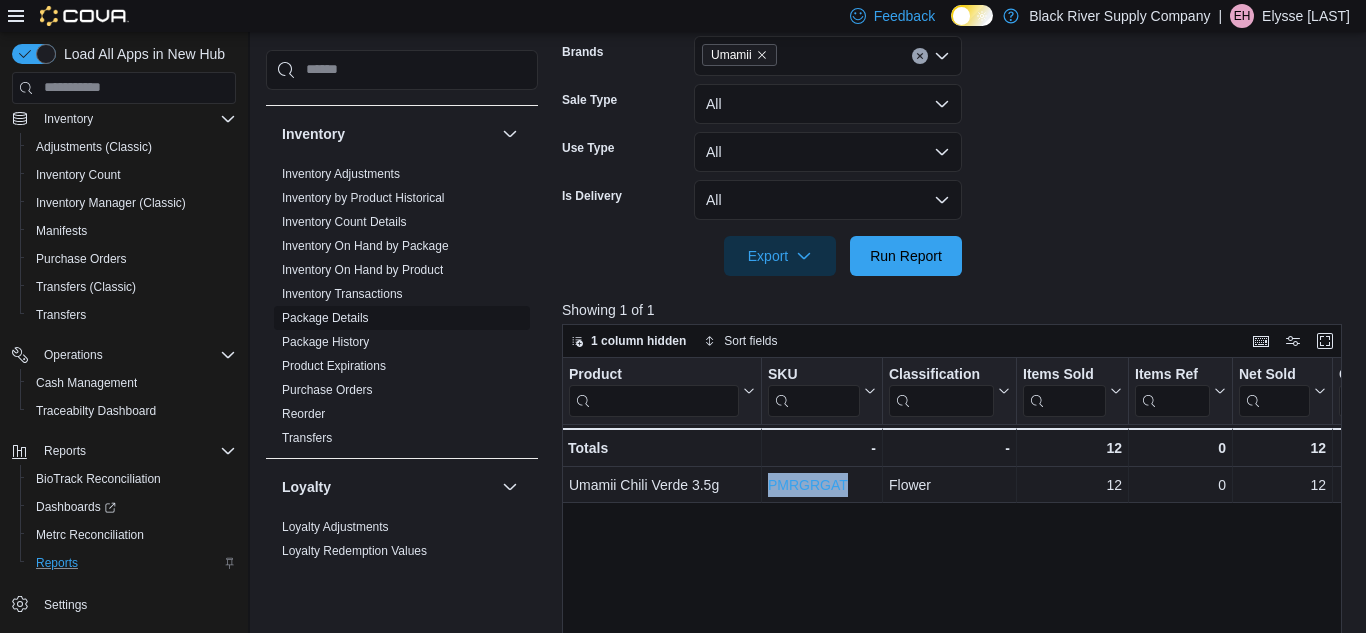 scroll, scrollTop: 310, scrollLeft: 0, axis: vertical 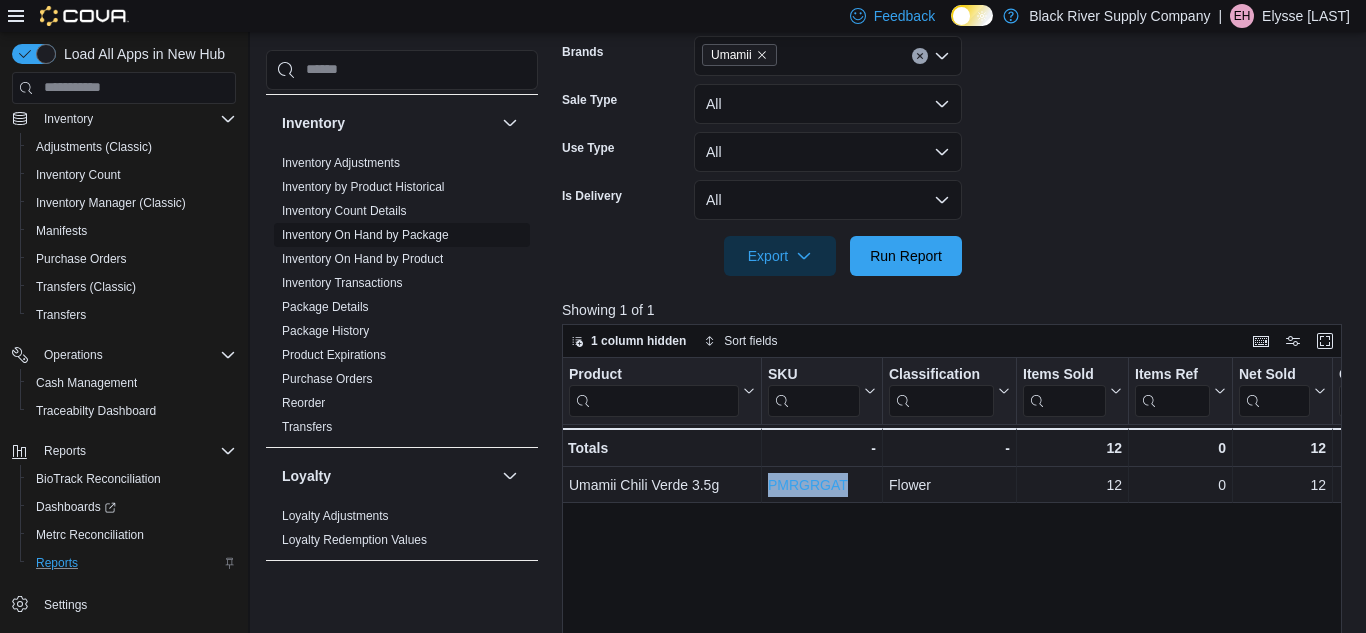 click on "Inventory On Hand by Package" at bounding box center [365, 235] 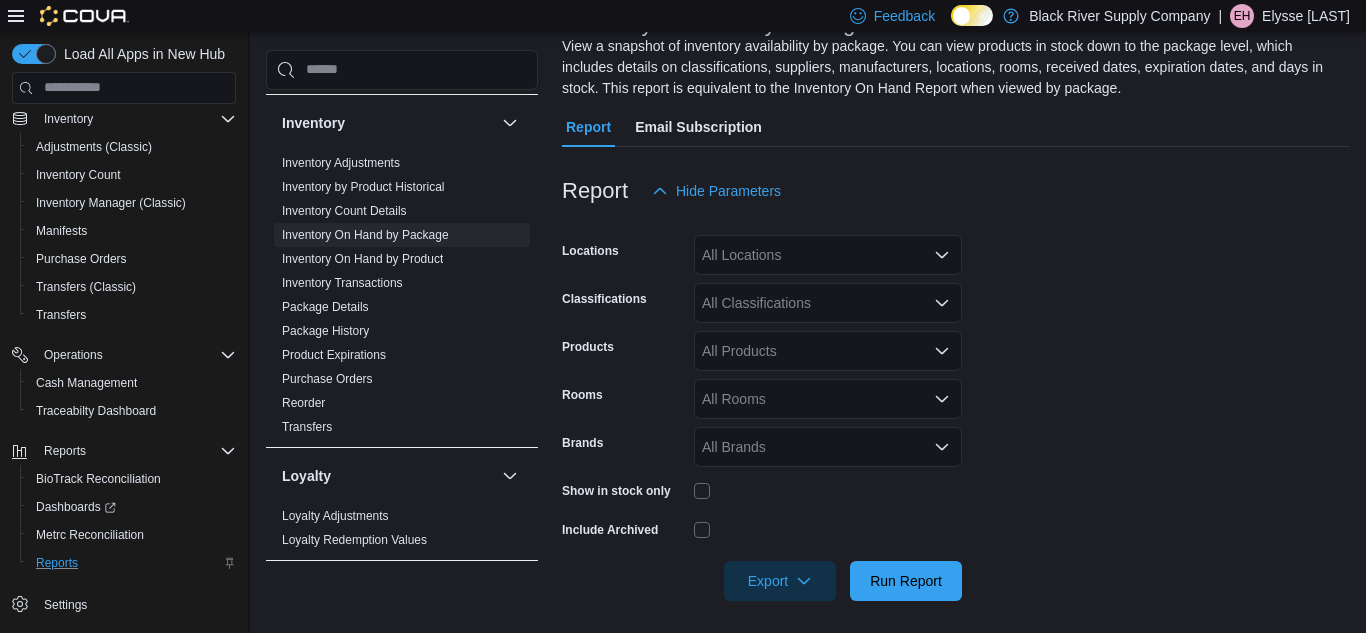 scroll, scrollTop: 88, scrollLeft: 0, axis: vertical 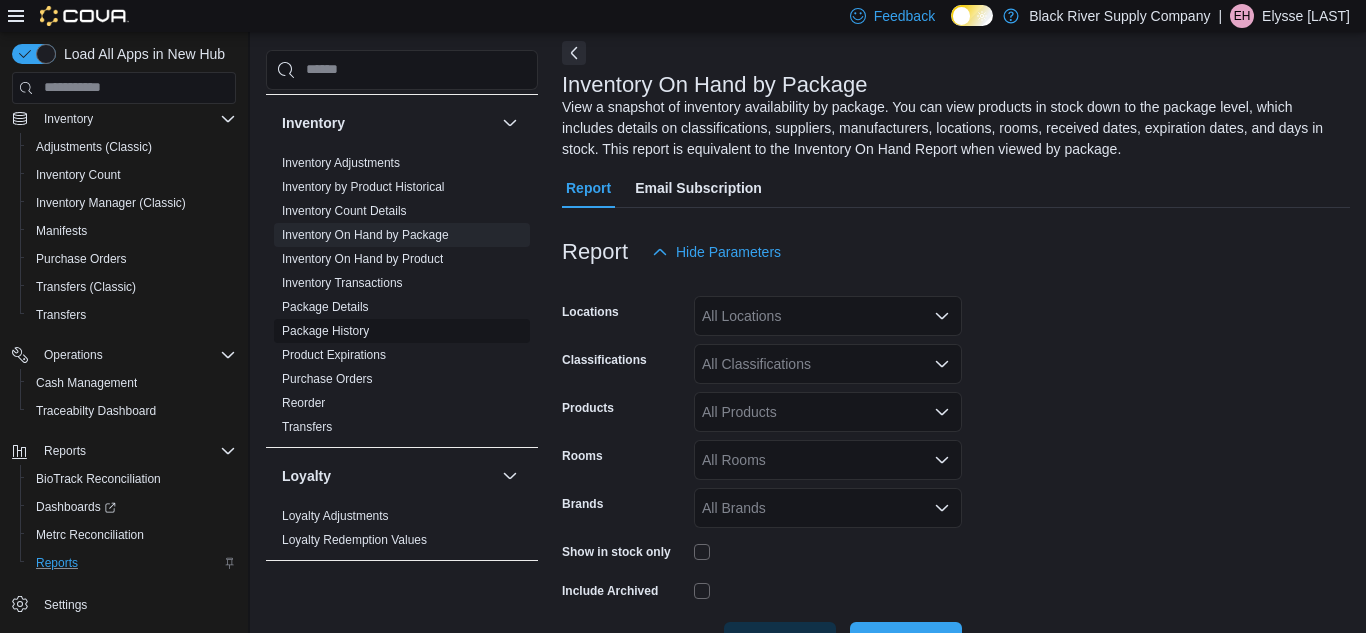 click on "Package History" at bounding box center [325, 331] 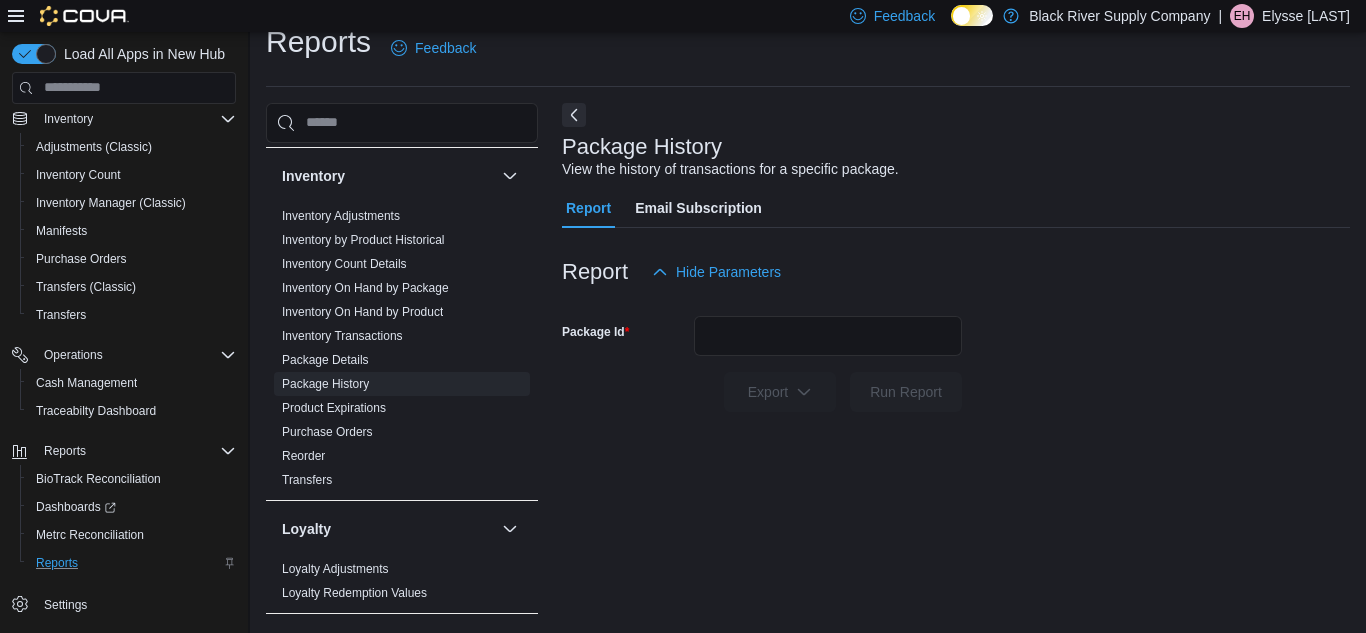 scroll, scrollTop: 26, scrollLeft: 0, axis: vertical 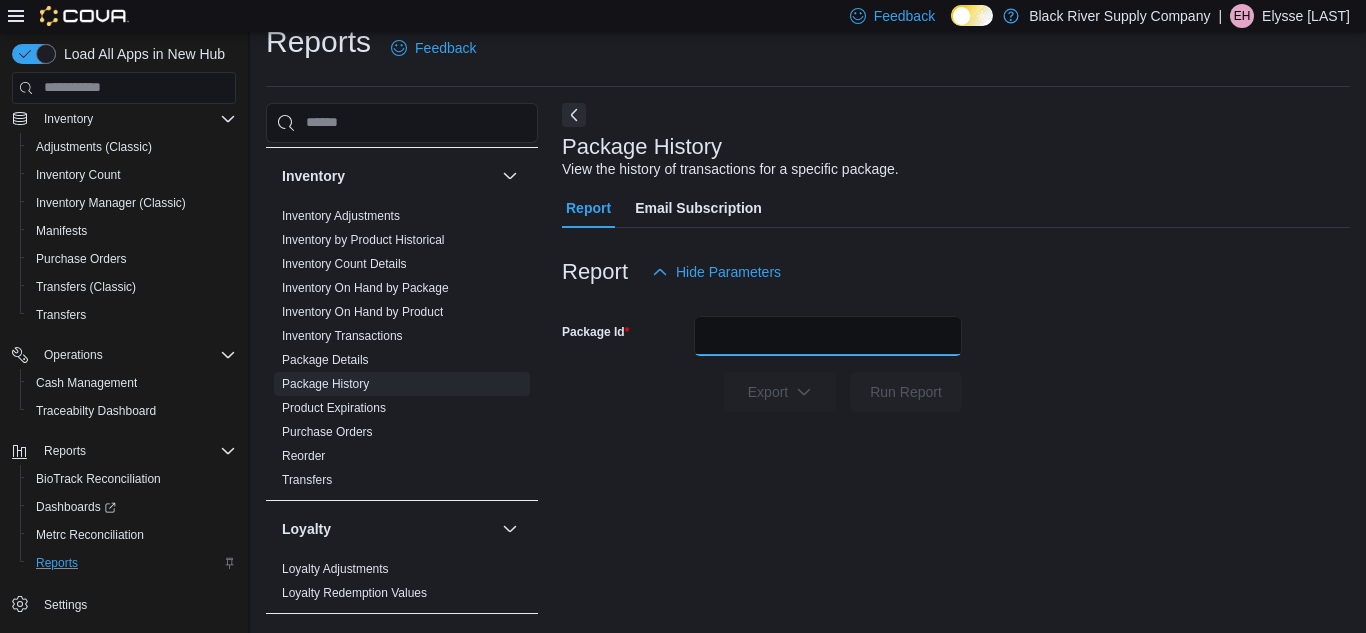 click on "Package Id" at bounding box center (828, 336) 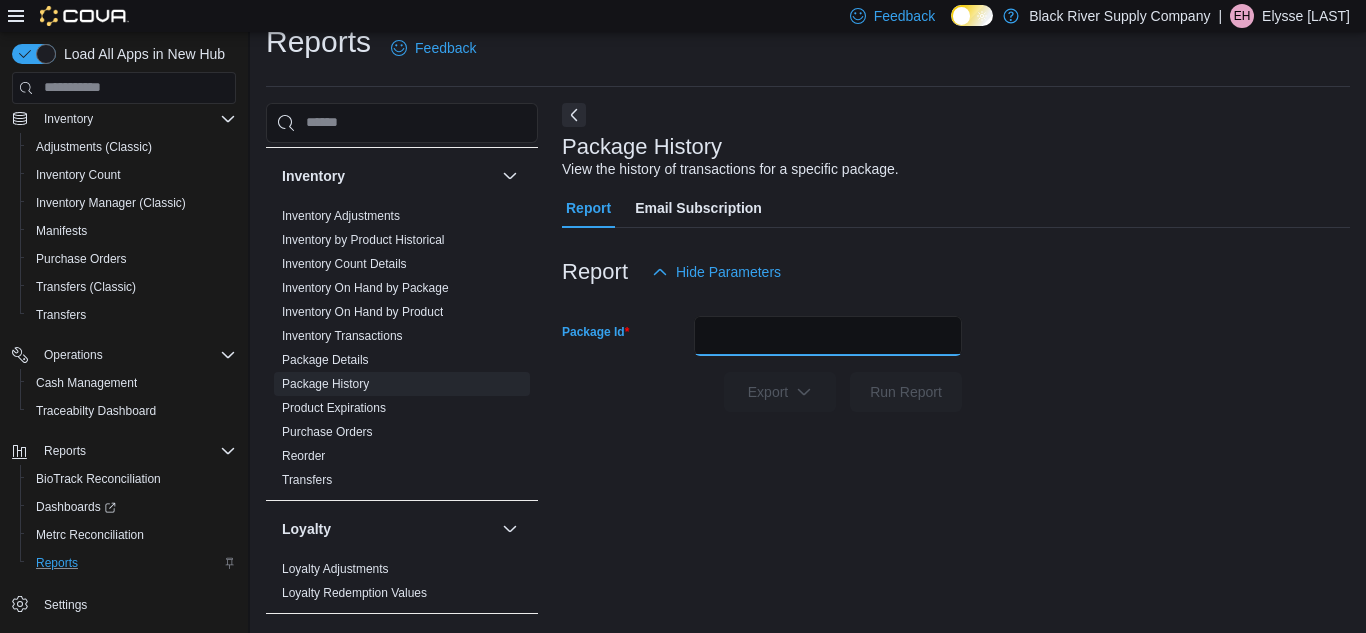 paste on "********" 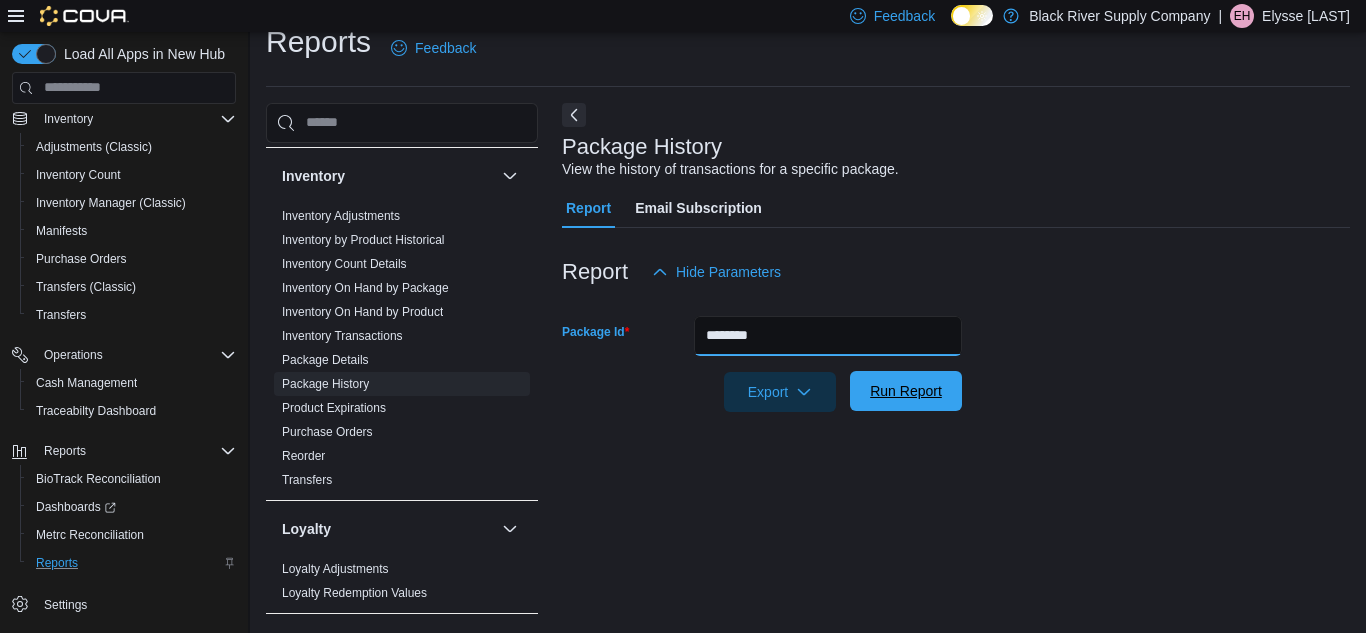 type on "********" 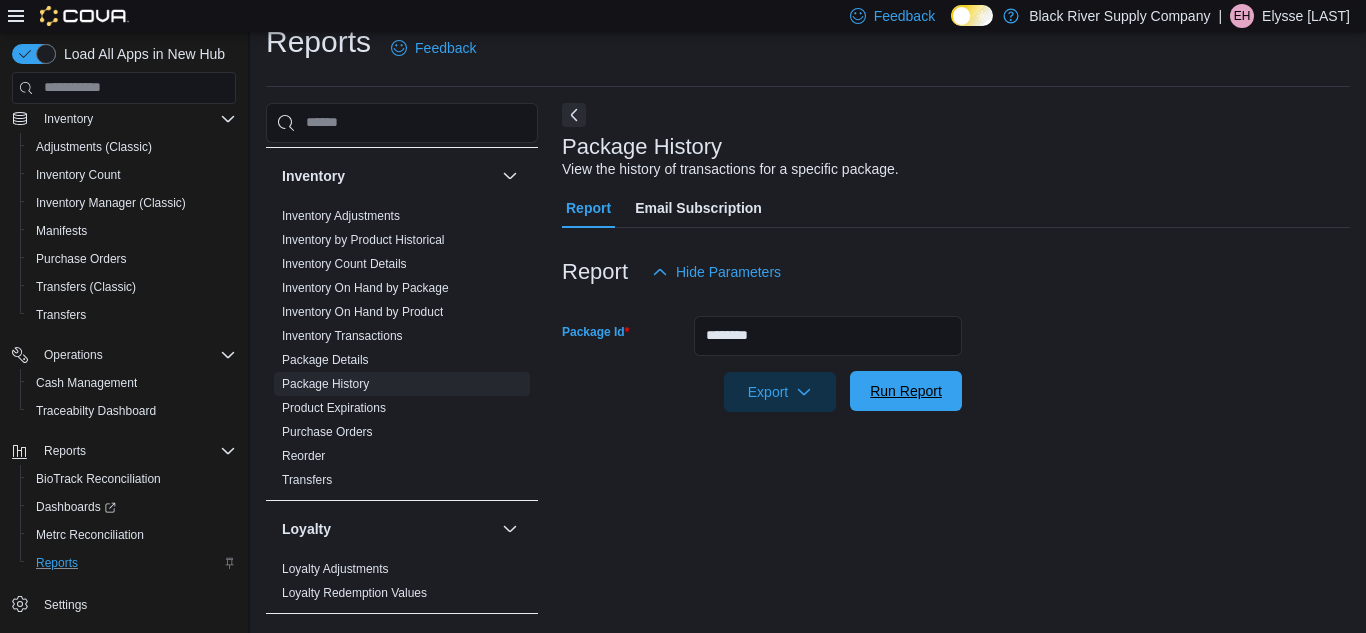click on "Run Report" at bounding box center (906, 391) 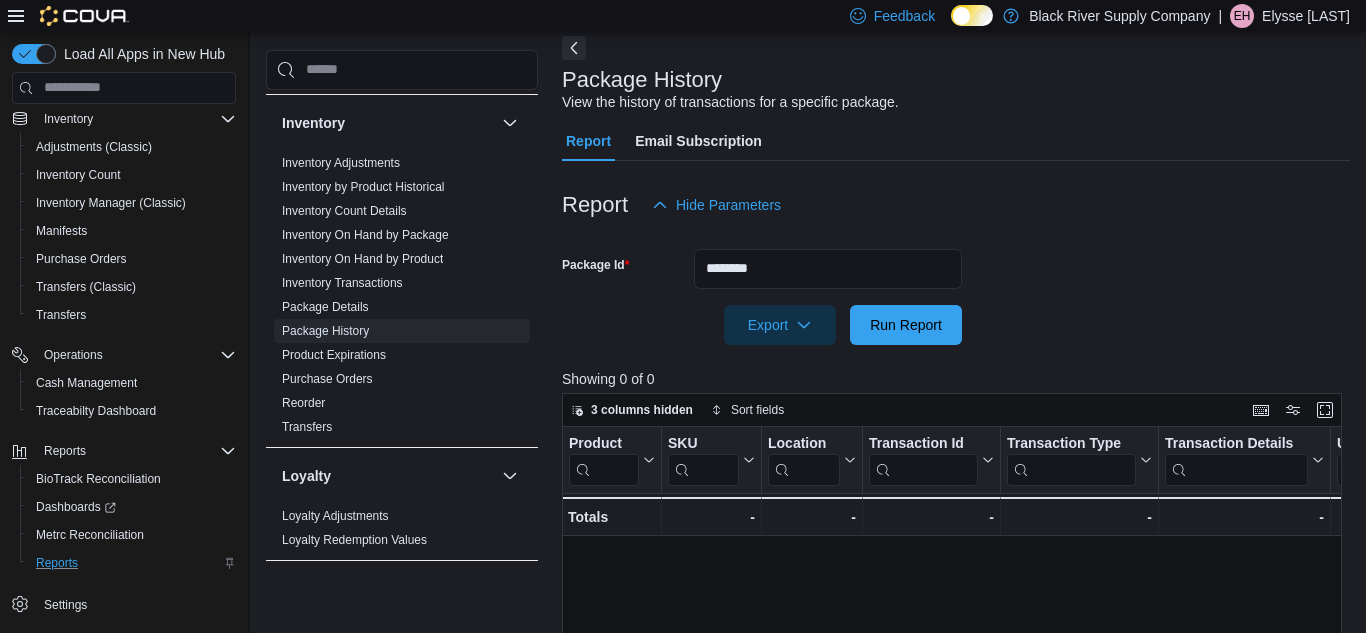 scroll, scrollTop: 0, scrollLeft: 0, axis: both 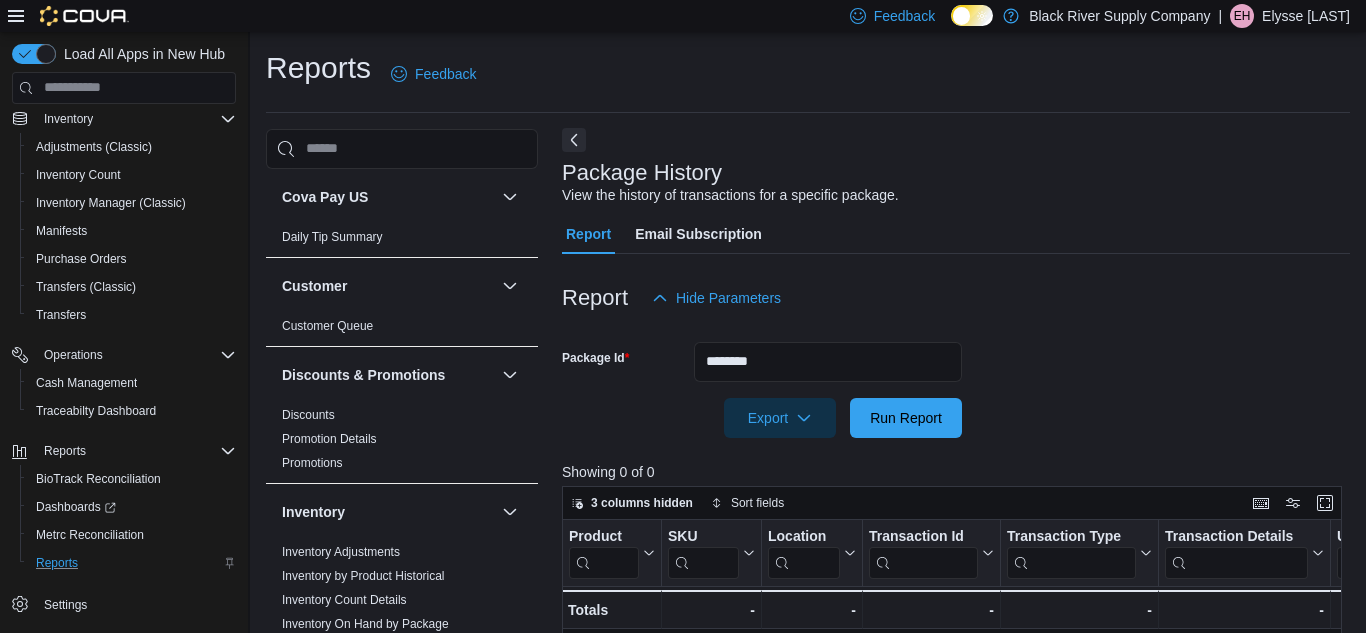 click at bounding box center (574, 140) 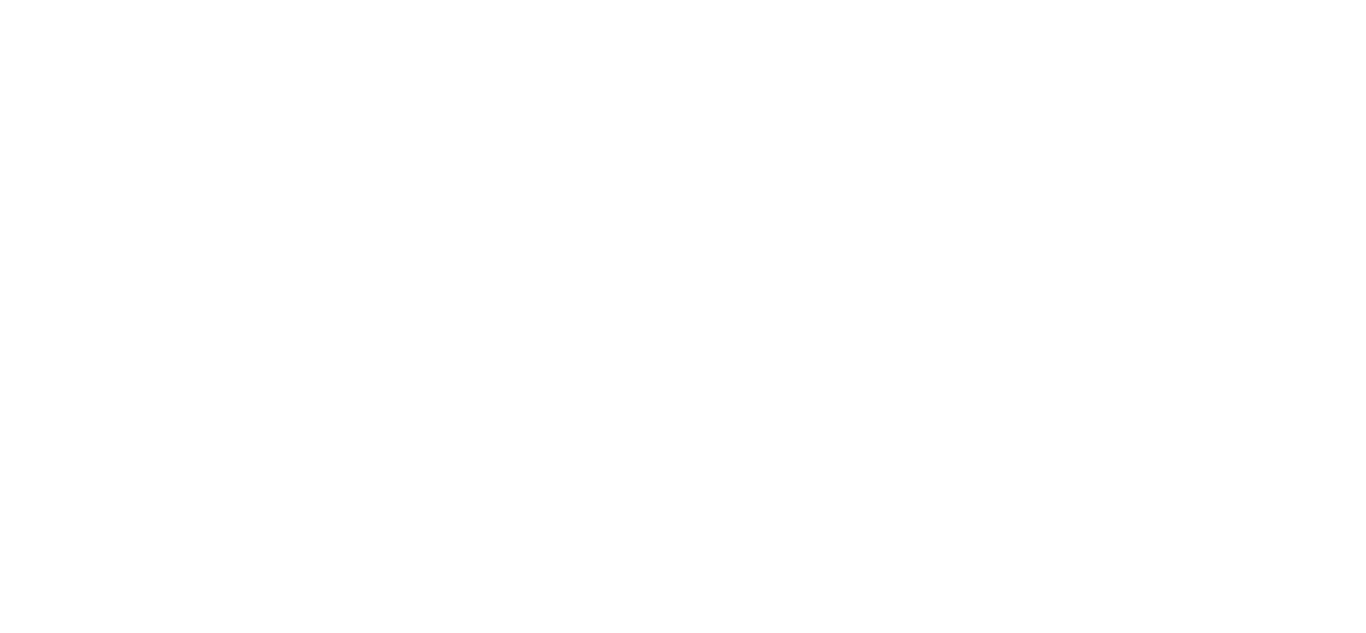 scroll, scrollTop: 0, scrollLeft: 0, axis: both 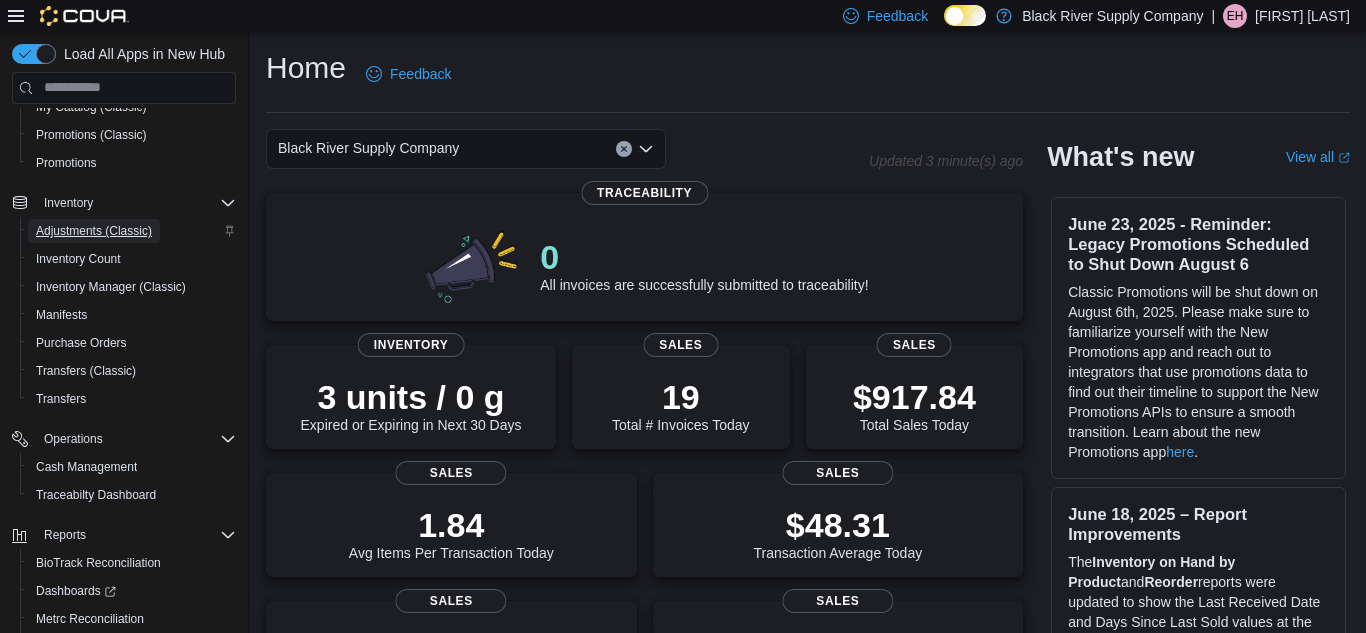 click on "Adjustments (Classic)" at bounding box center [94, 231] 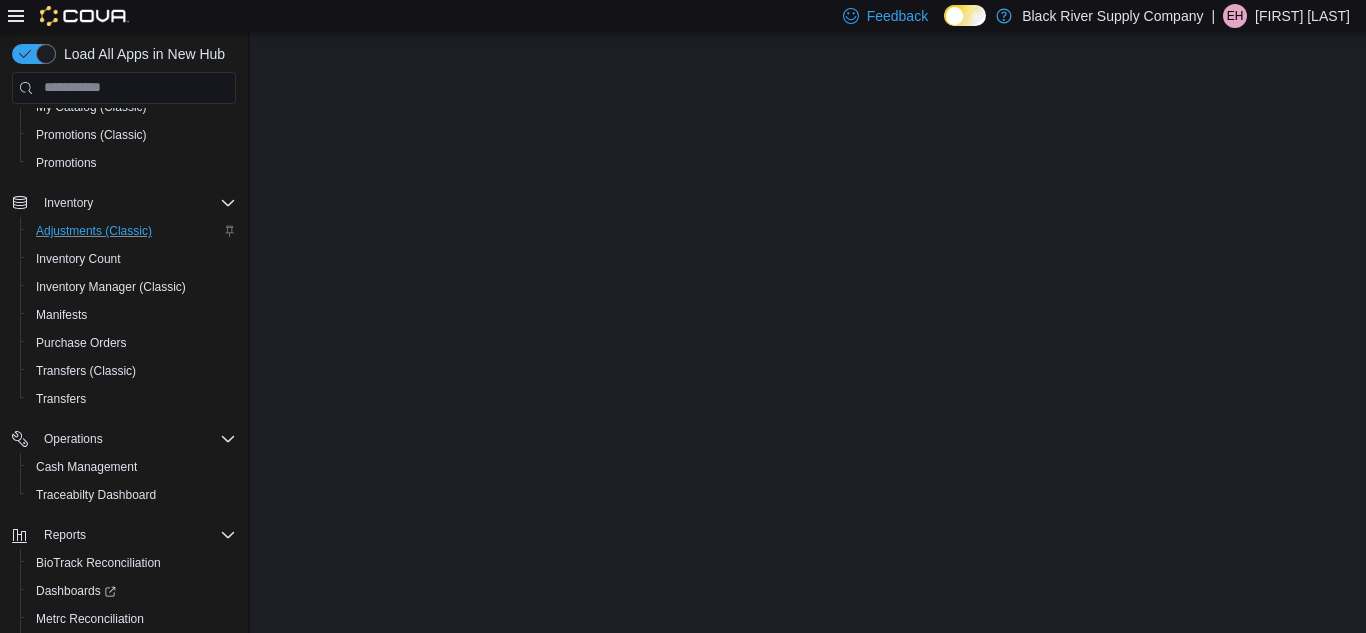 scroll, scrollTop: 0, scrollLeft: 0, axis: both 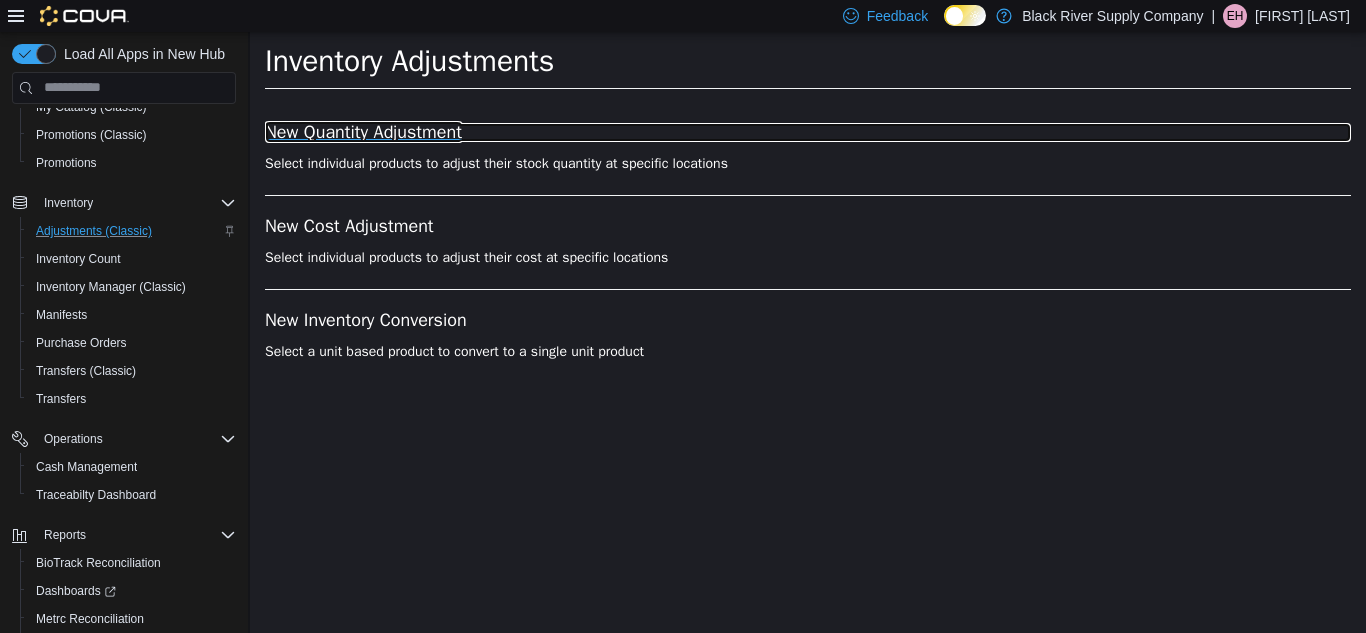 click on "New Quantity Adjustment" at bounding box center [808, 132] 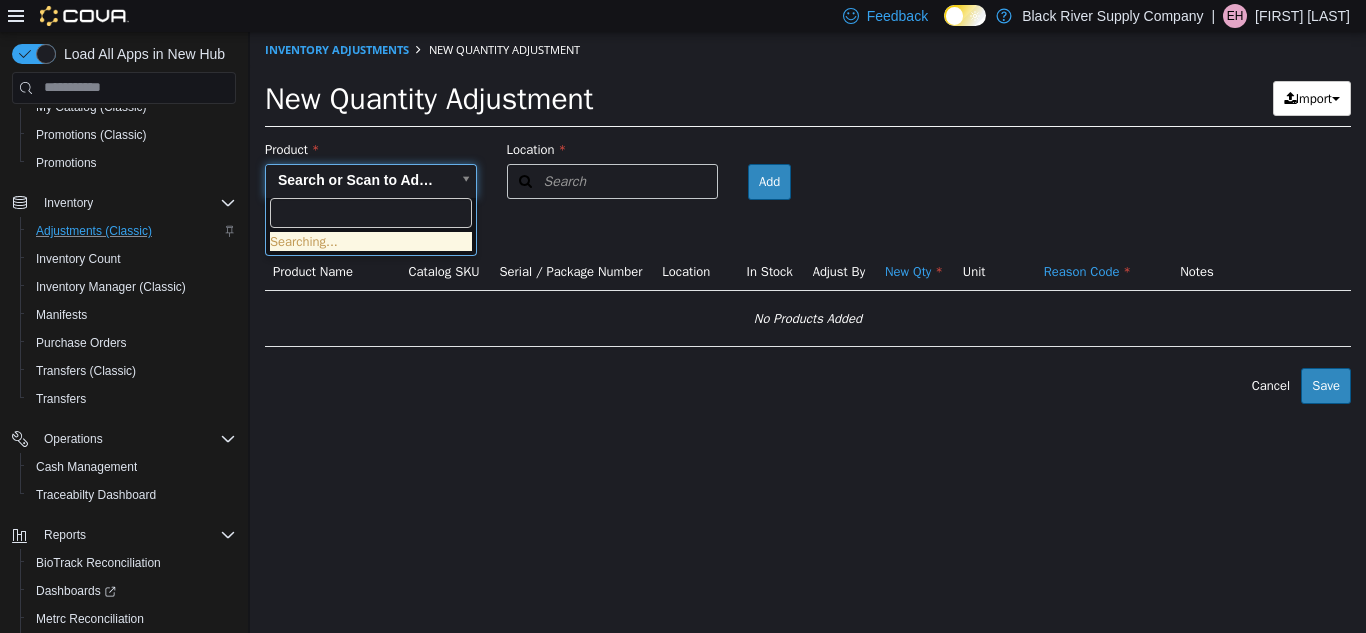 click on "×
Inventory Adjustments
New Quantity Adjustment
New Quantity Adjustment
Import  Inventory Export (.CSV) Package List (.TXT)
Product     Search or Scan to Add Product     Location Search Type 3 or more characters or browse       Black River Supply Company     (1)         Black River Supply Company         Room   Add Products  ( 0 ) Product Name Catalog SKU Serial / Package Number Location In Stock Adjust By New Qty Unit Reason Code Notes No Products Added Error saving adjustment please resolve the errors above. Cancel Save
Searching..." at bounding box center (808, 217) 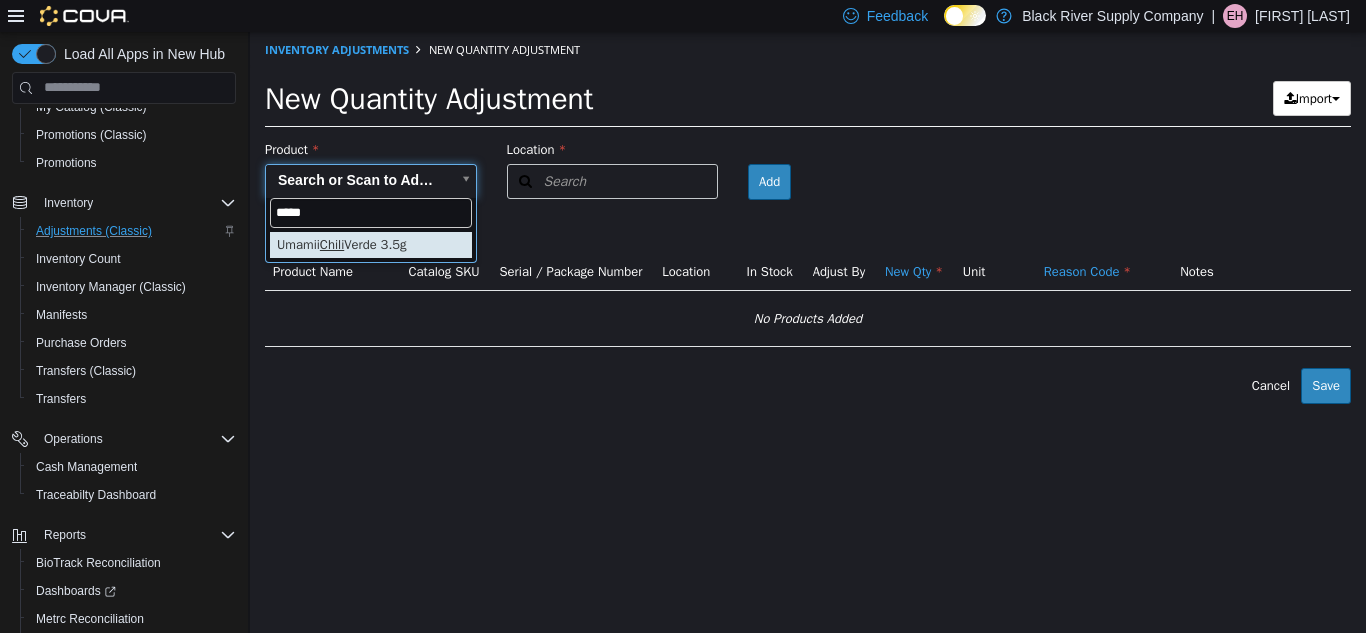 type on "*****" 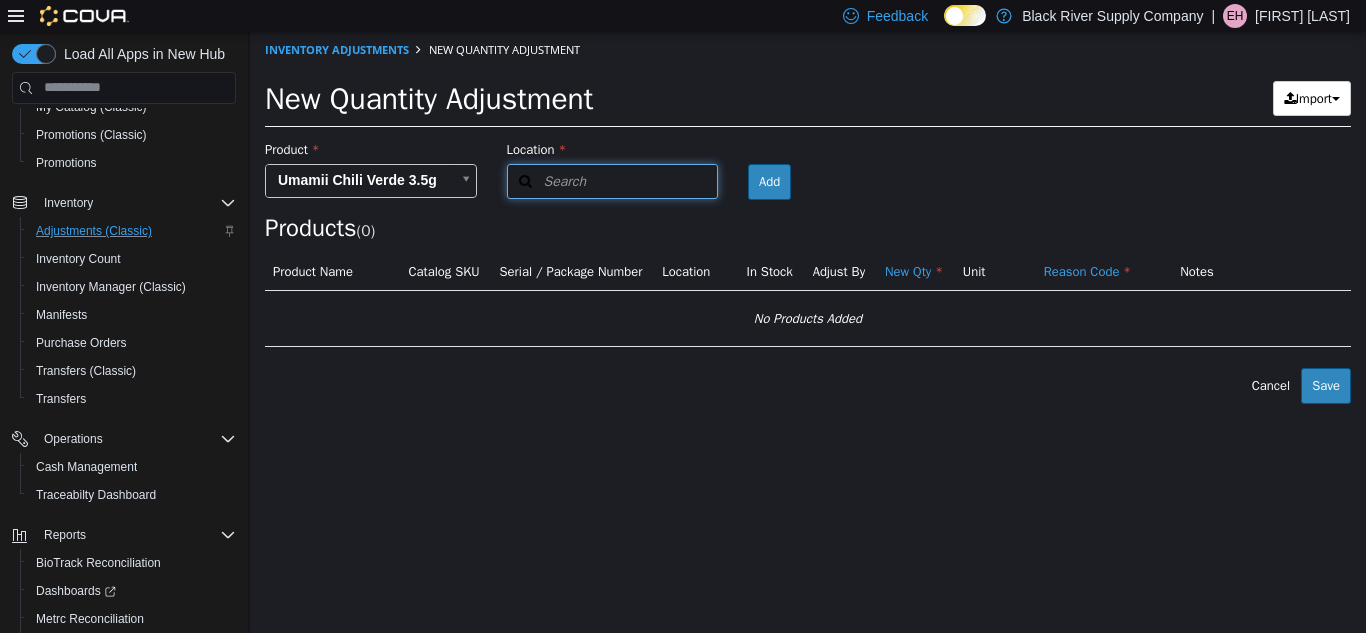 click on "Search" at bounding box center [547, 180] 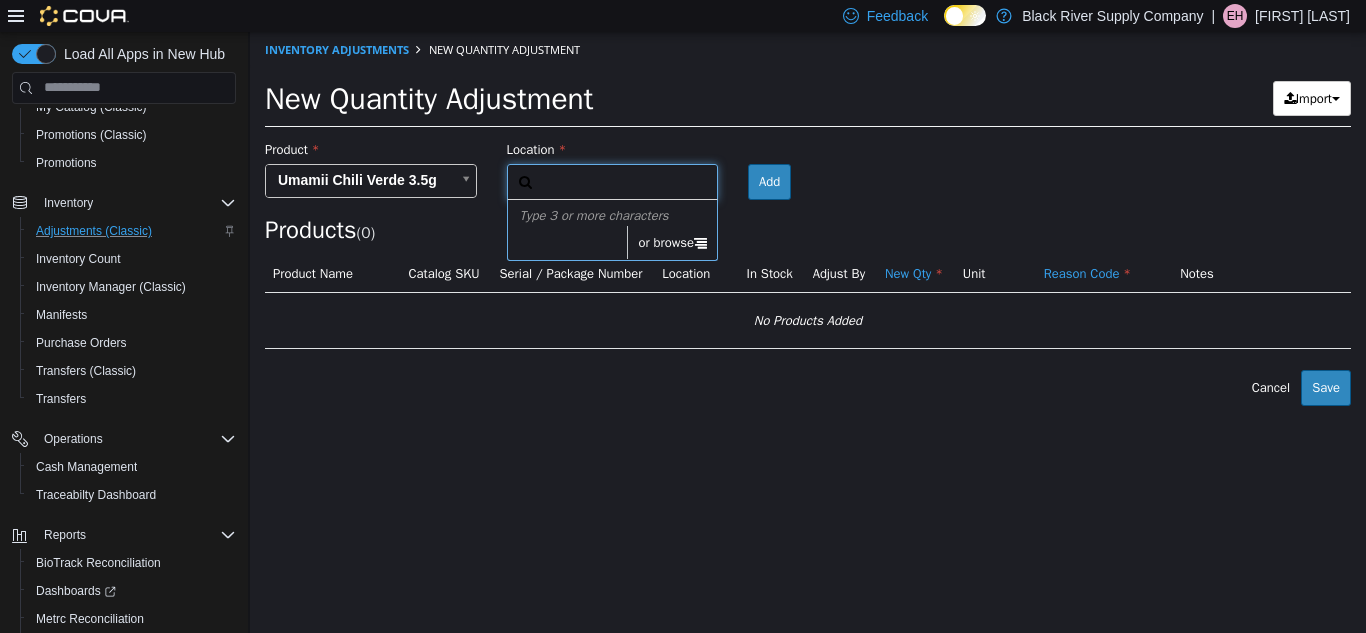 click on "or browse" at bounding box center (672, 242) 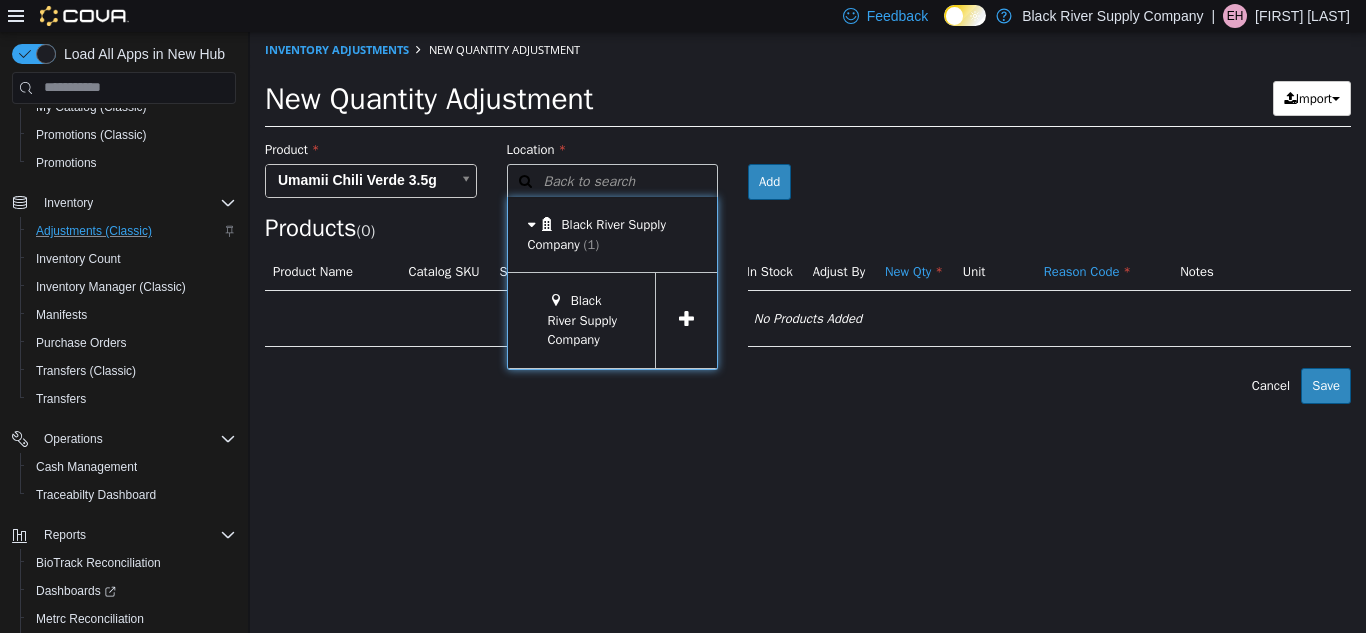 click at bounding box center [686, 318] 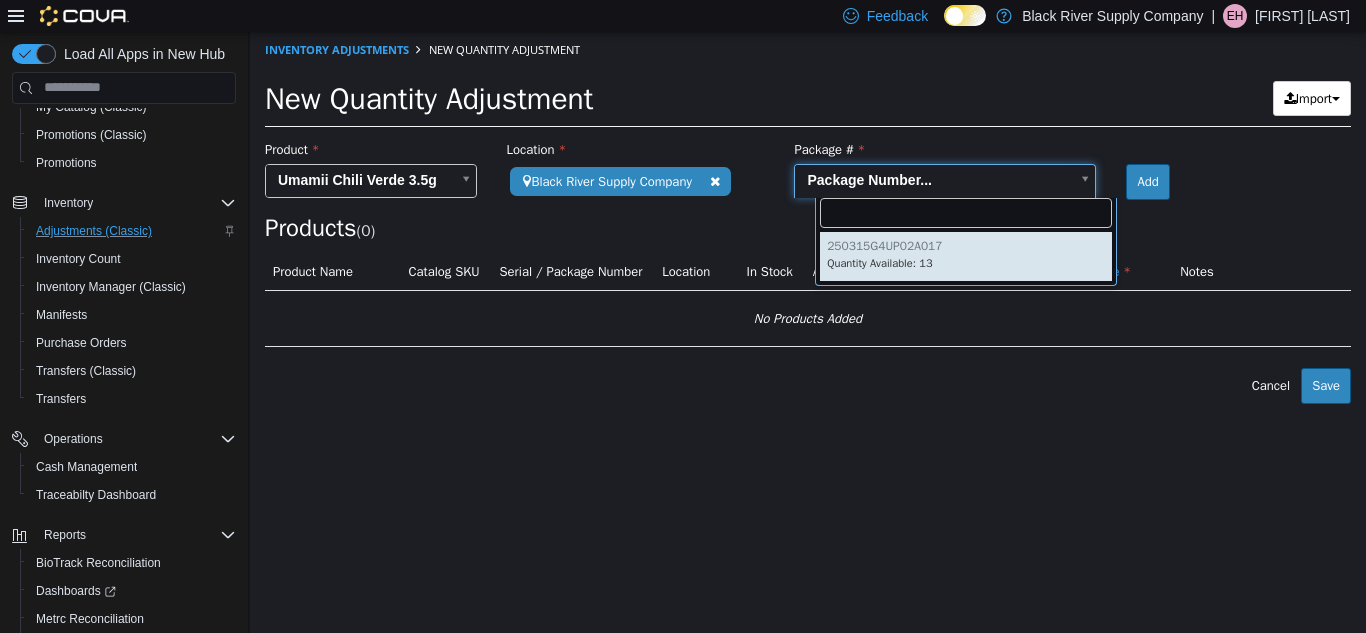 click on "**********" at bounding box center [808, 217] 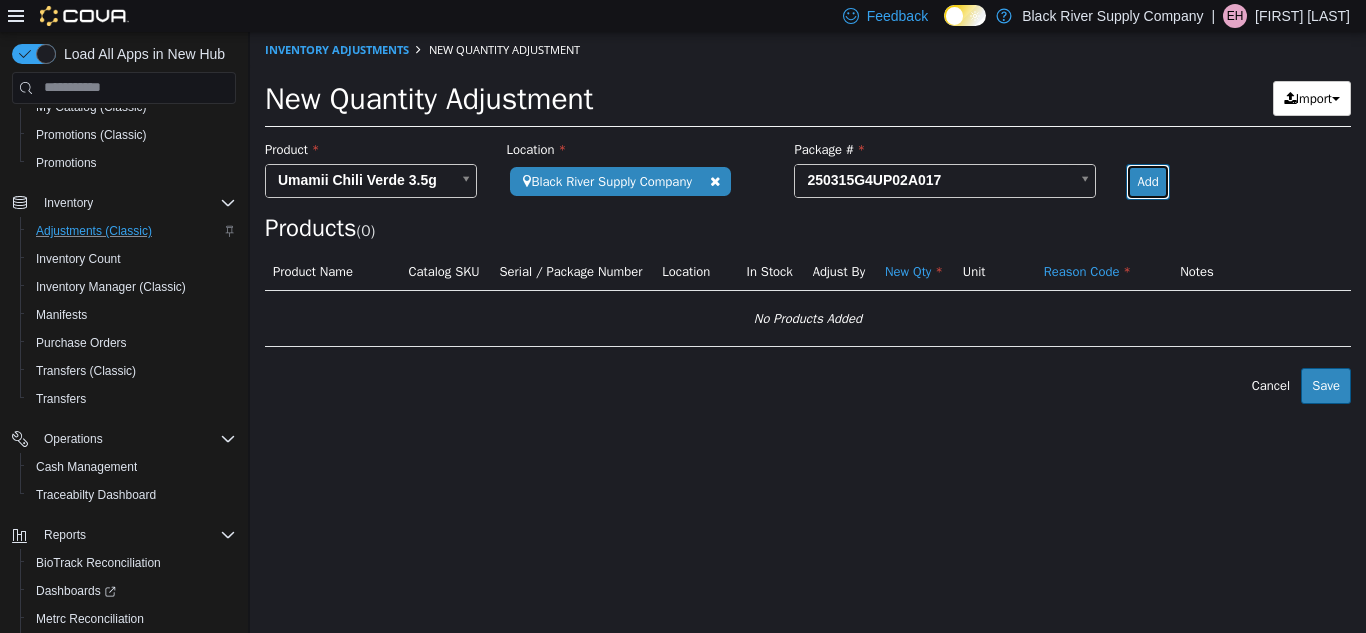 click on "Add" at bounding box center [1147, 181] 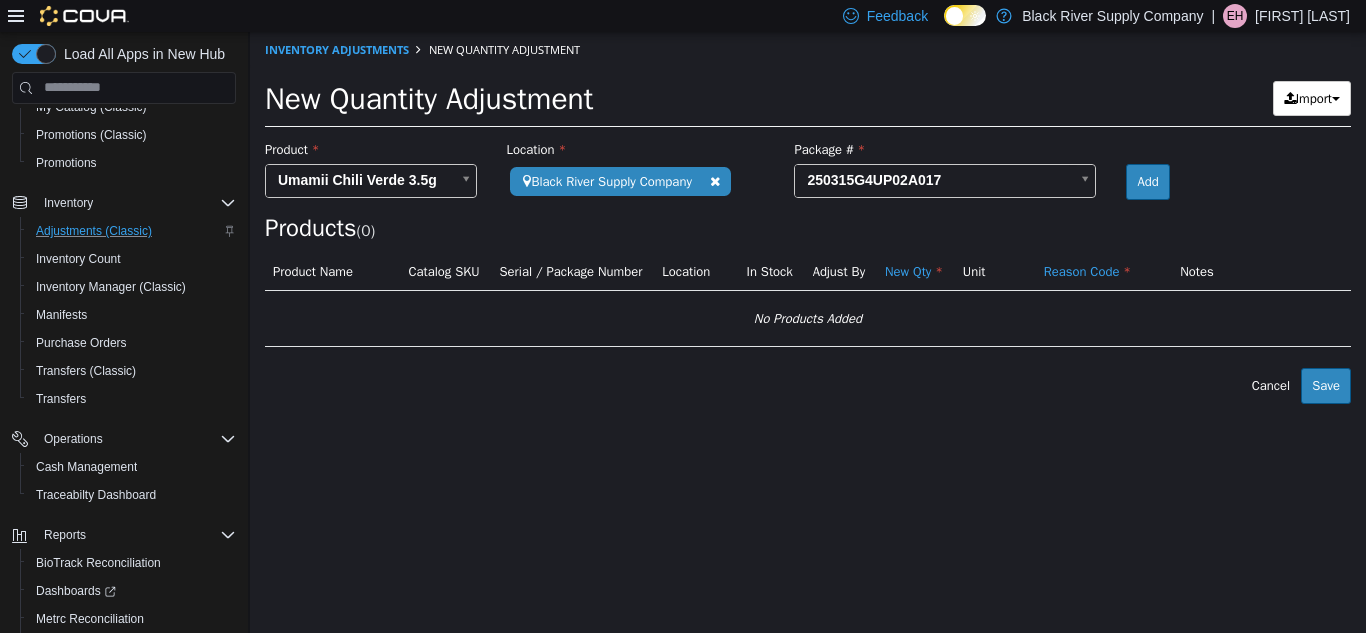 type 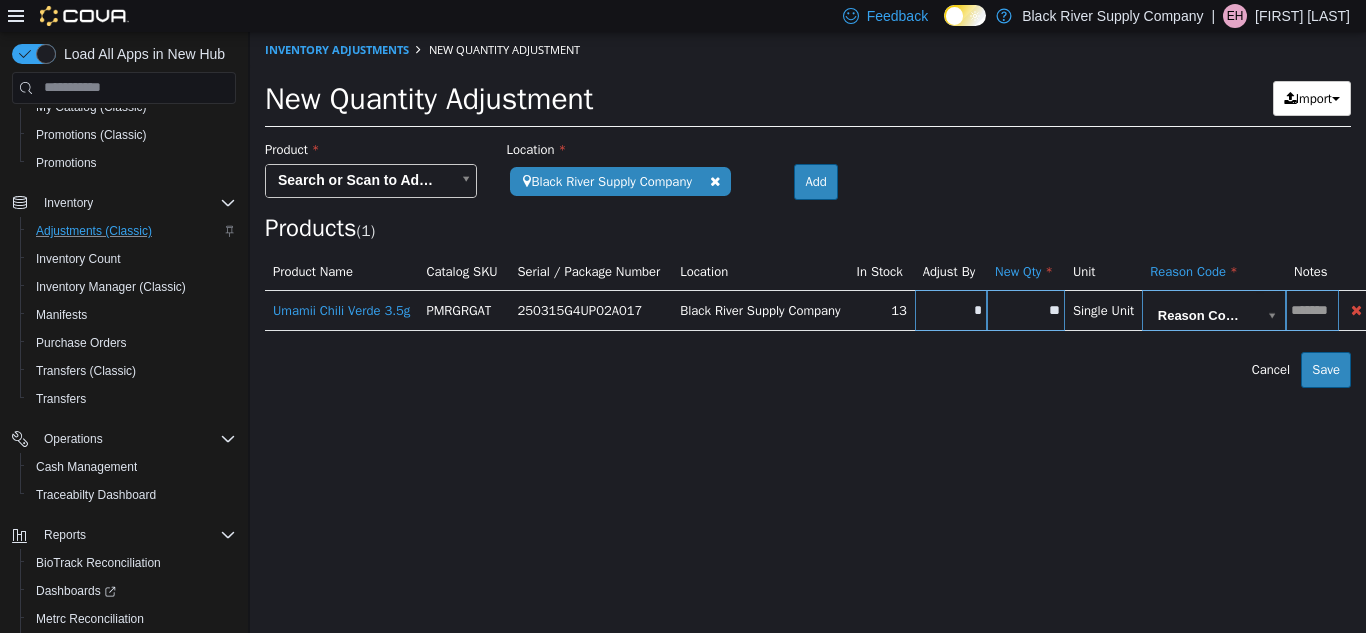 click on "*" at bounding box center [951, 309] 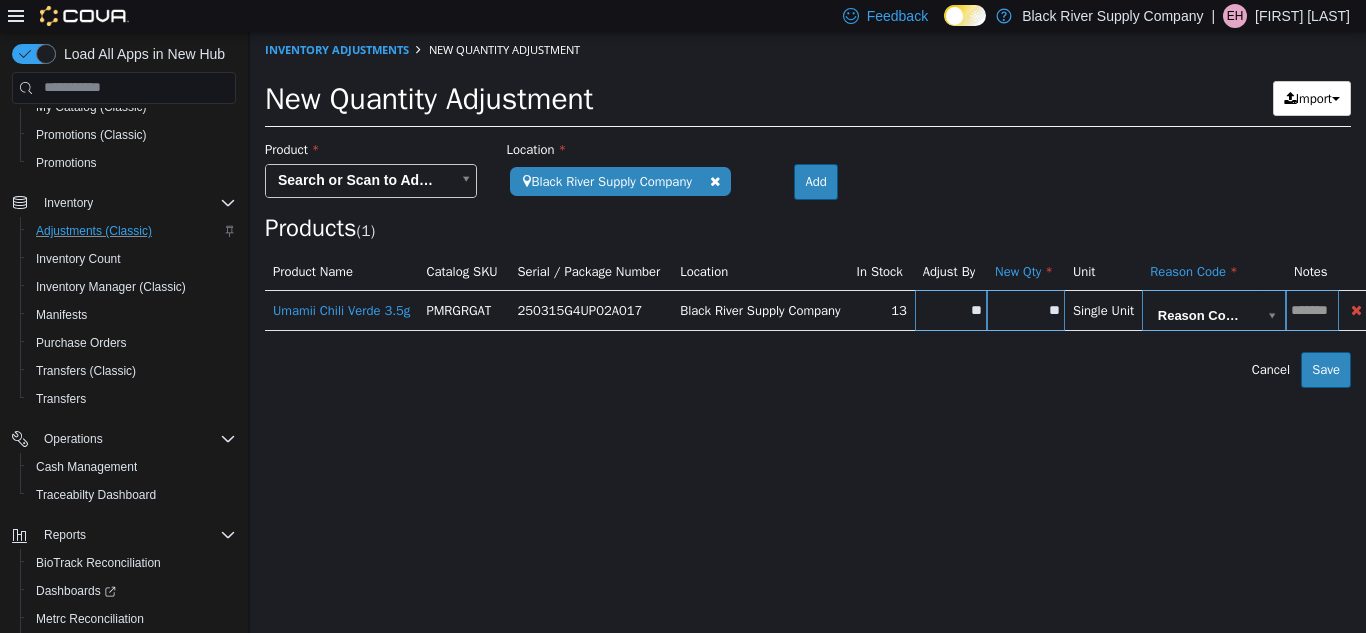 type on "**" 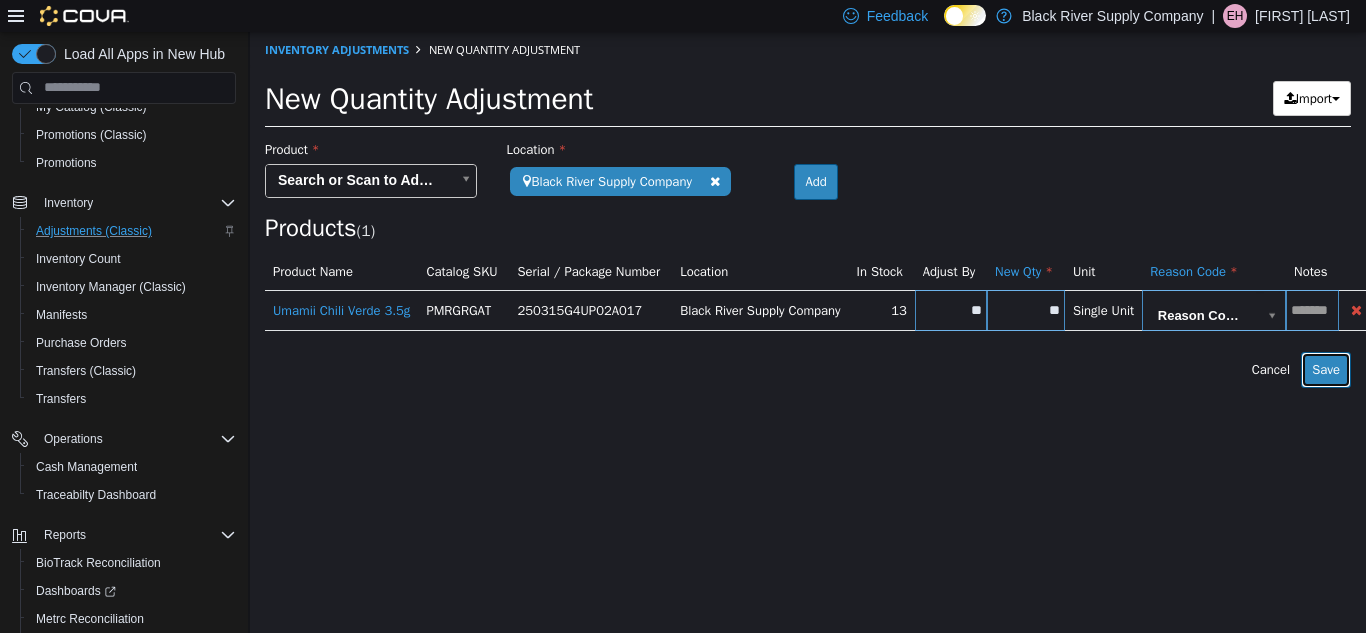 type on "**" 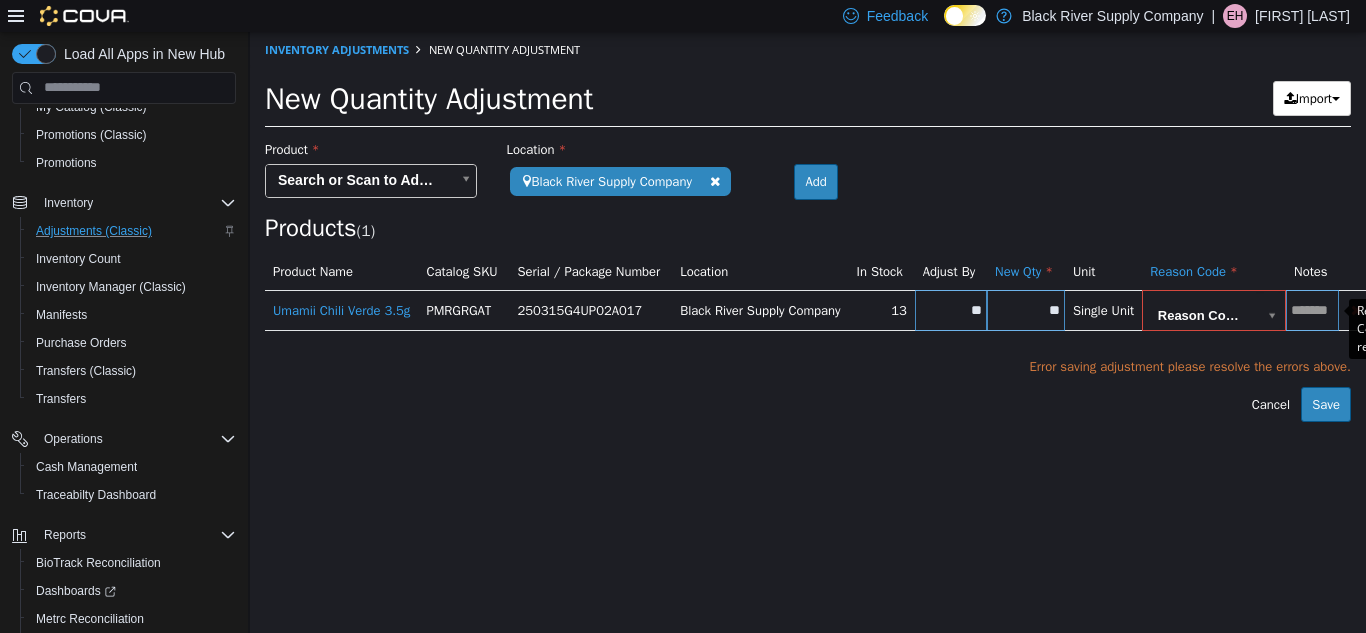 click on "**********" at bounding box center [808, 226] 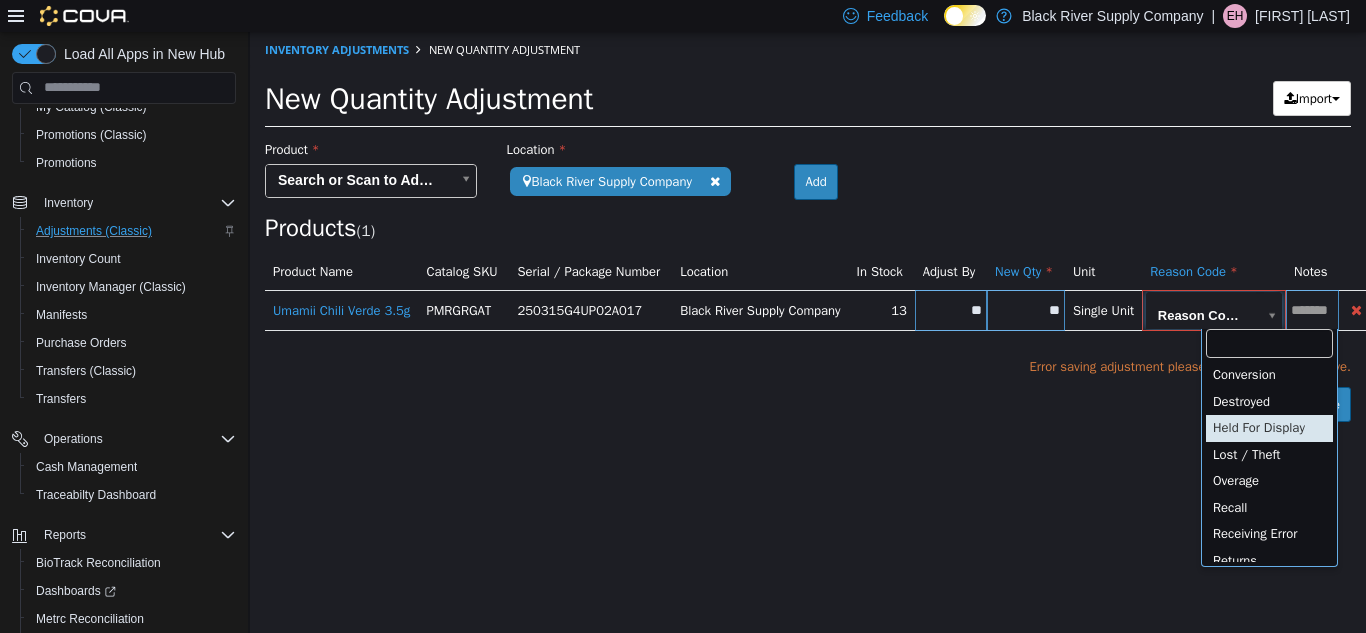 type on "**********" 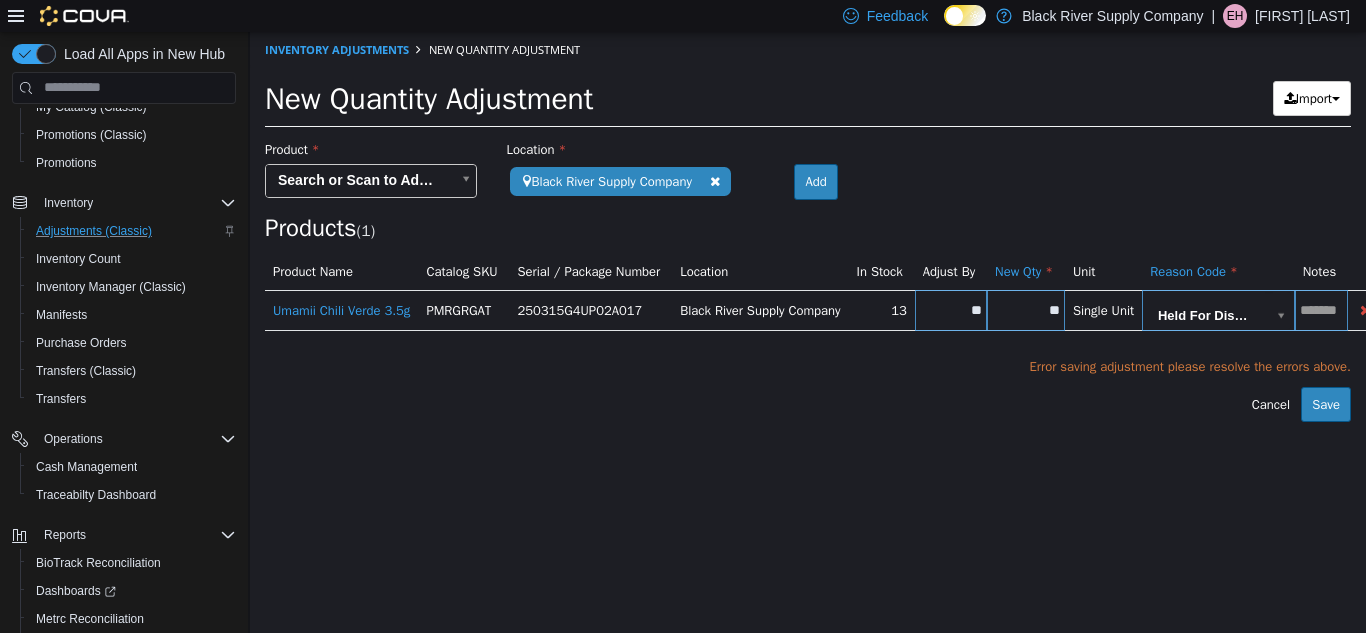 click at bounding box center (1321, 309) 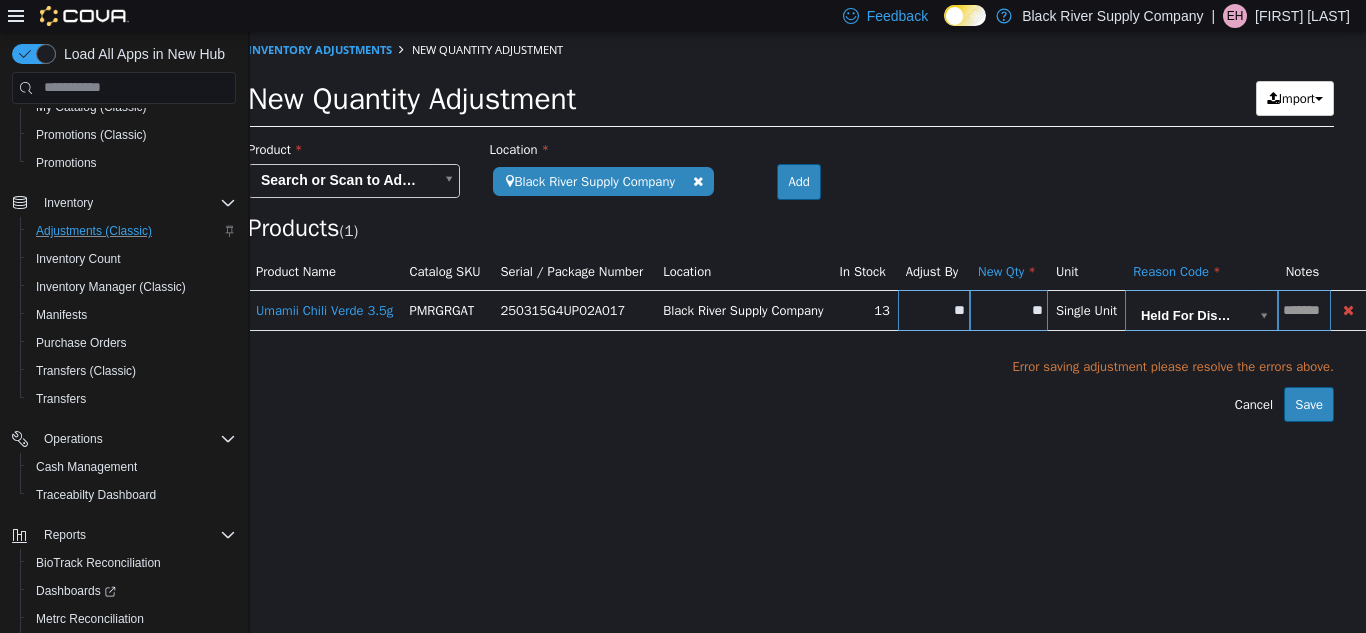 click at bounding box center (1304, 309) 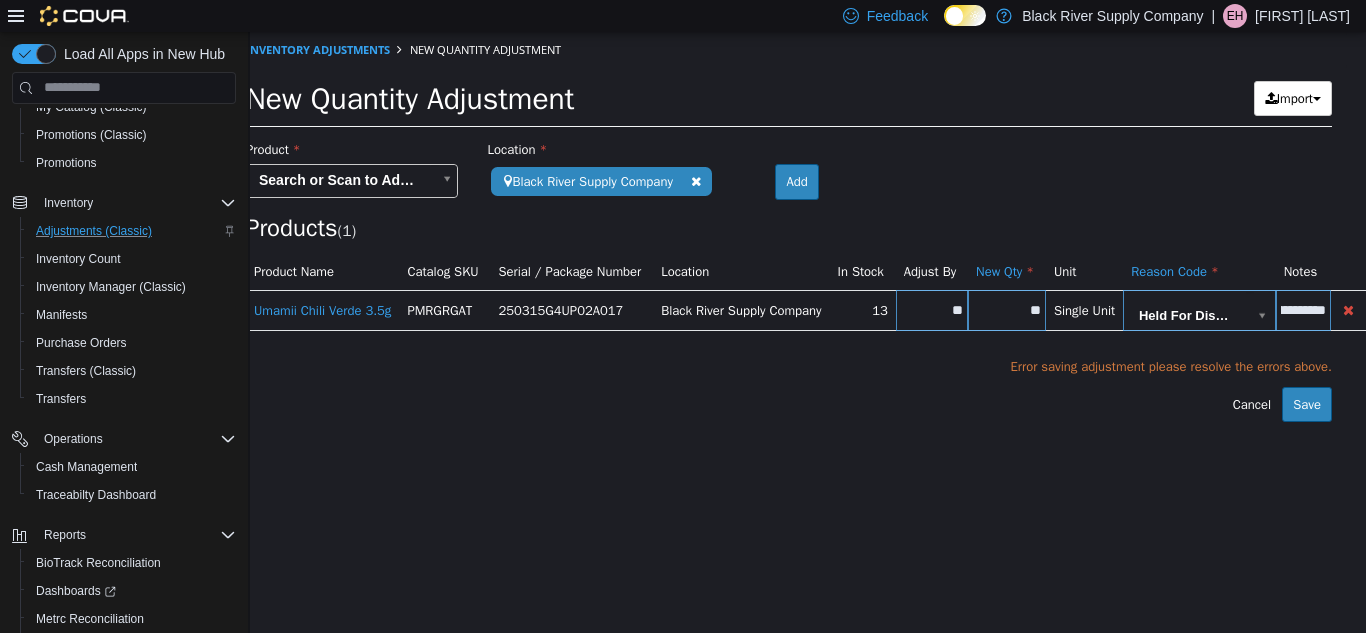 scroll, scrollTop: 0, scrollLeft: 116, axis: horizontal 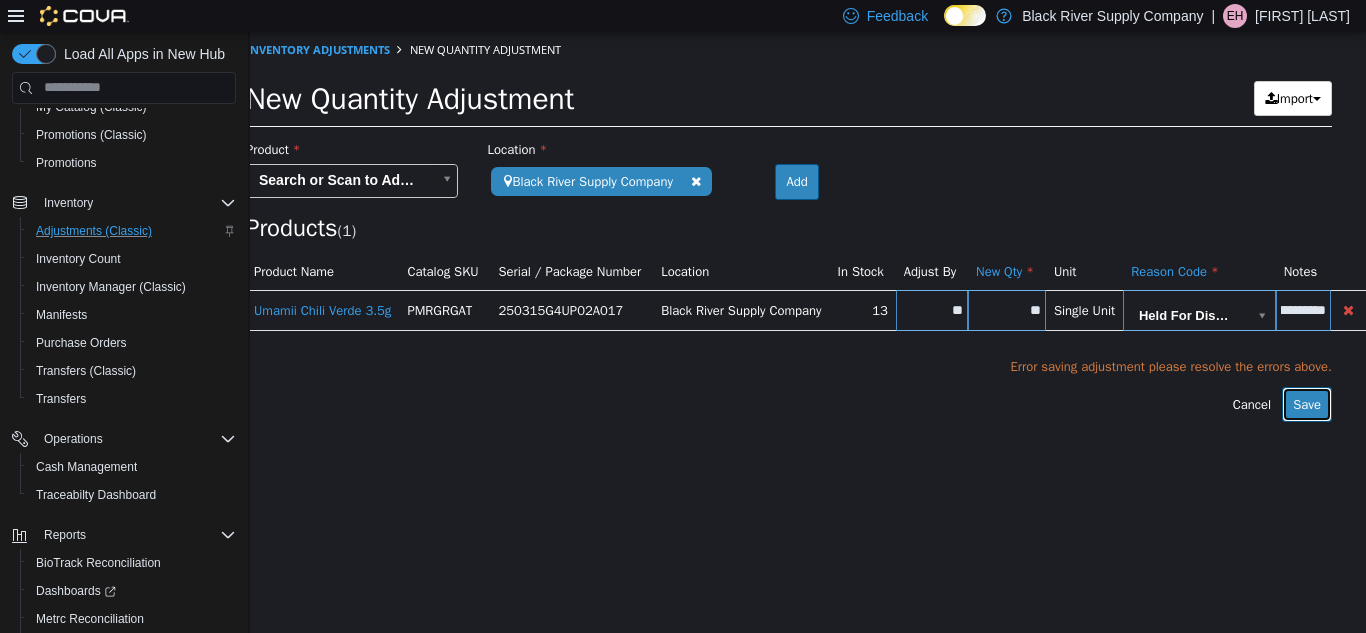 click on "Save" at bounding box center (1307, 404) 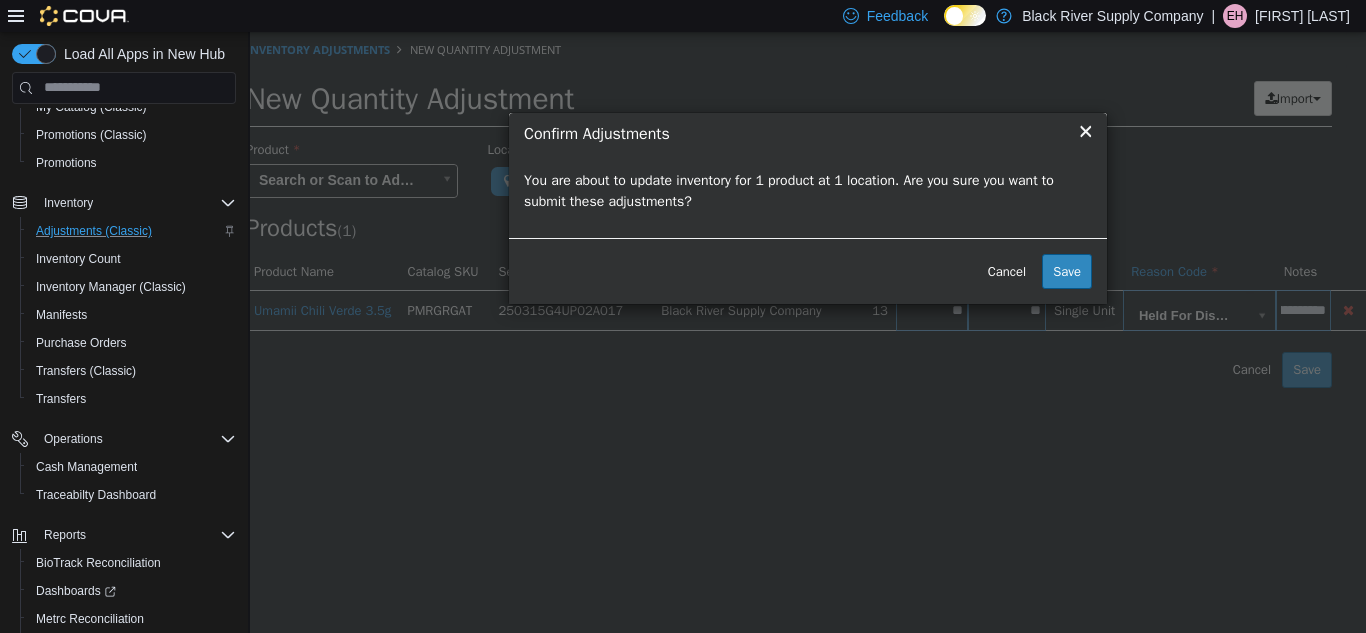 scroll, scrollTop: 0, scrollLeft: 0, axis: both 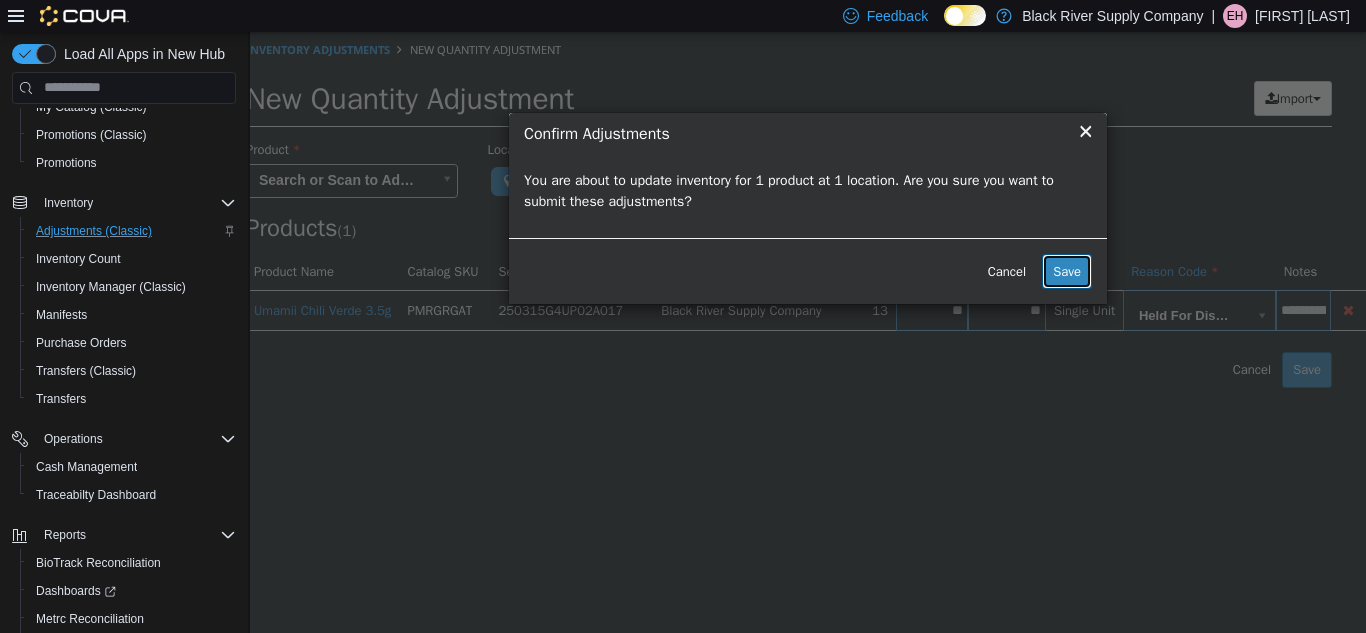 click on "Save" at bounding box center (1067, 271) 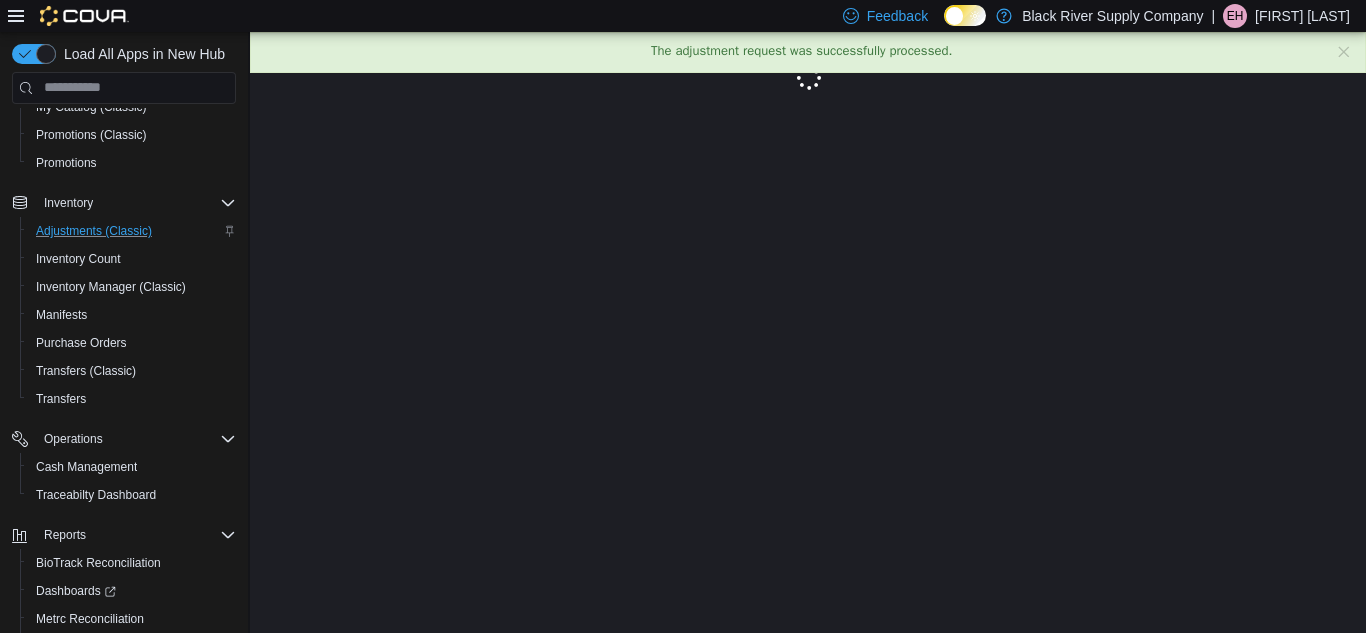 scroll, scrollTop: 0, scrollLeft: 0, axis: both 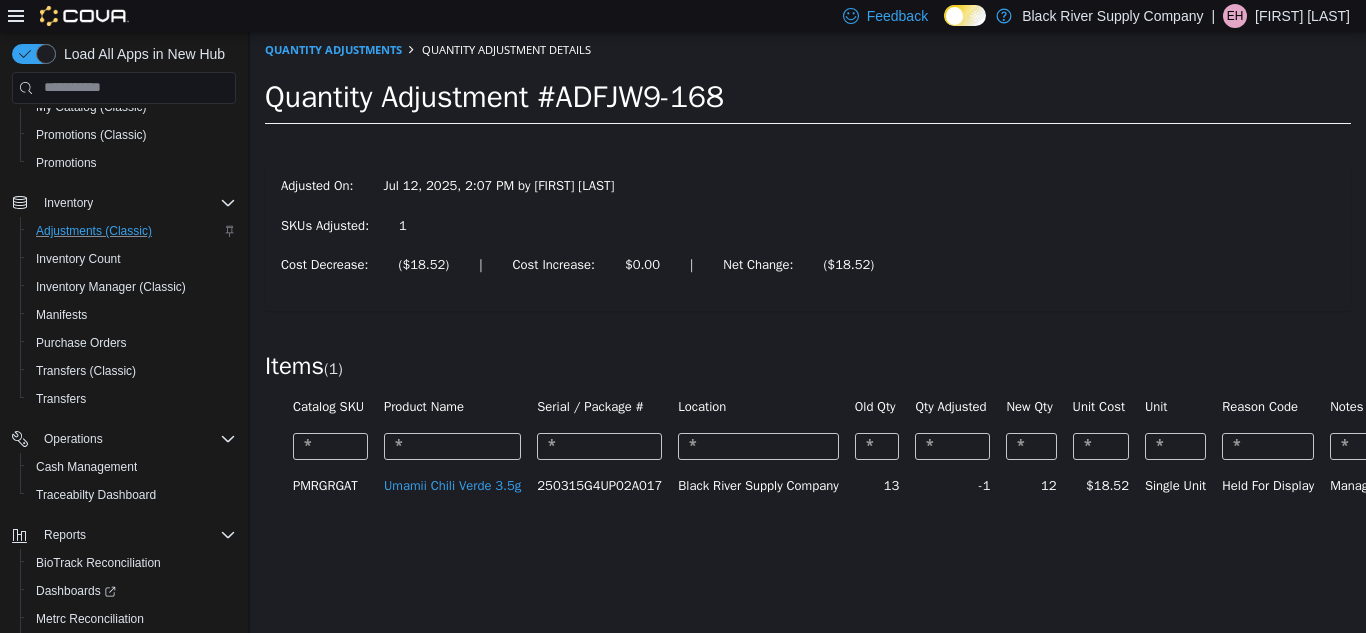 click on "Quantity Adjustments" at bounding box center [333, 49] 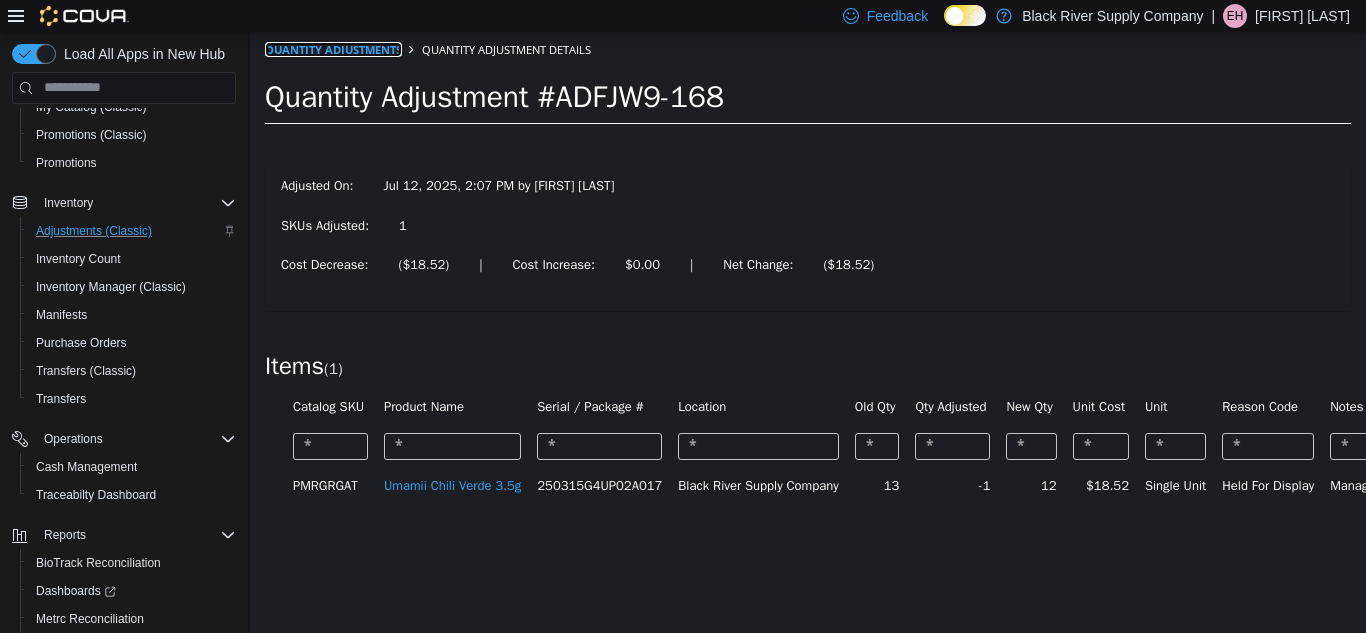 click on "Quantity Adjustments" at bounding box center [333, 48] 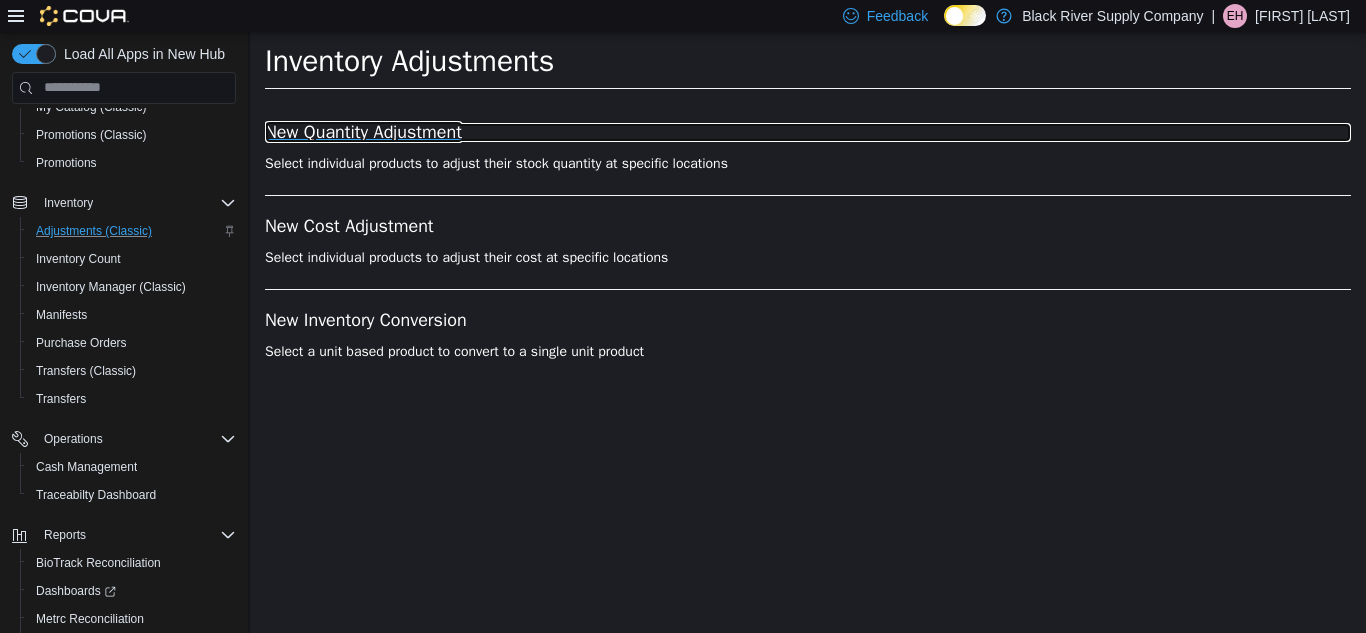 click on "New Quantity Adjustment" at bounding box center (808, 132) 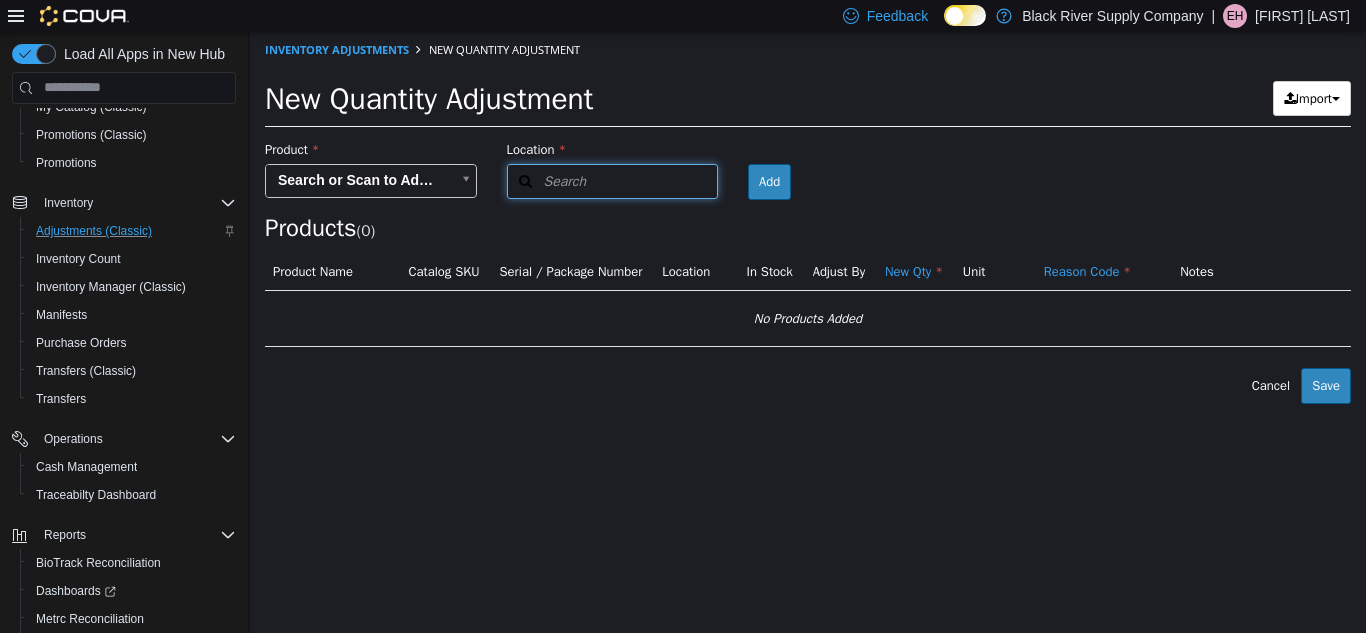 click on "Search" at bounding box center [613, 180] 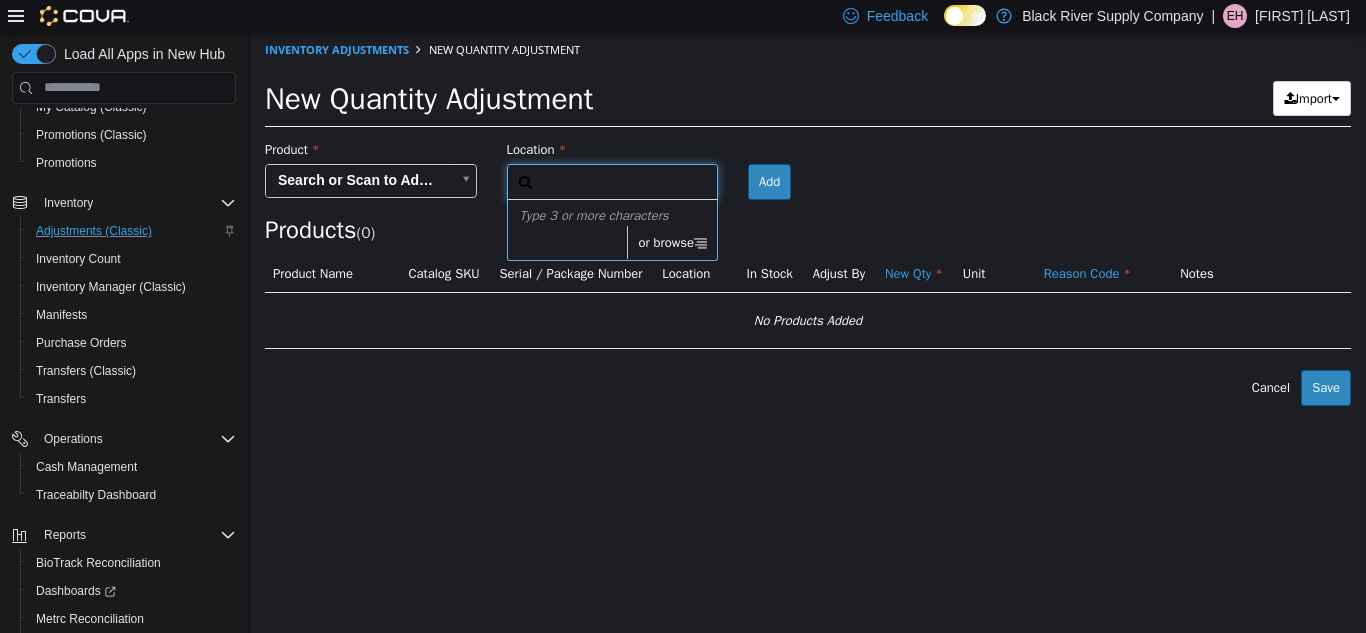 click on "×
The adjustment request was successfully processed.
Inventory Adjustments
New Quantity Adjustment
New Quantity Adjustment
Import  Inventory Export (.CSV) Package List (.TXT)
Product     Search or Scan to Add Product                             Location Search Type 3 or more characters or browse       Black River Supply Company     (1)         Black River Supply Company         Room   Add Products  ( 0 ) Product Name Catalog SKU Serial / Package Number Location In Stock Adjust By New Qty Unit Reason Code Notes No Products Added Error saving adjustment please resolve the errors above. Cancel Save" at bounding box center (808, 218) 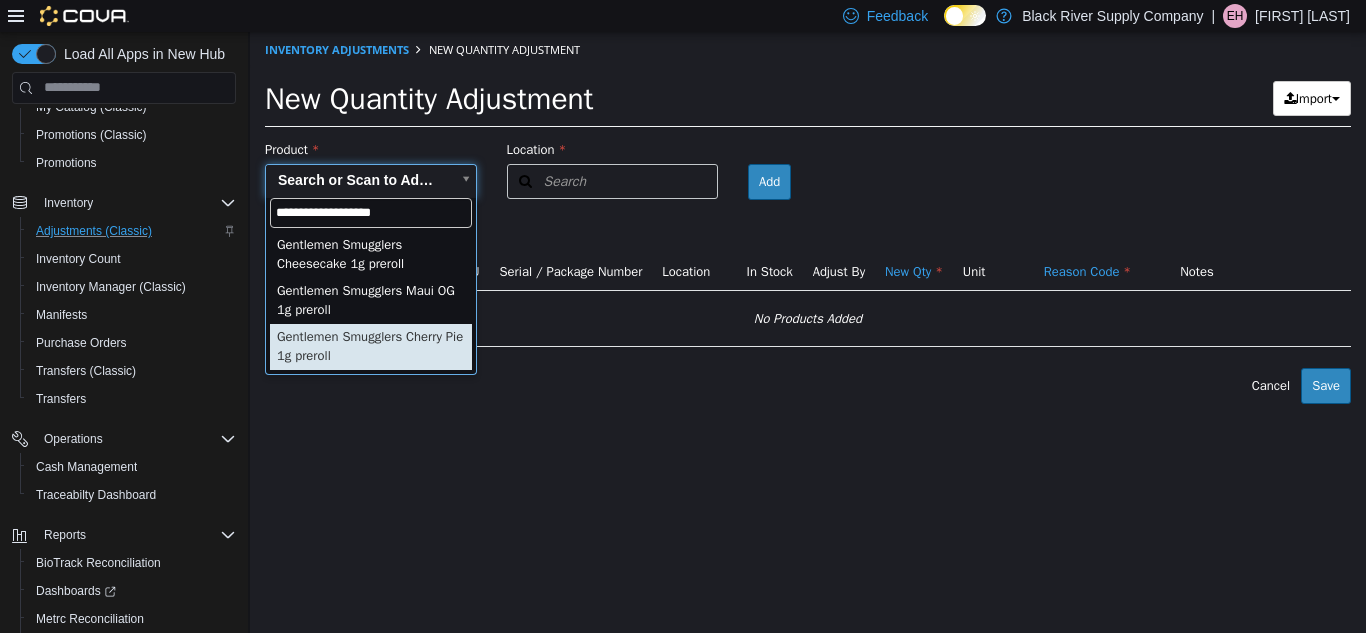 type on "**********" 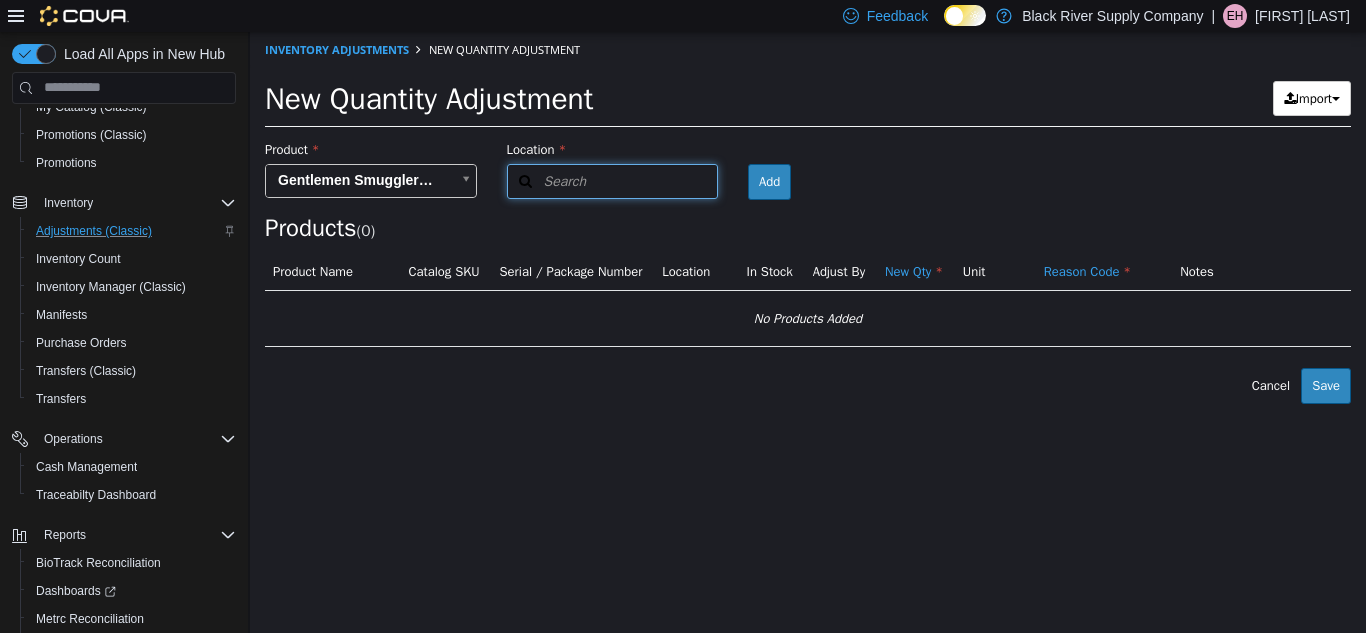 click on "Search" at bounding box center [547, 180] 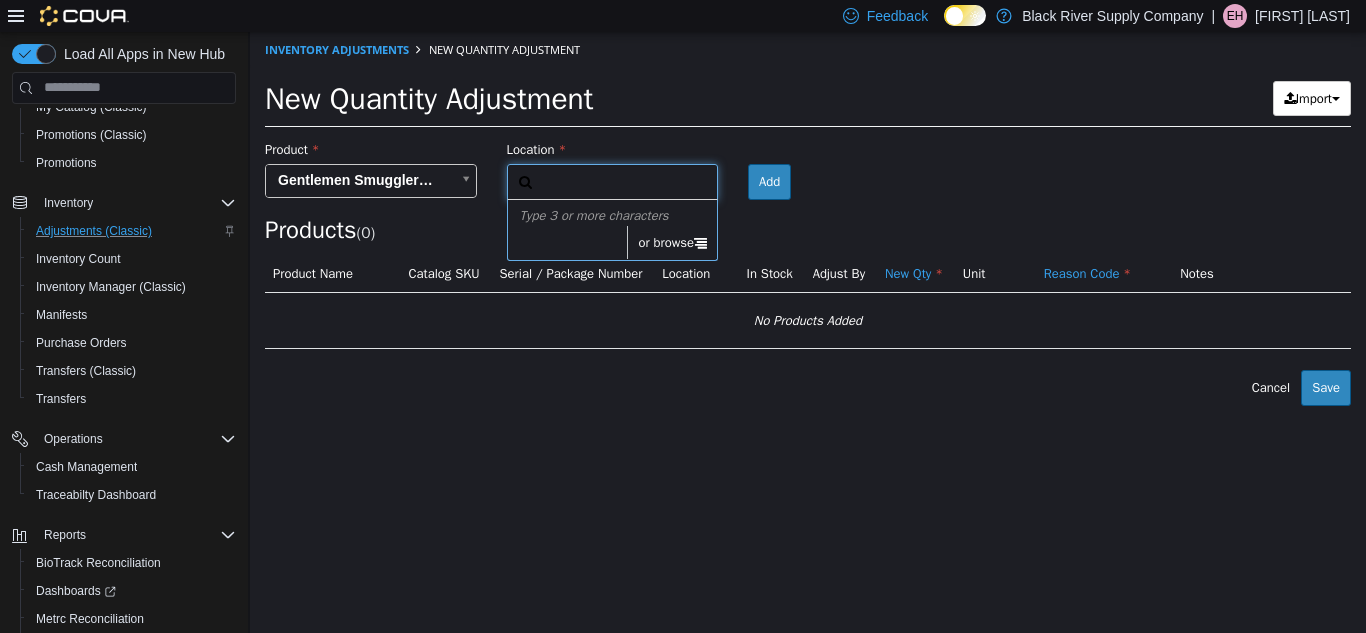 click on "or browse" at bounding box center (672, 242) 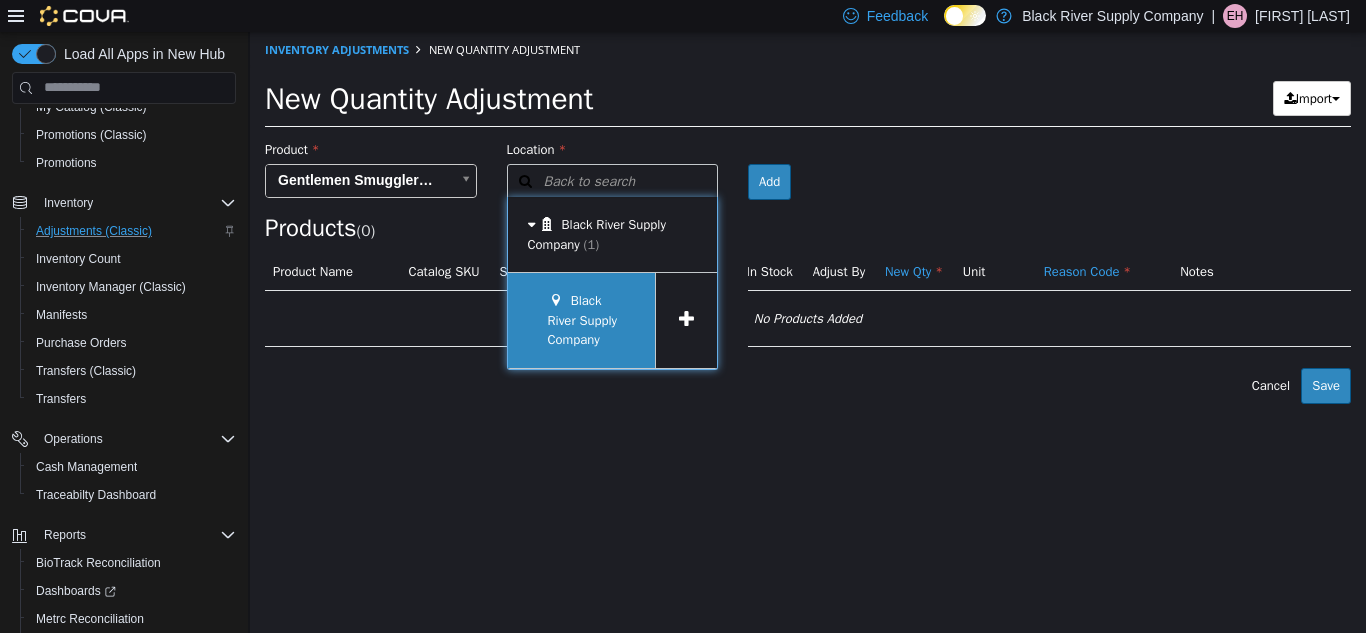 click at bounding box center [686, 319] 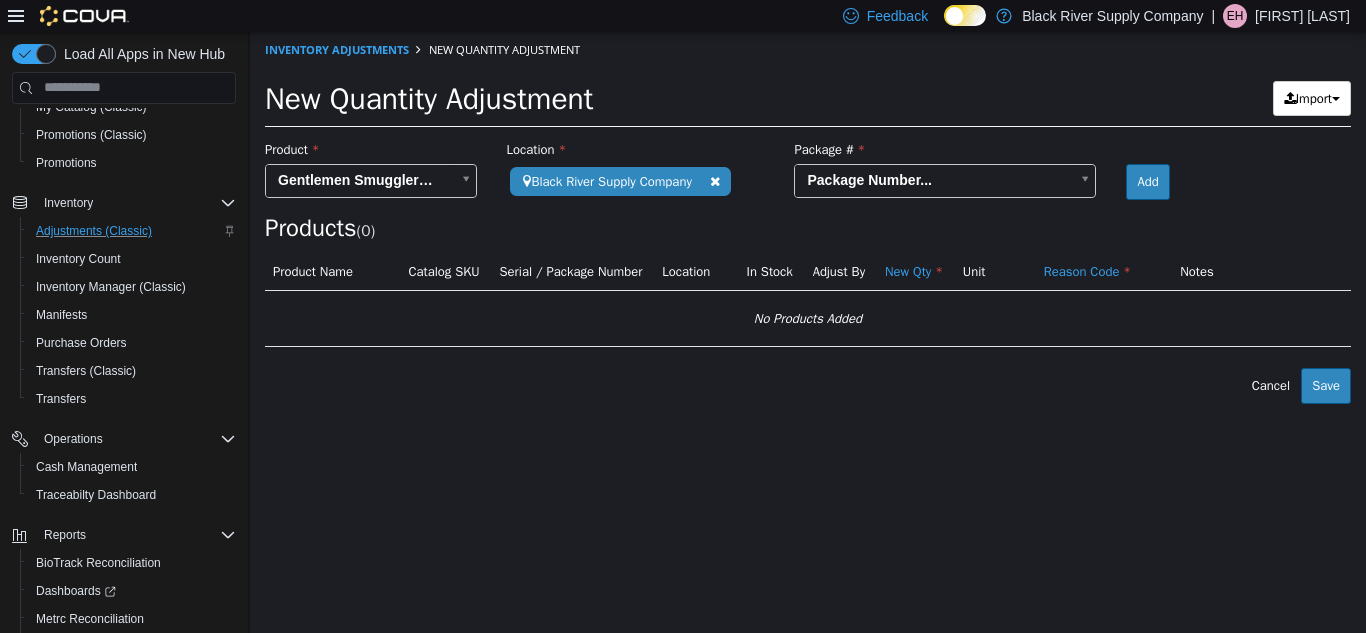click on "**********" at bounding box center (808, 217) 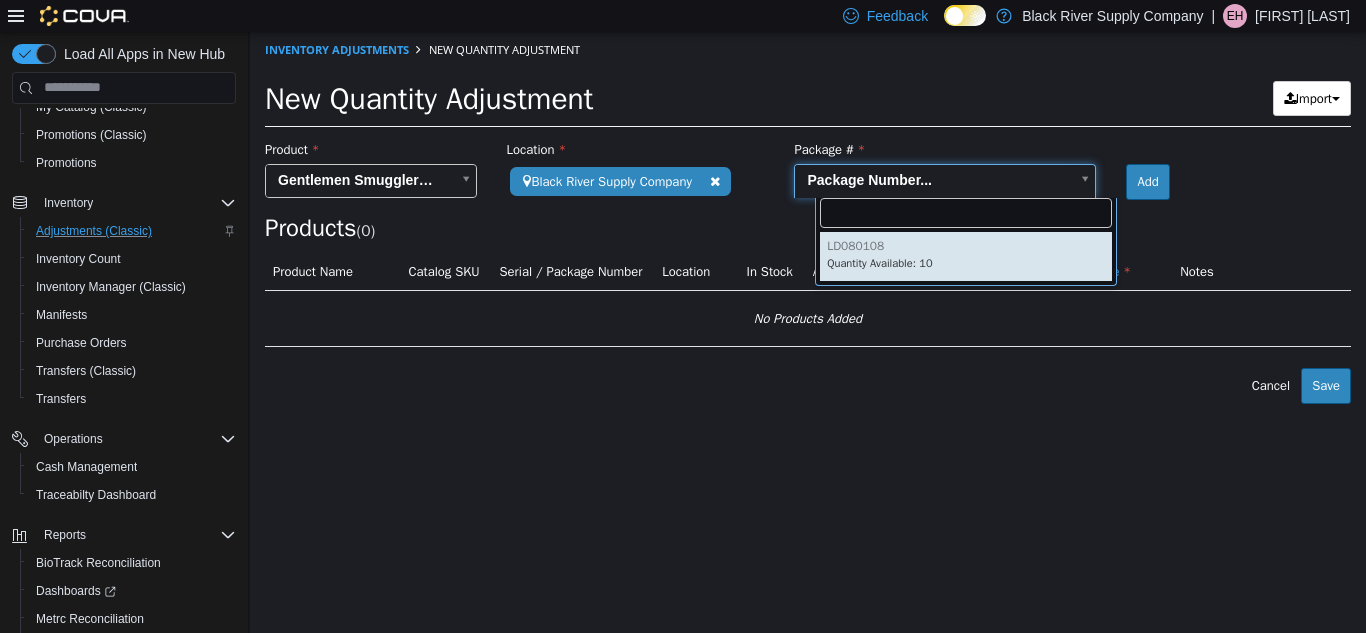 type on "********" 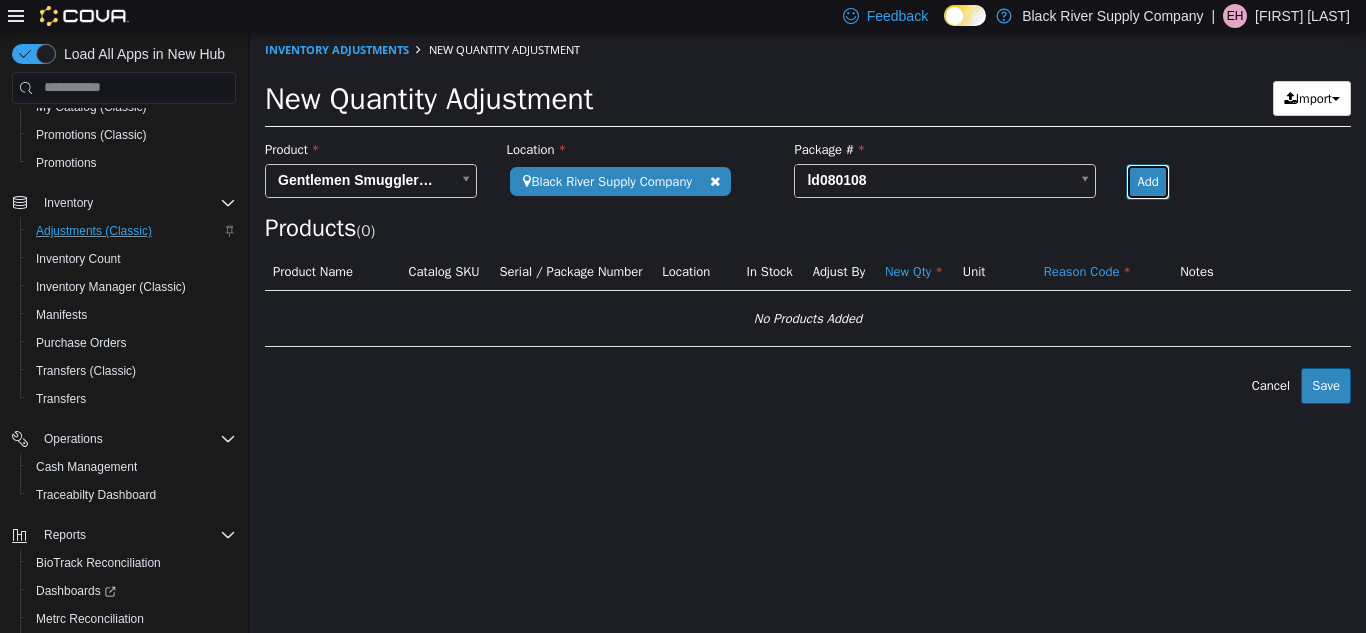 click on "Add" at bounding box center [1147, 181] 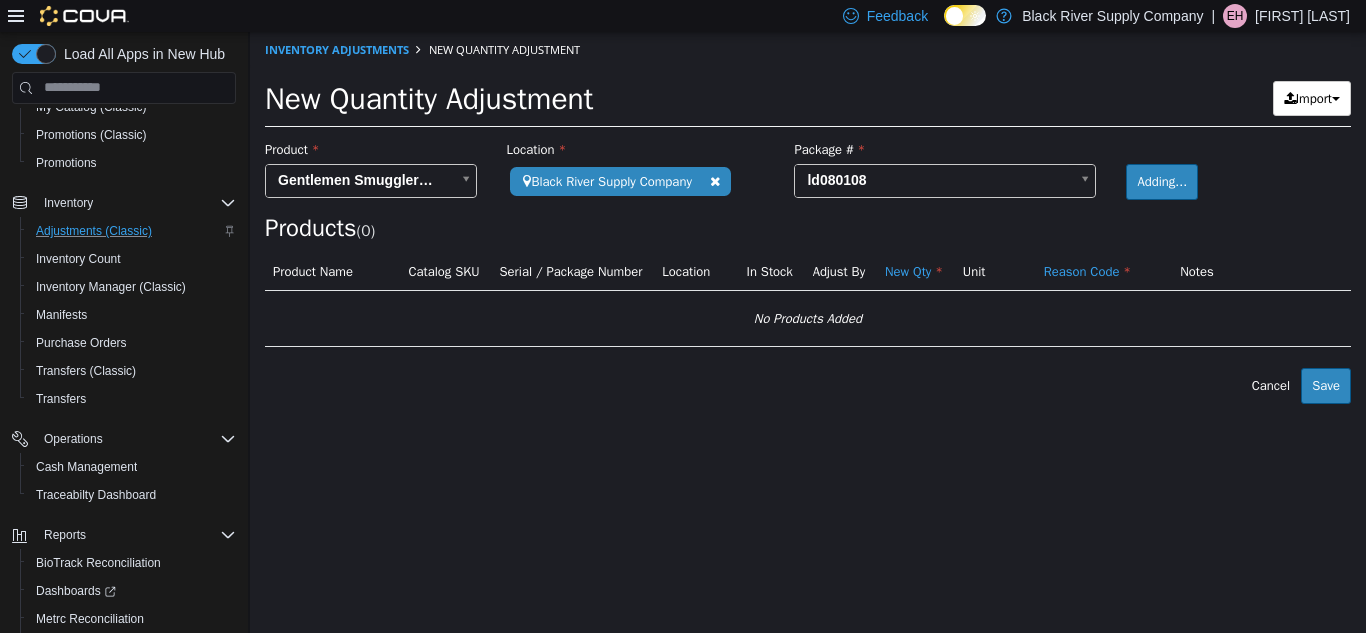 type 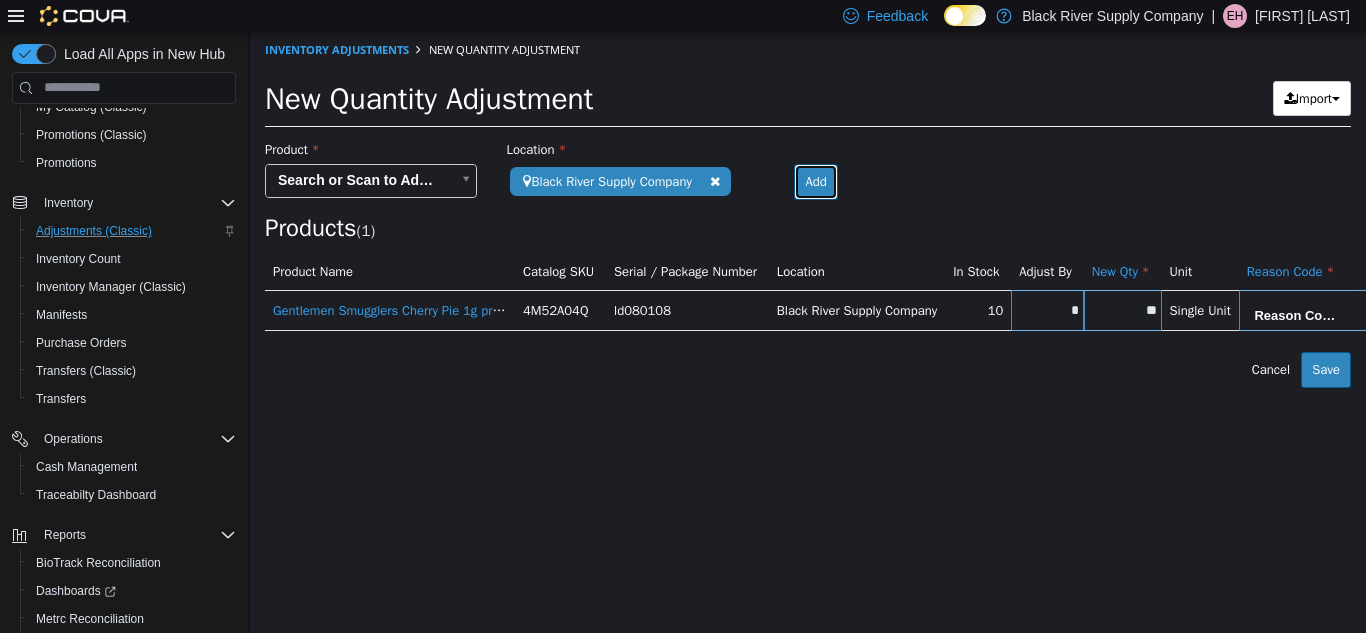 click on "Add" at bounding box center [815, 181] 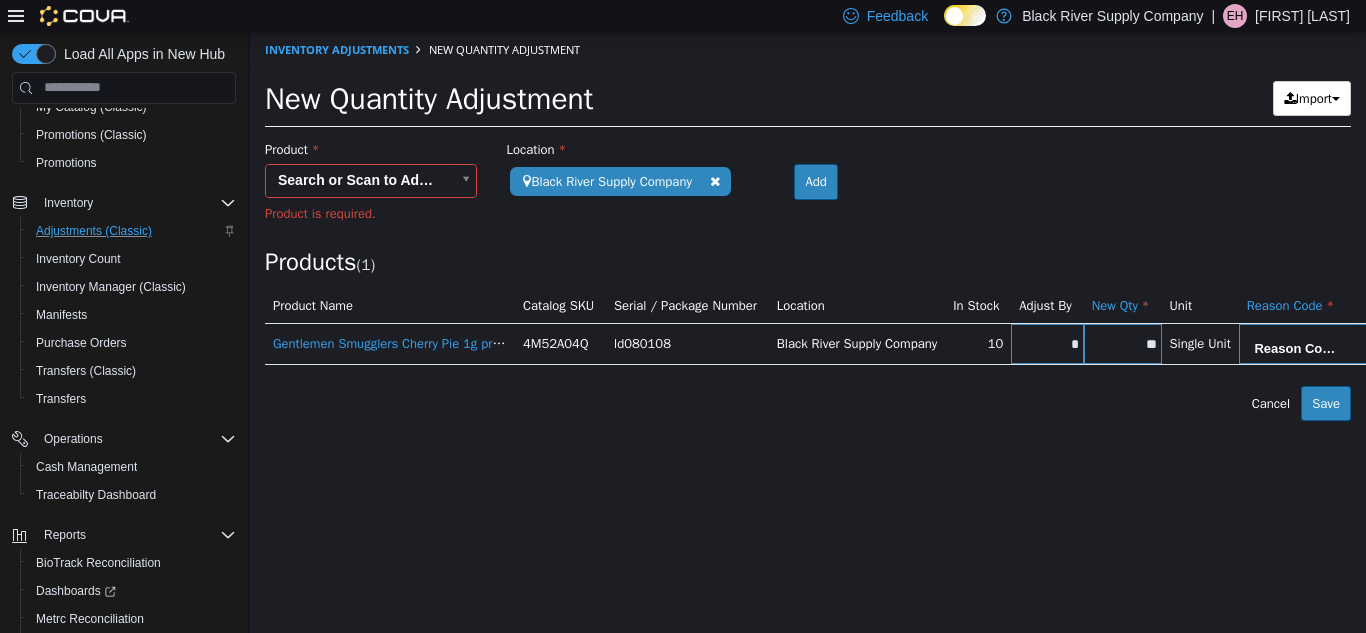 click on "Products  ( 1 )" at bounding box center [808, 206] 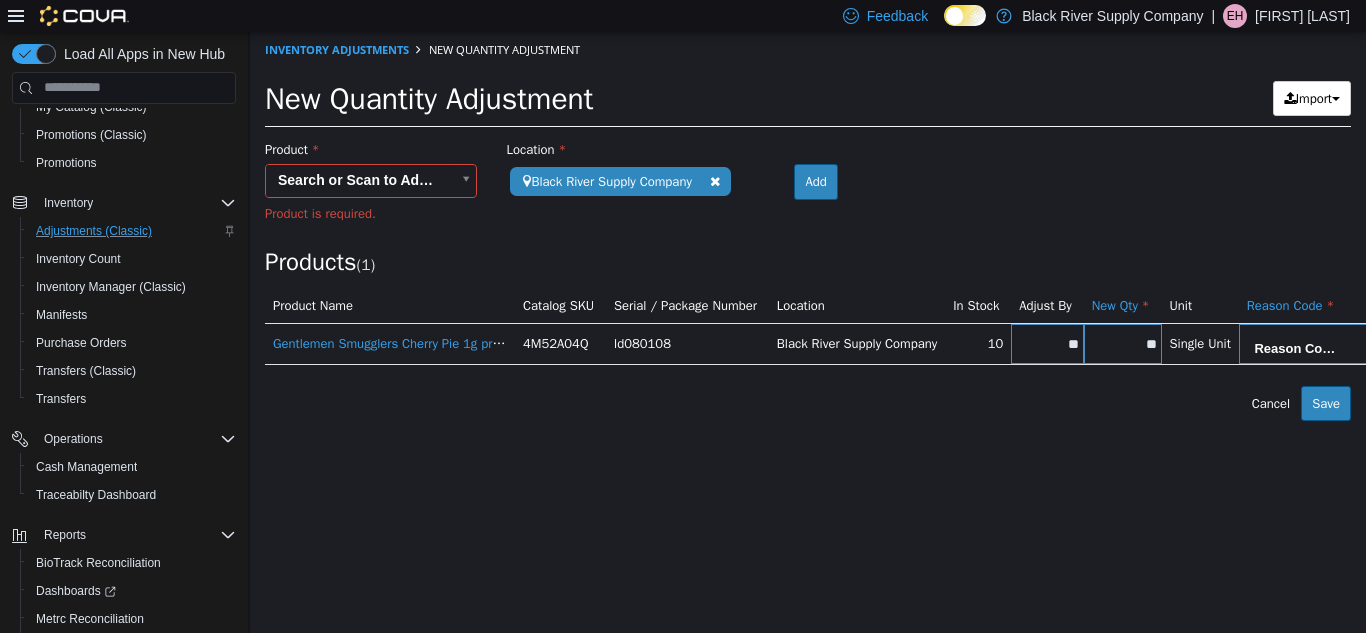 type on "**" 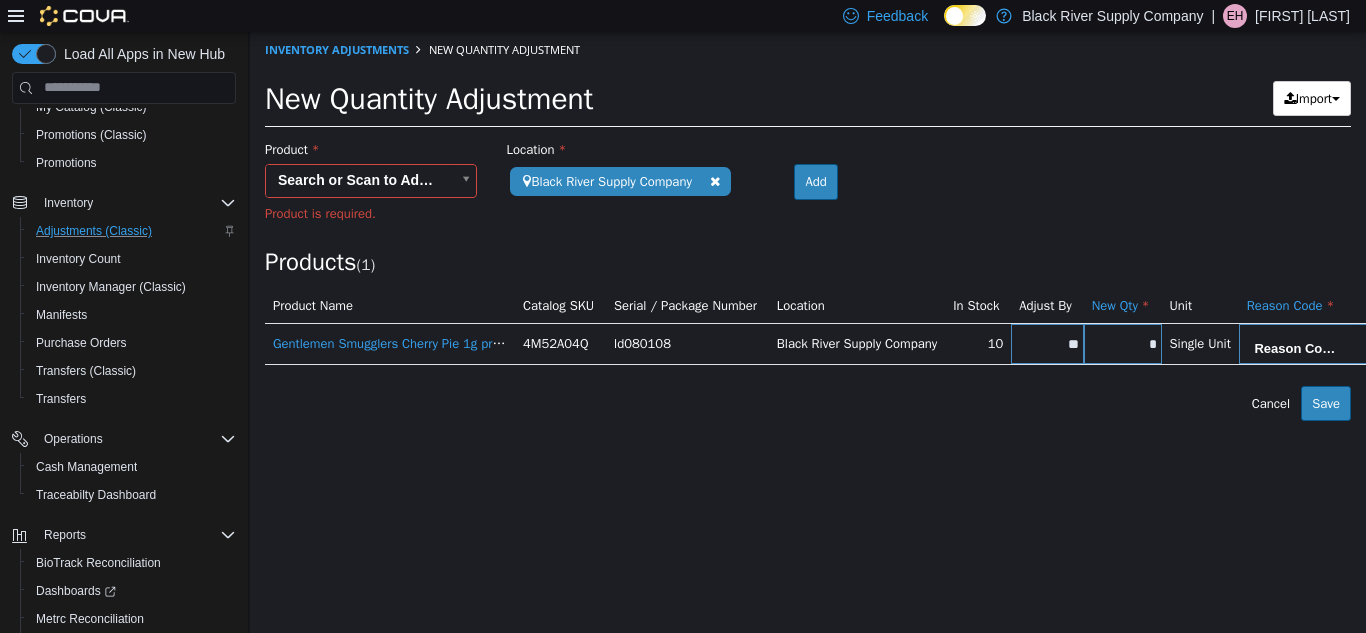 click on "**********" at bounding box center (808, 225) 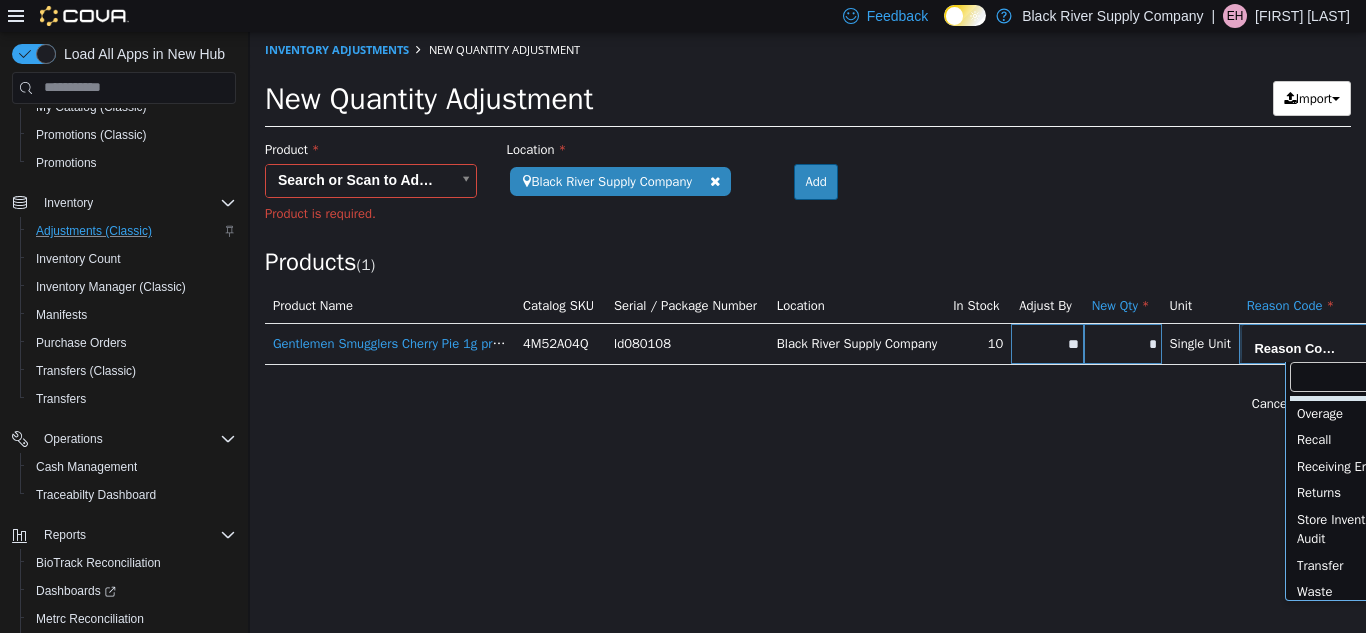 scroll, scrollTop: 111, scrollLeft: 0, axis: vertical 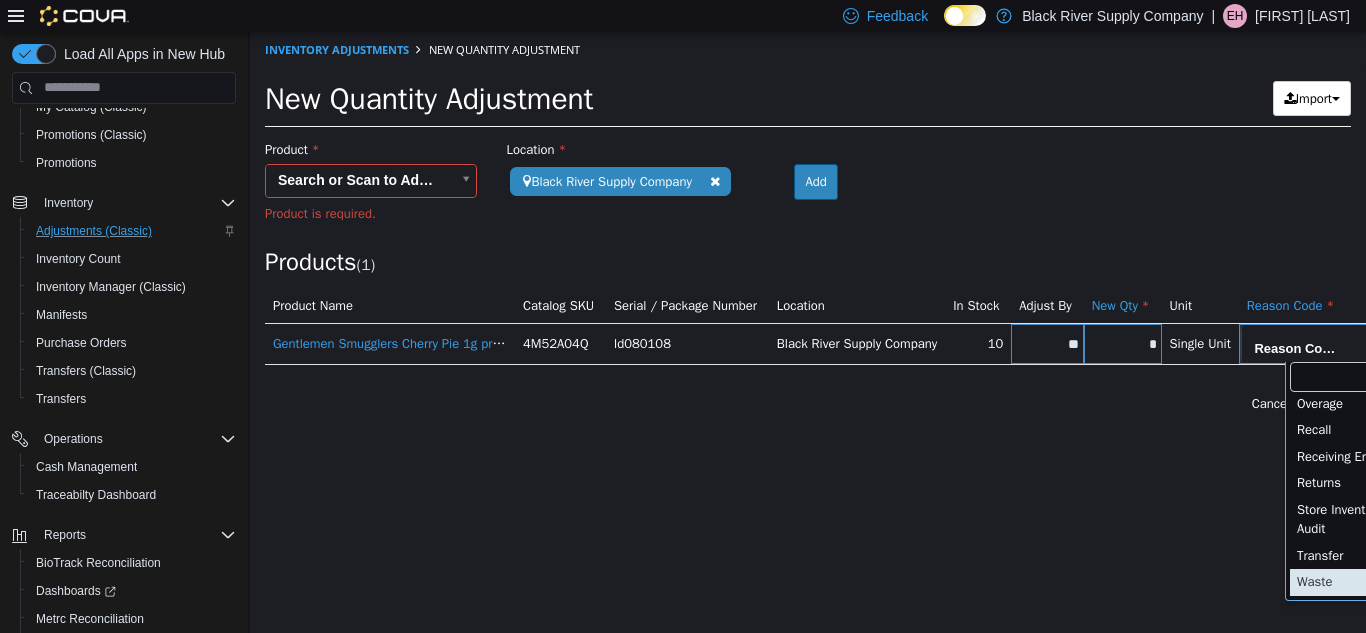 type on "**********" 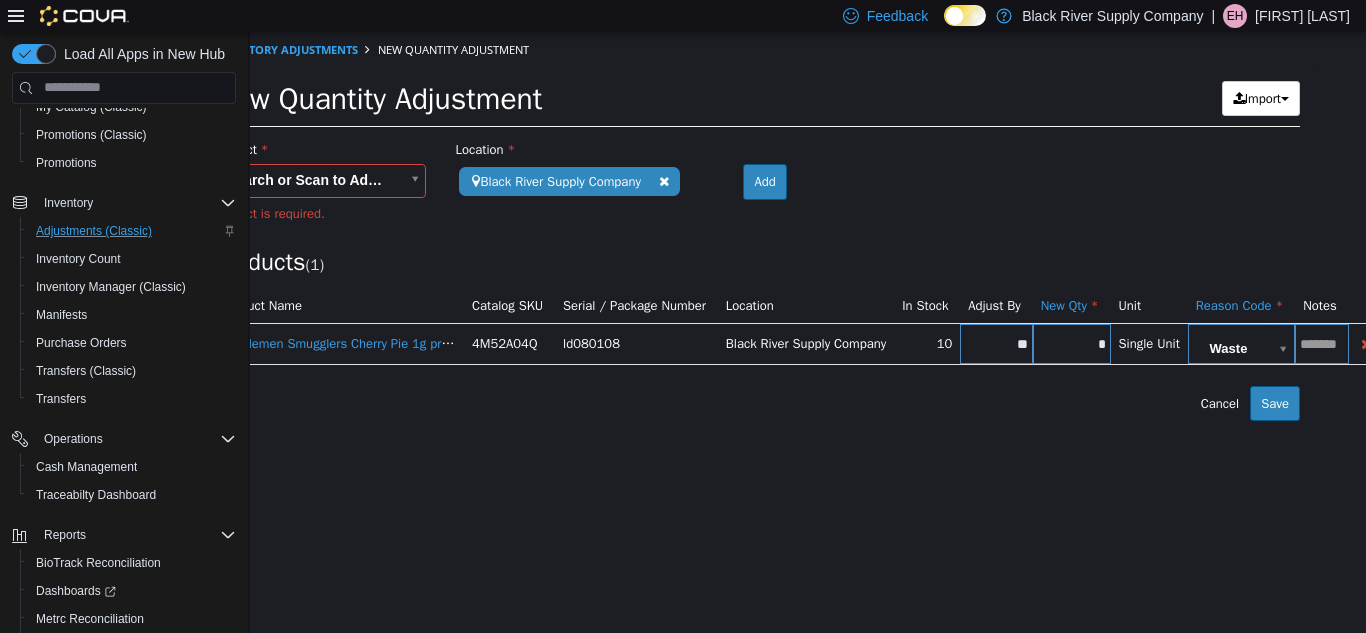 scroll, scrollTop: 0, scrollLeft: 116, axis: horizontal 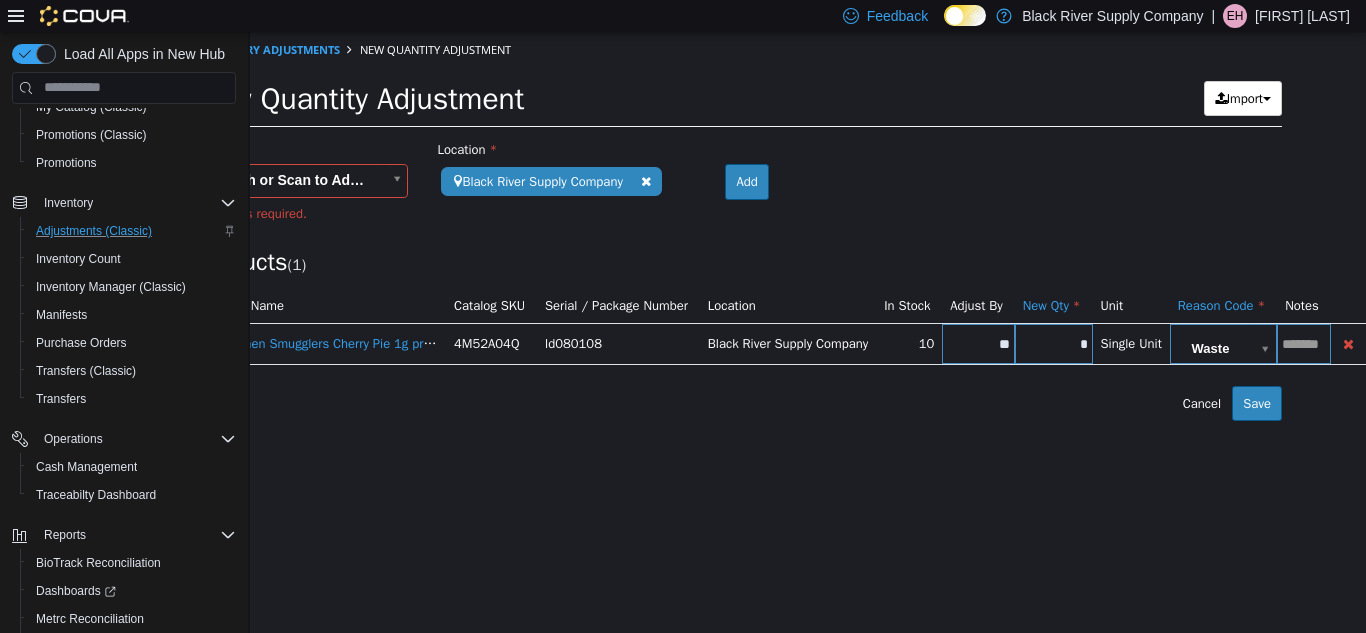 click at bounding box center (1303, 343) 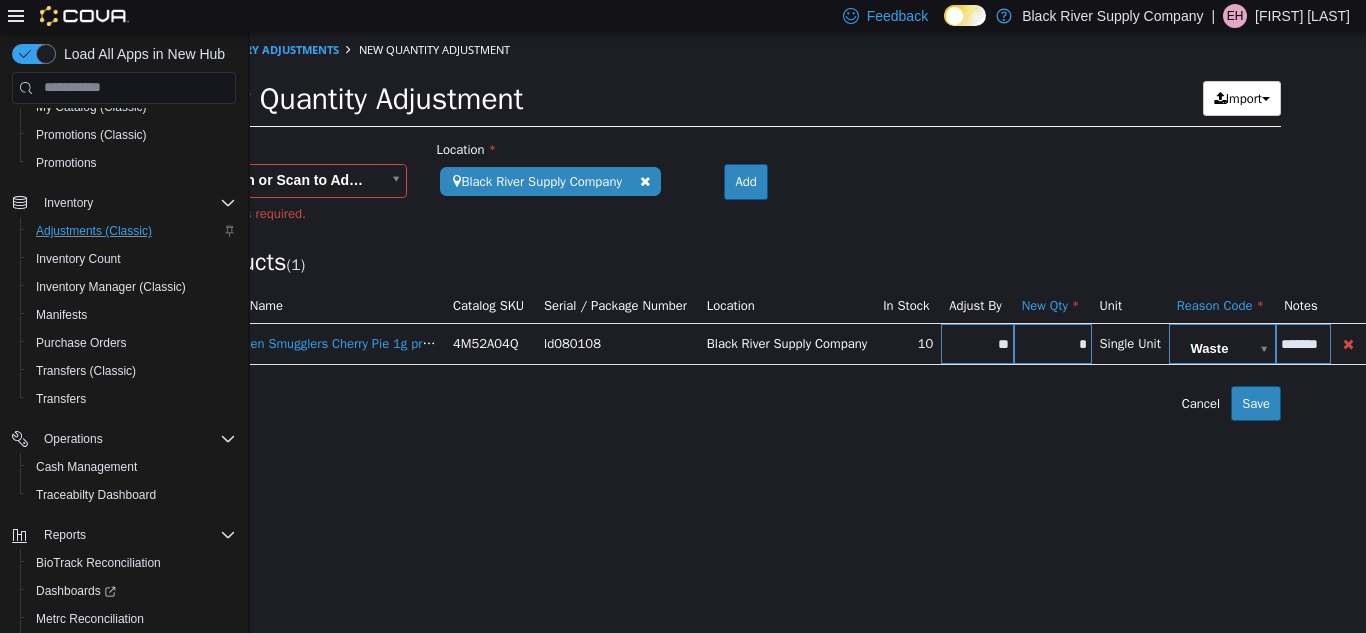 scroll, scrollTop: 0, scrollLeft: 17, axis: horizontal 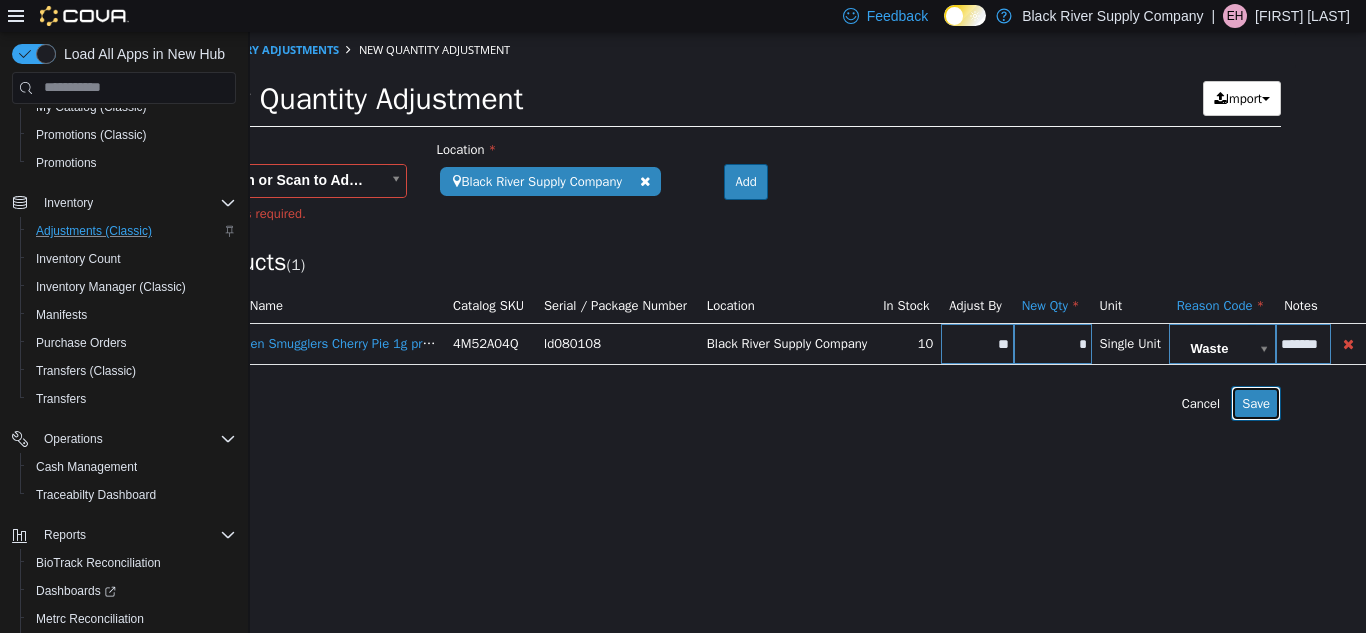 click on "Save" at bounding box center (1256, 403) 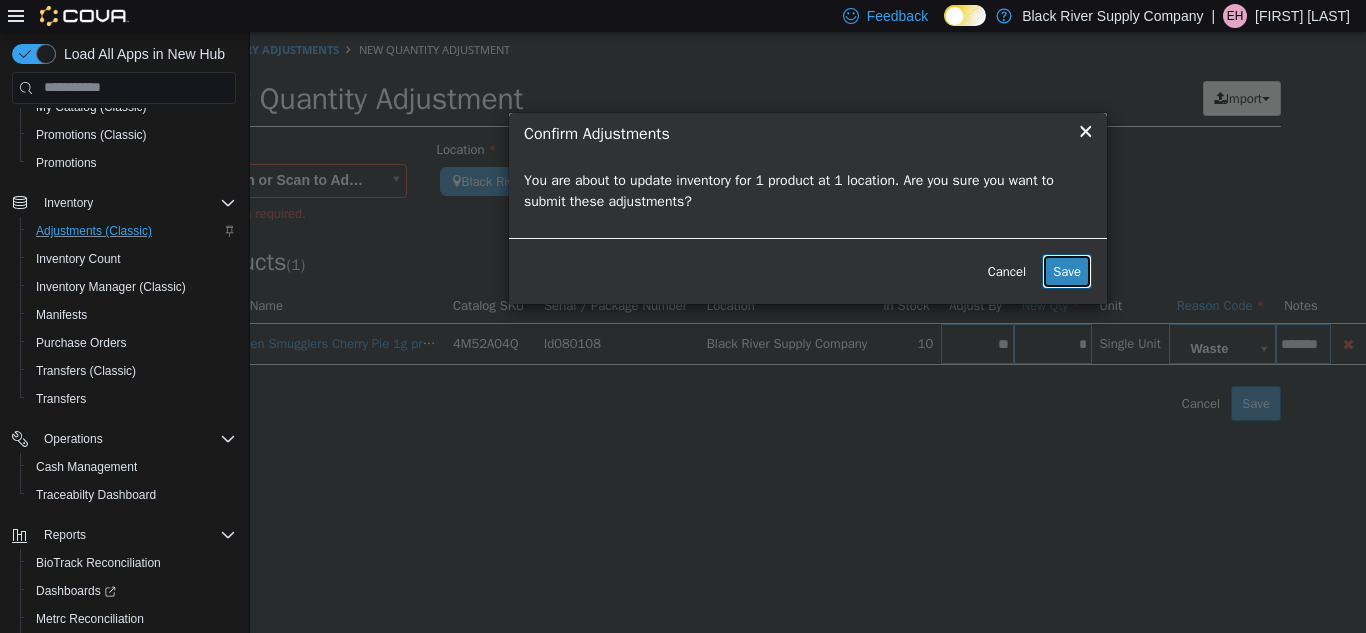 click on "Save" at bounding box center [1067, 271] 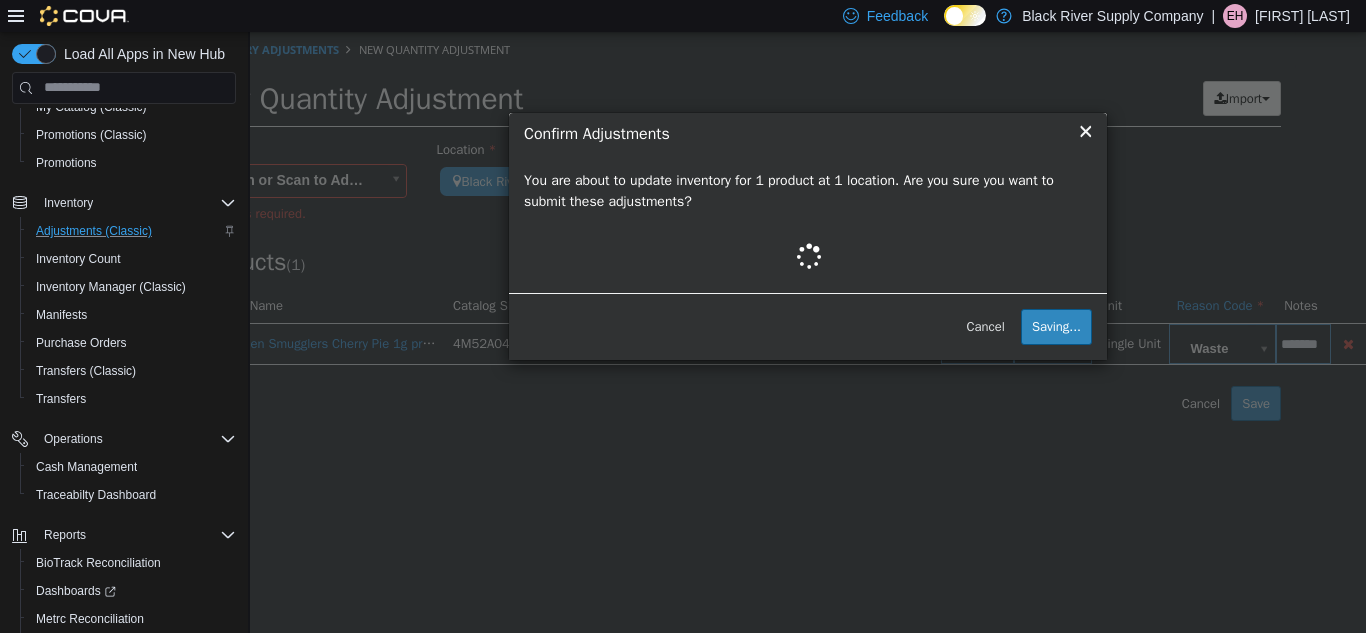 scroll, scrollTop: 0, scrollLeft: 0, axis: both 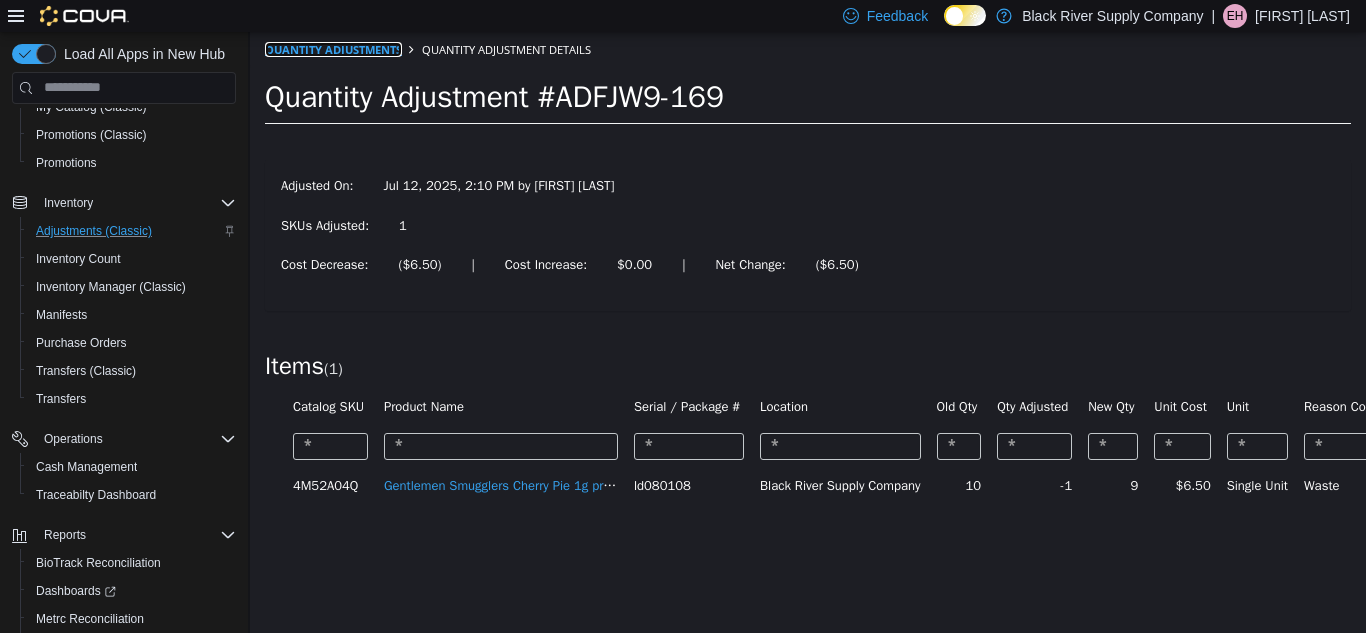 click on "Quantity Adjustments" at bounding box center (333, 48) 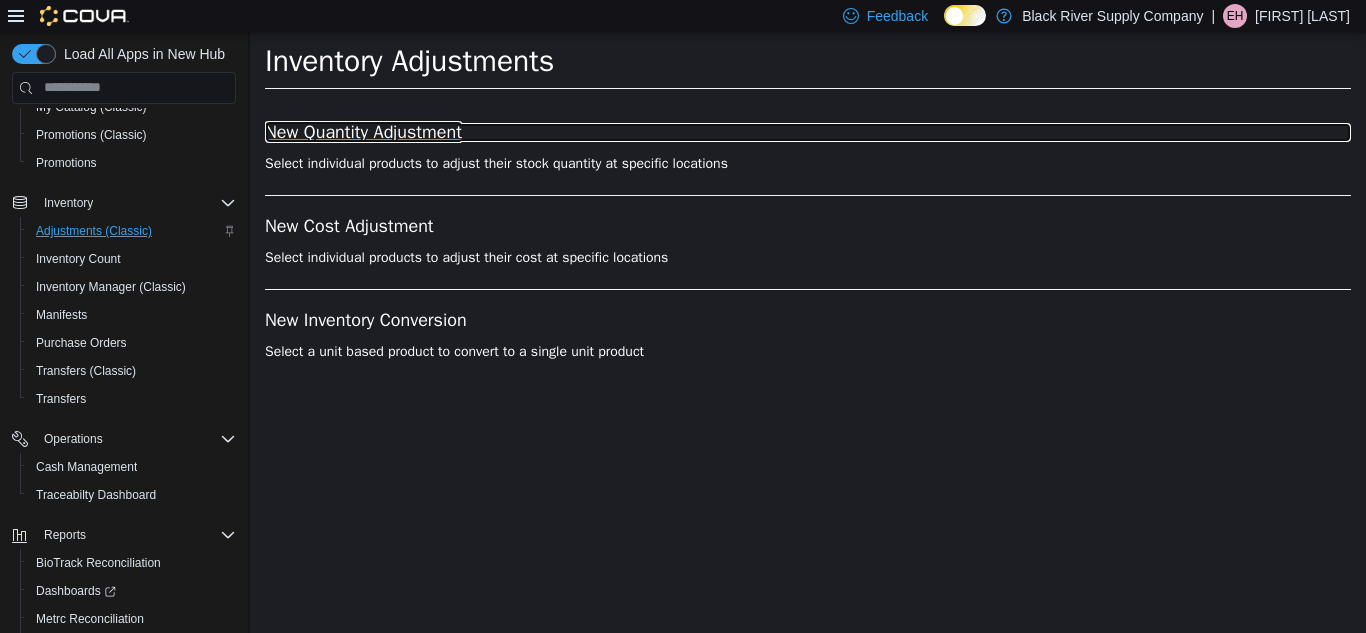 click on "New Quantity Adjustment" at bounding box center [808, 132] 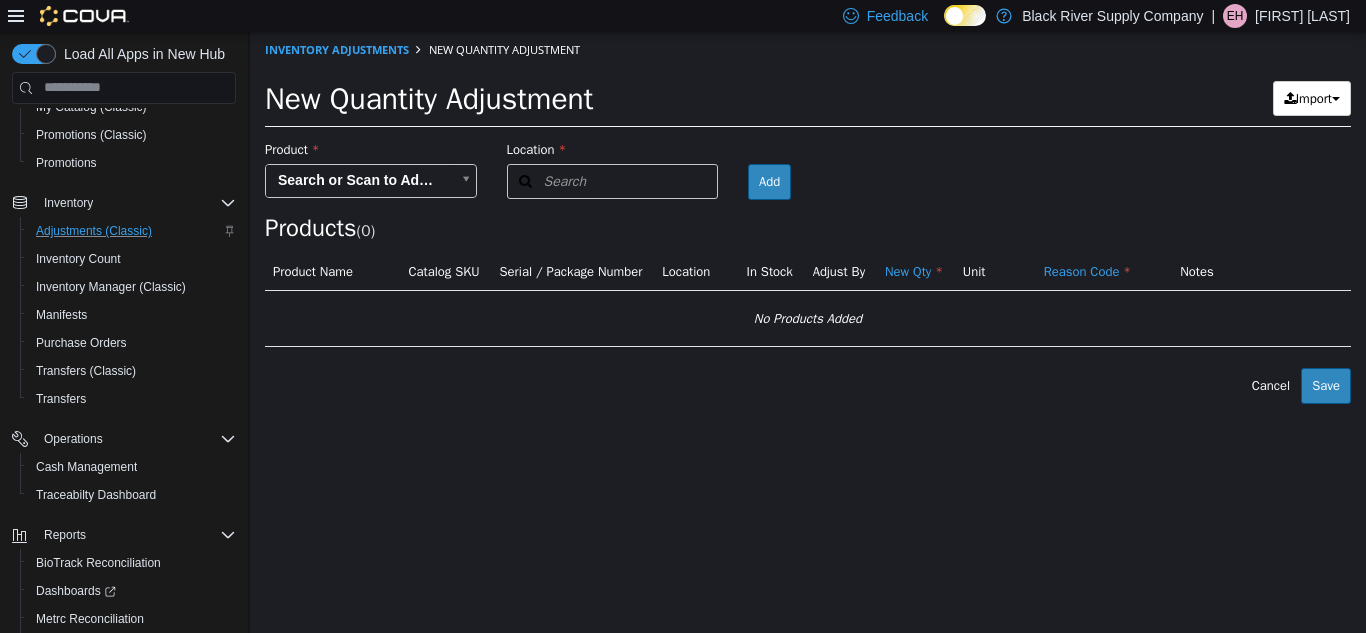 click on "×
The adjustment request was successfully processed.
Inventory Adjustments
New Quantity Adjustment
New Quantity Adjustment
Import  Inventory Export (.CSV) Package List (.TXT)
Product     Search or Scan to Add Product                             Location Search Type 3 or more characters or browse       Black River Supply Company     (1)         Black River Supply Company         Room   Add Products  ( 0 ) Product Name Catalog SKU Serial / Package Number Location In Stock Adjust By New Qty Unit Reason Code Notes No Products Added Error saving adjustment please resolve the errors above. Cancel Save" at bounding box center (808, 217) 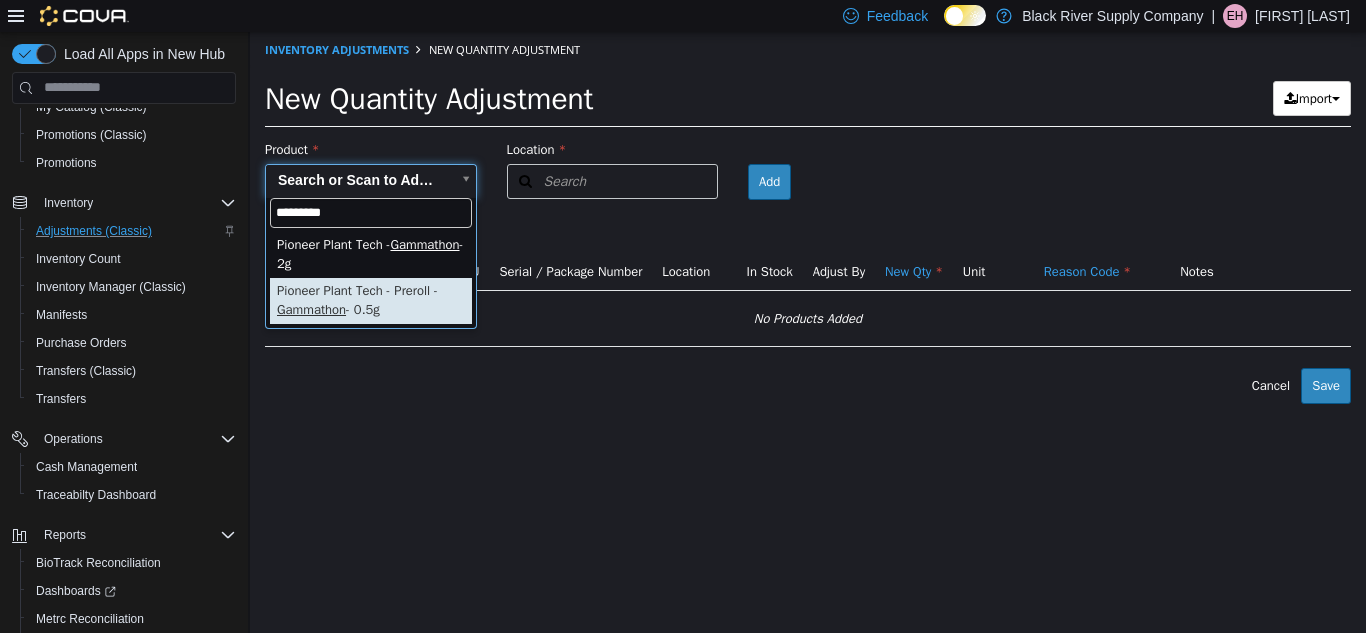 type on "*********" 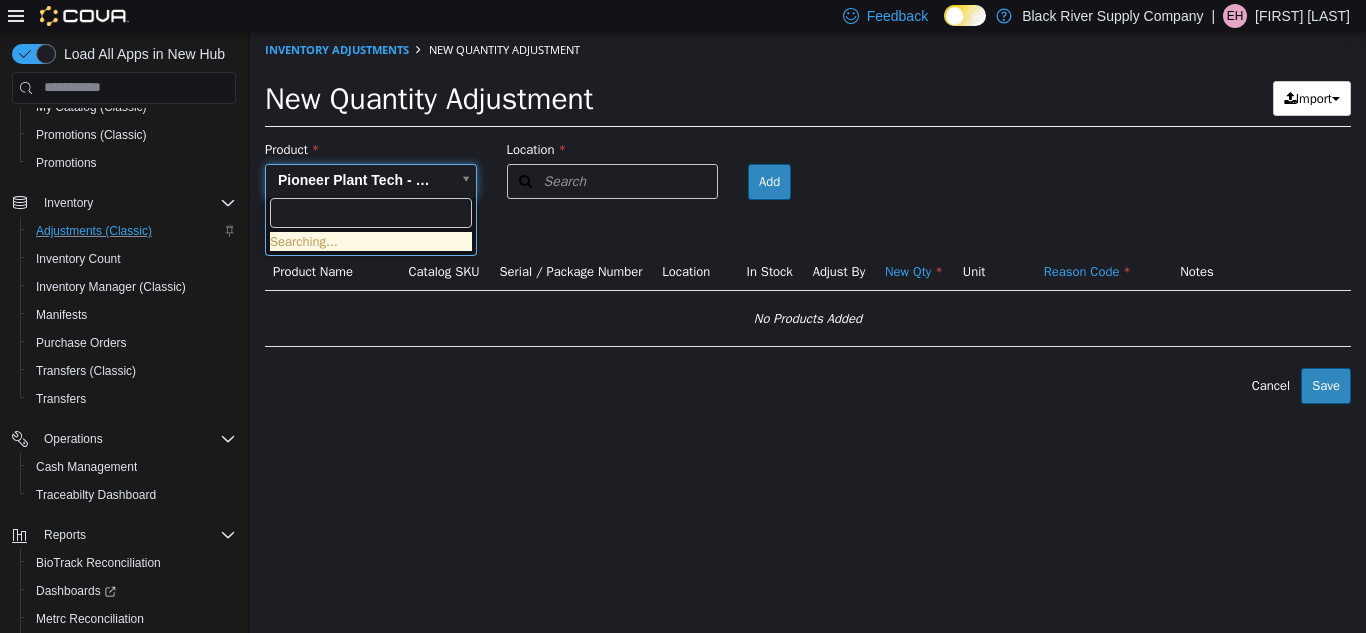 click on "**********" at bounding box center [808, 217] 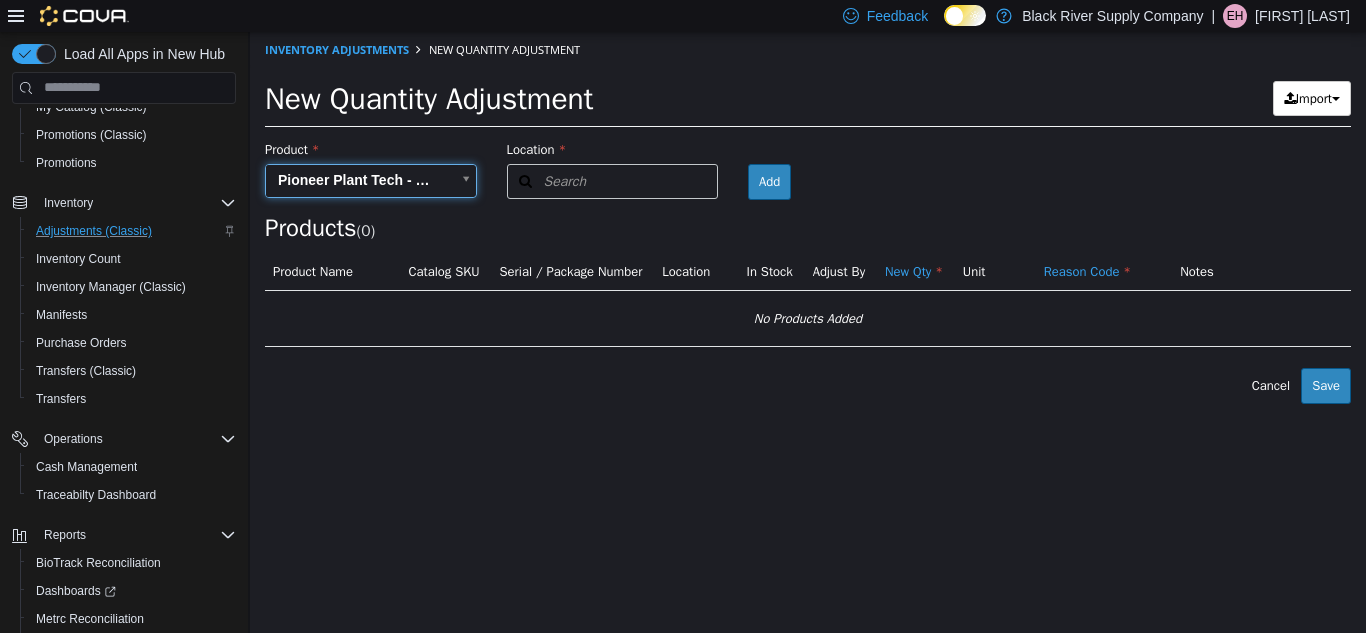 click on "**********" at bounding box center (808, 217) 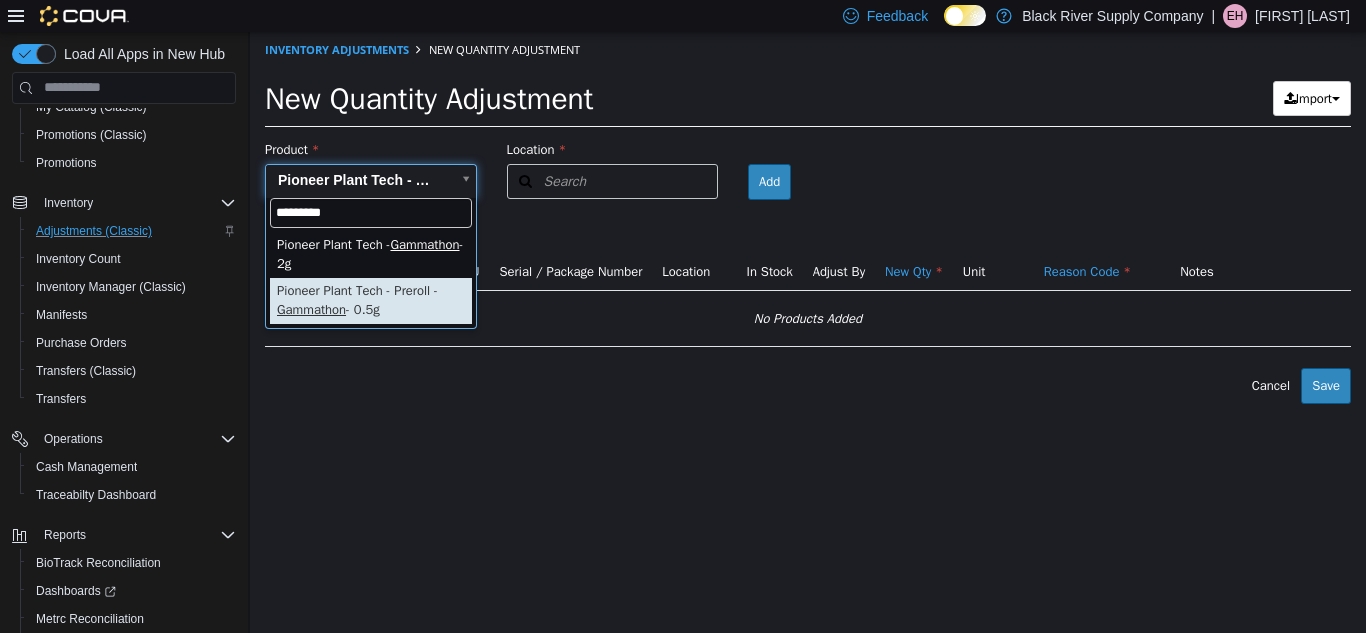 type on "*********" 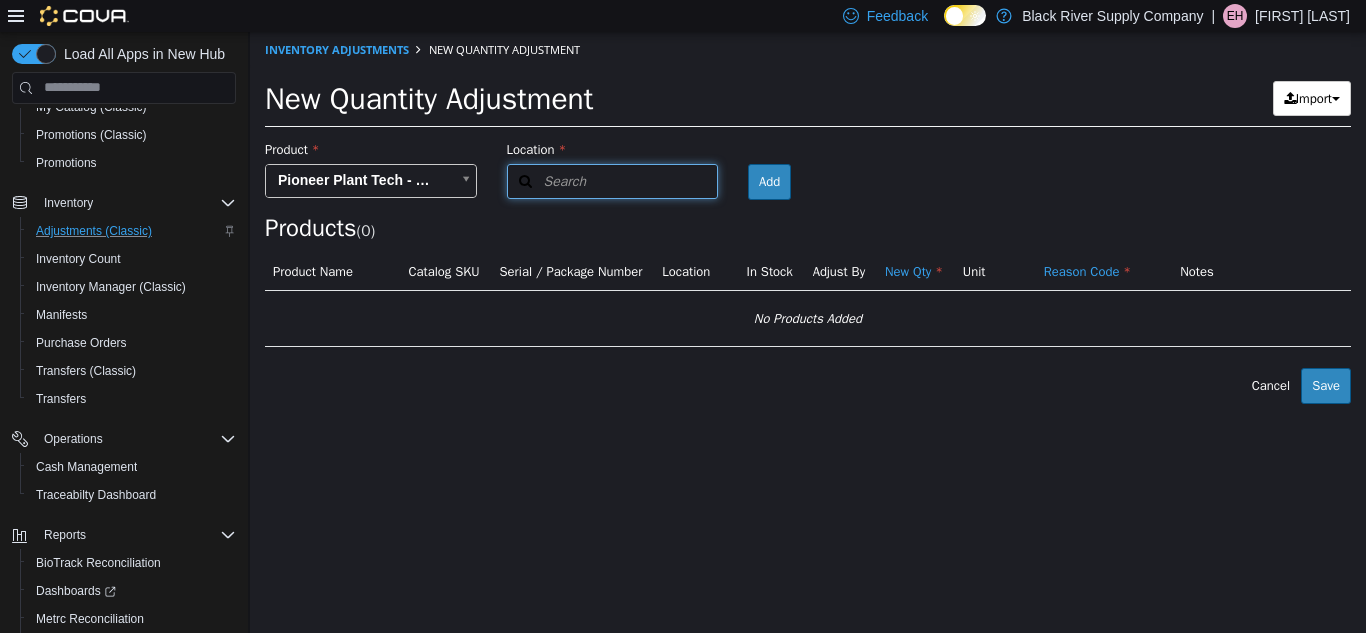 click on "Search" at bounding box center [613, 180] 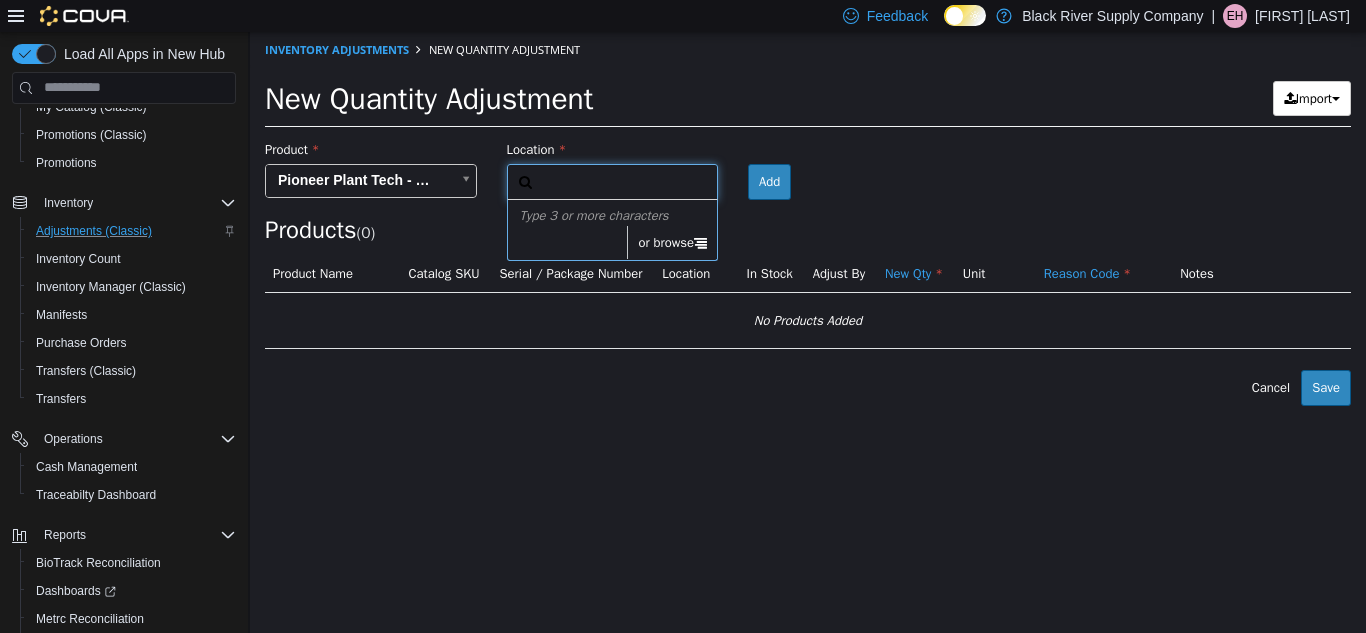 click on "or browse" at bounding box center [672, 242] 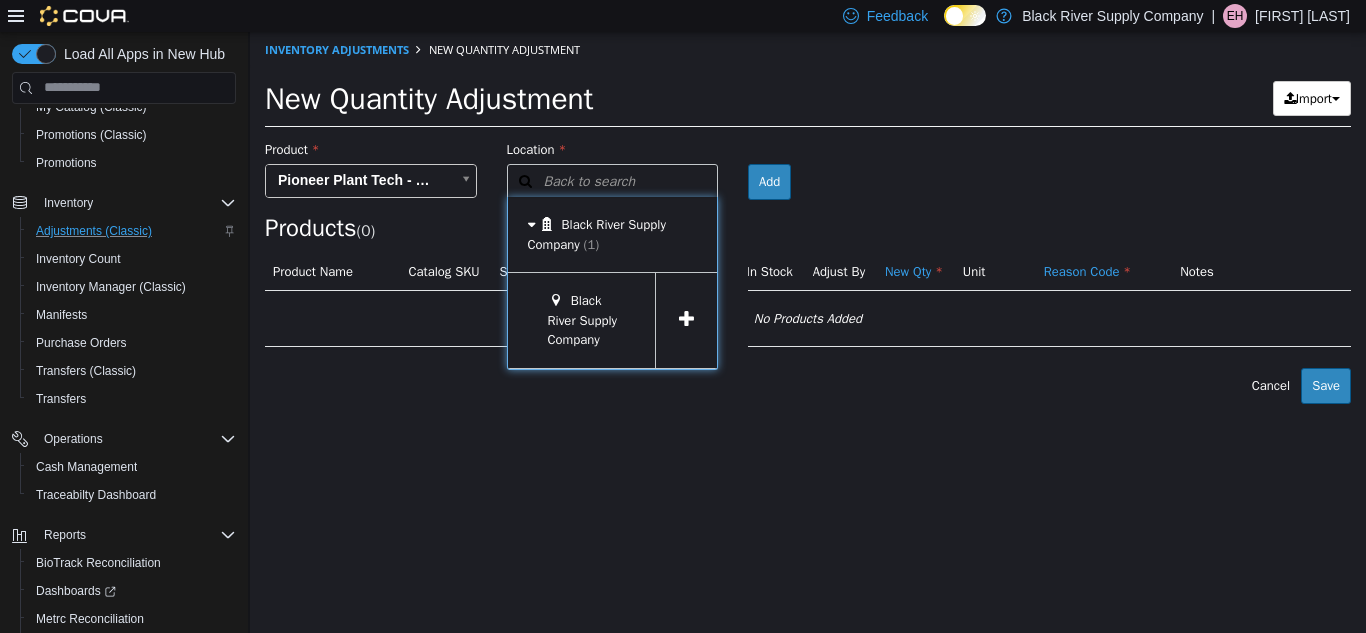 click at bounding box center [686, 319] 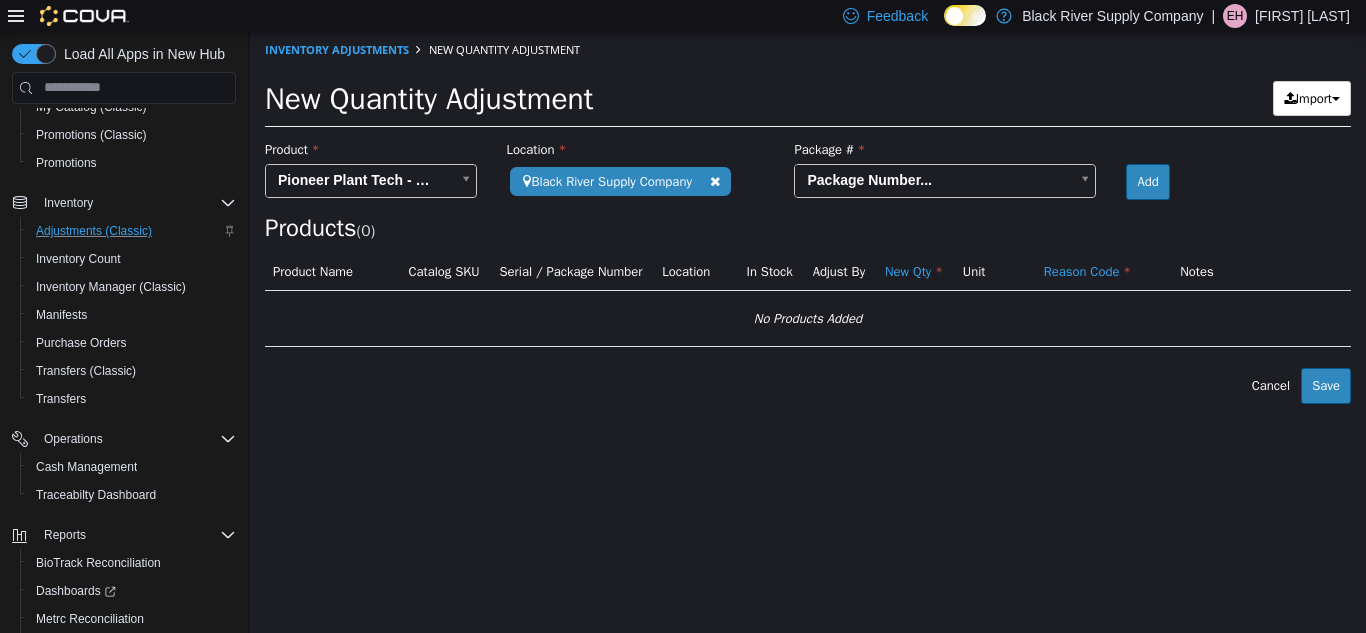 click on "**********" at bounding box center [808, 217] 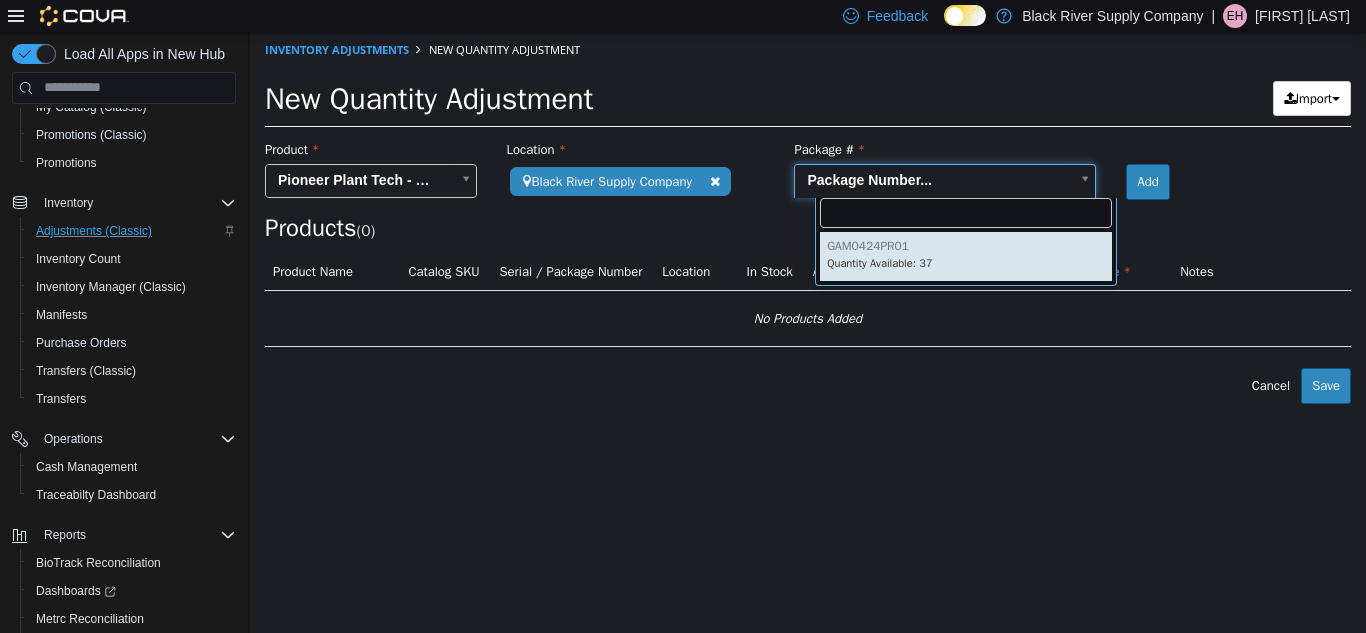 type on "**********" 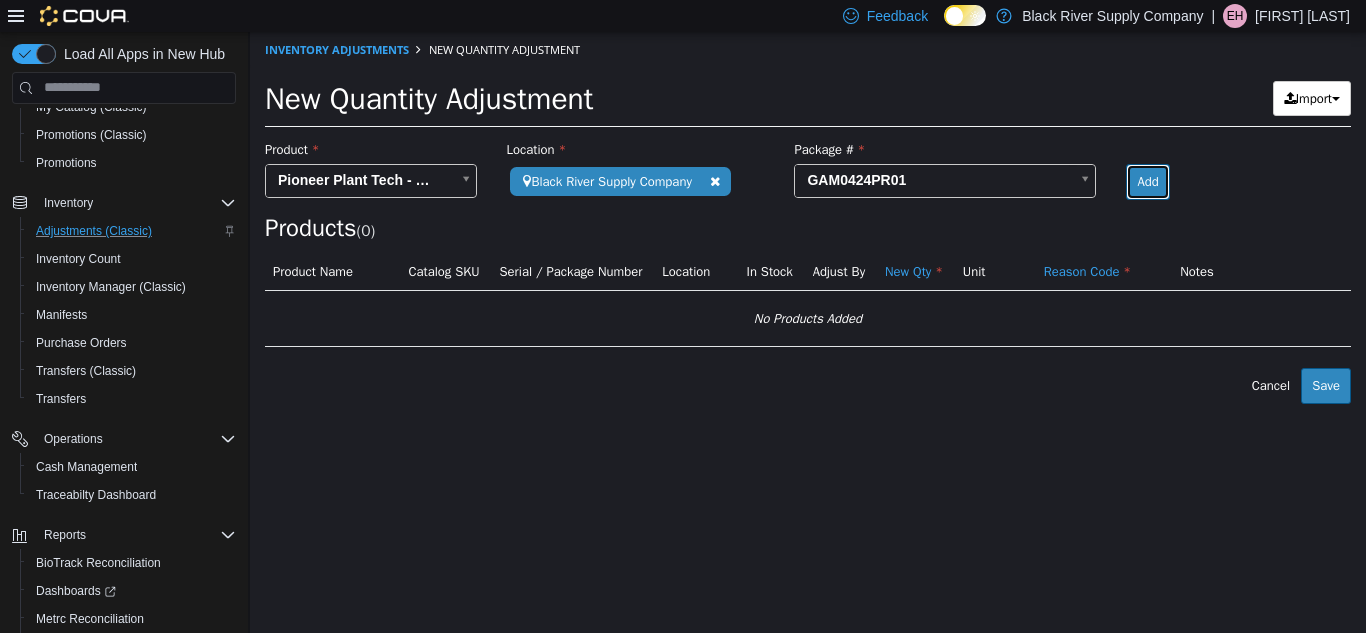 click on "Add" at bounding box center (1147, 181) 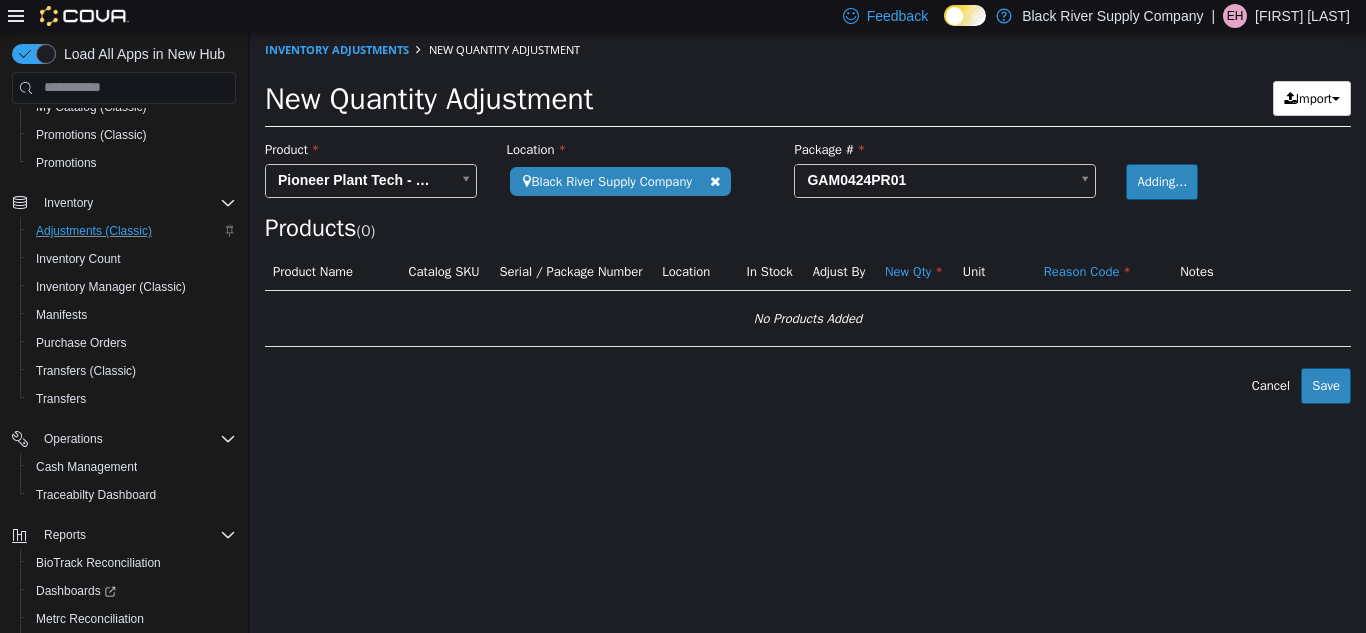 type 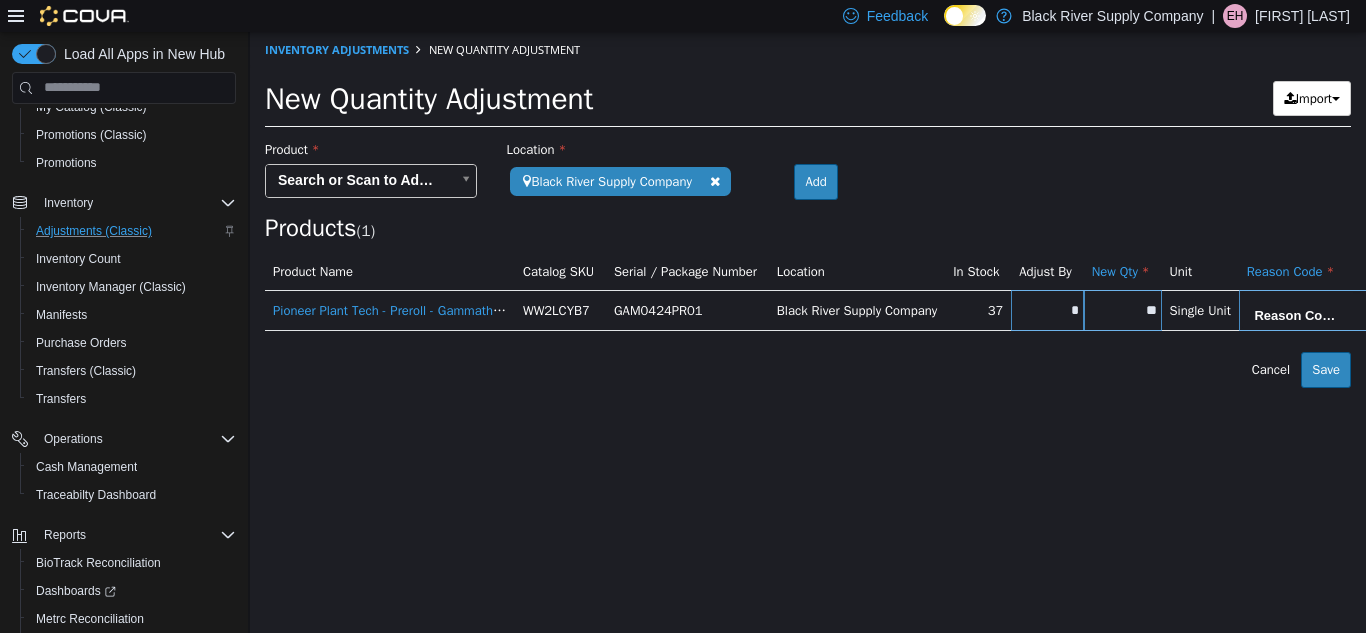 click on "*" at bounding box center [1047, 309] 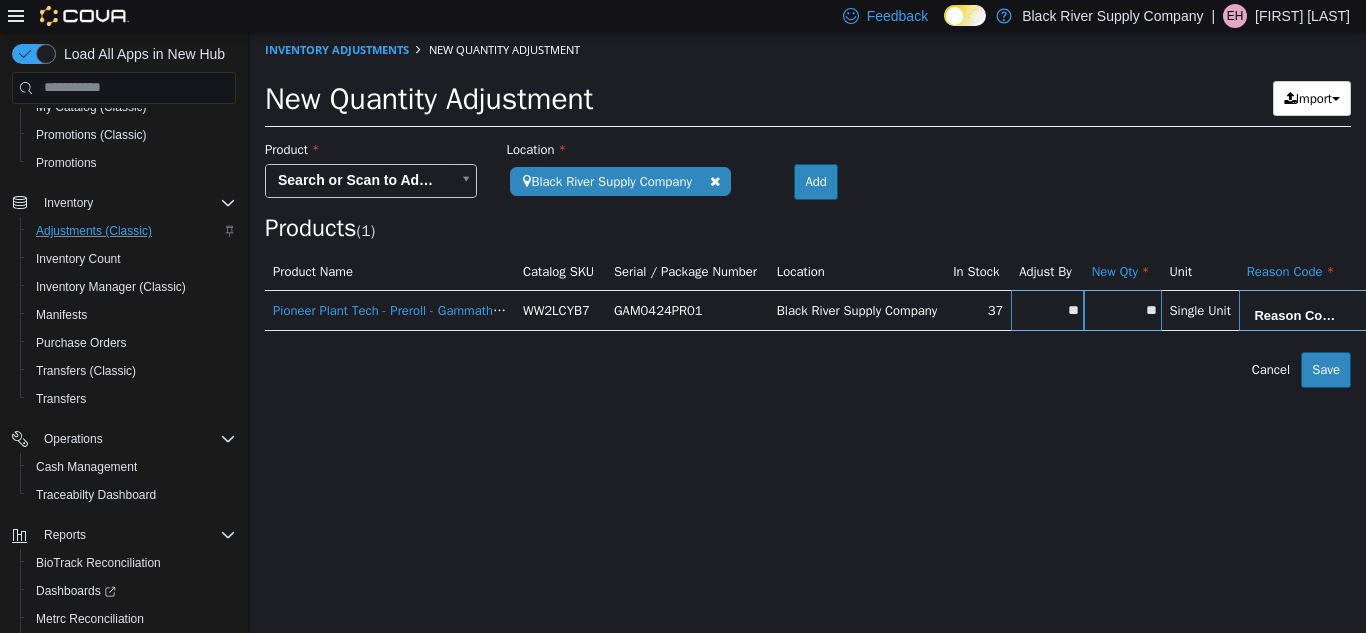 type on "**" 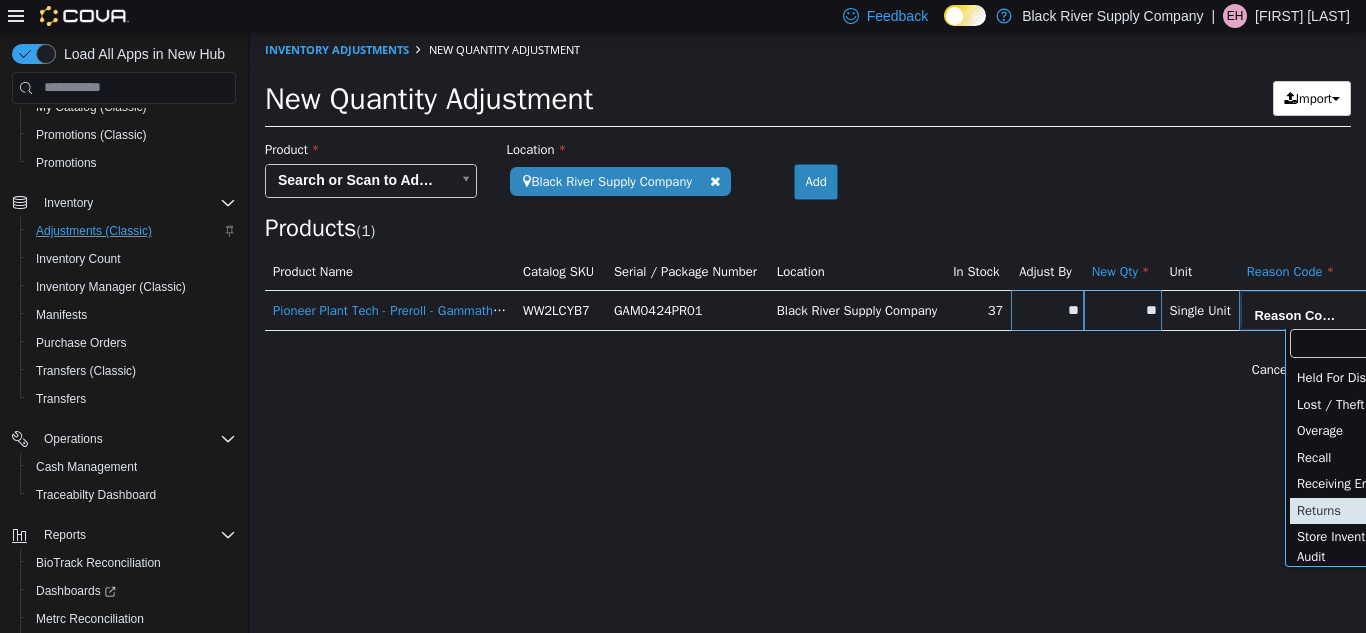 scroll, scrollTop: 111, scrollLeft: 0, axis: vertical 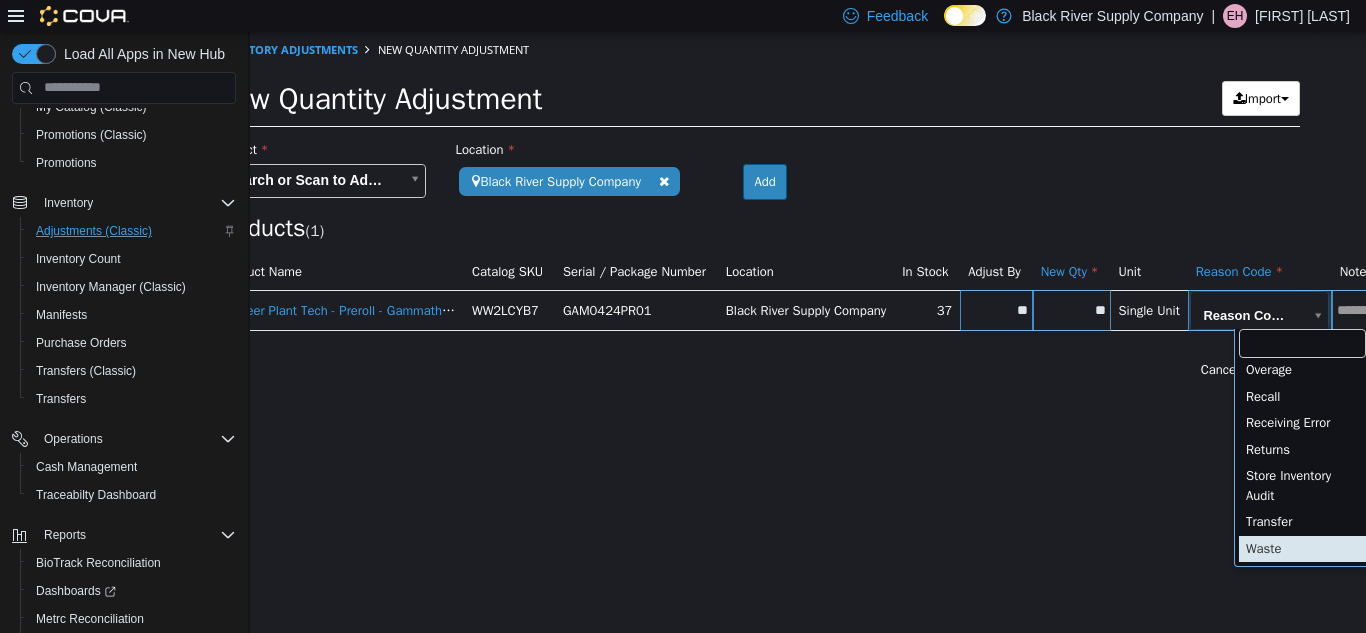 type on "**********" 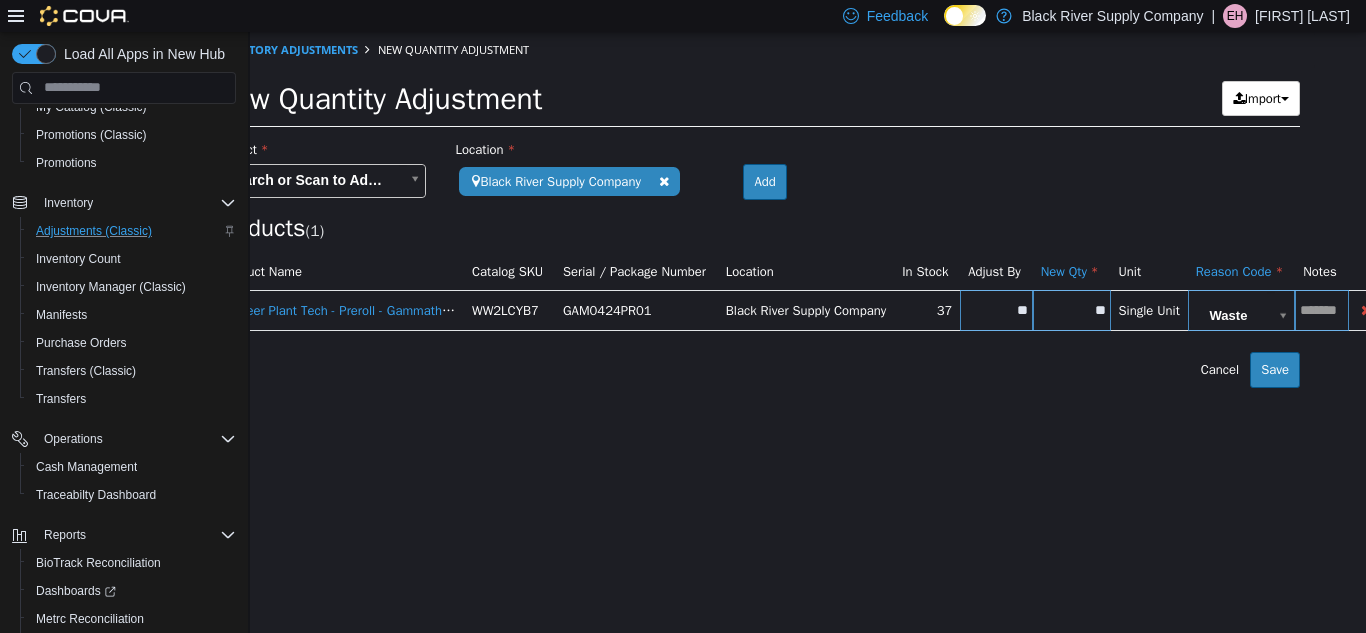click at bounding box center [1321, 309] 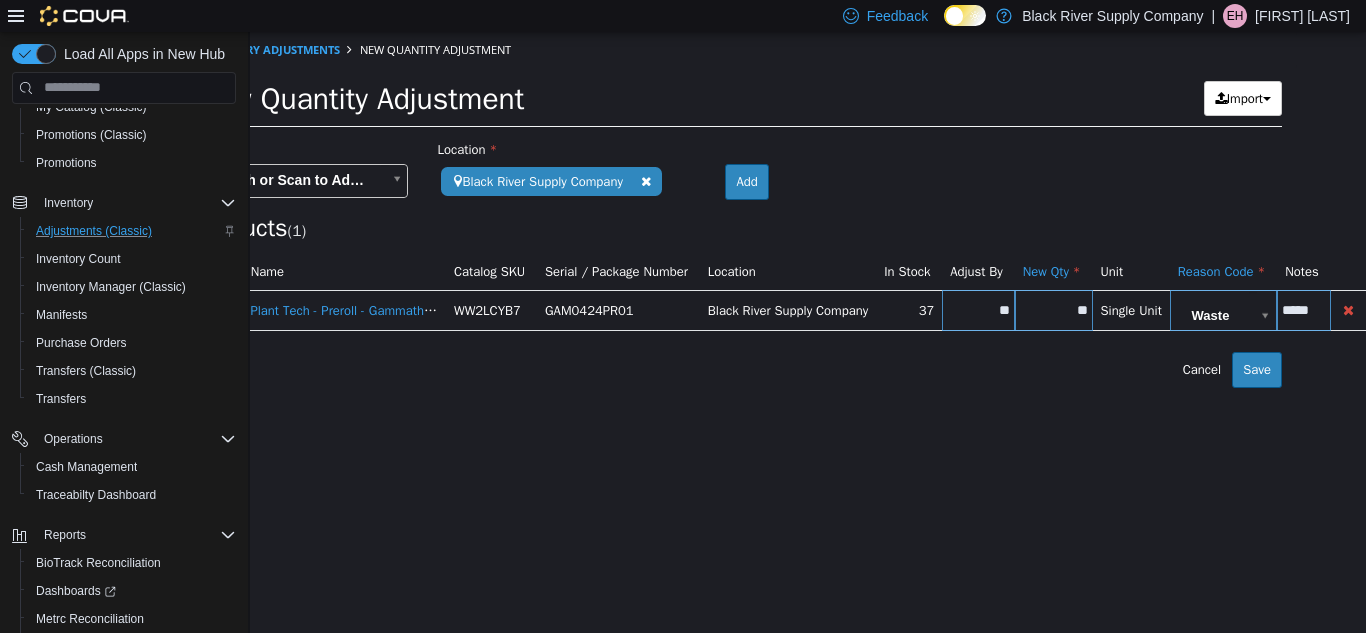 scroll, scrollTop: 0, scrollLeft: 76, axis: horizontal 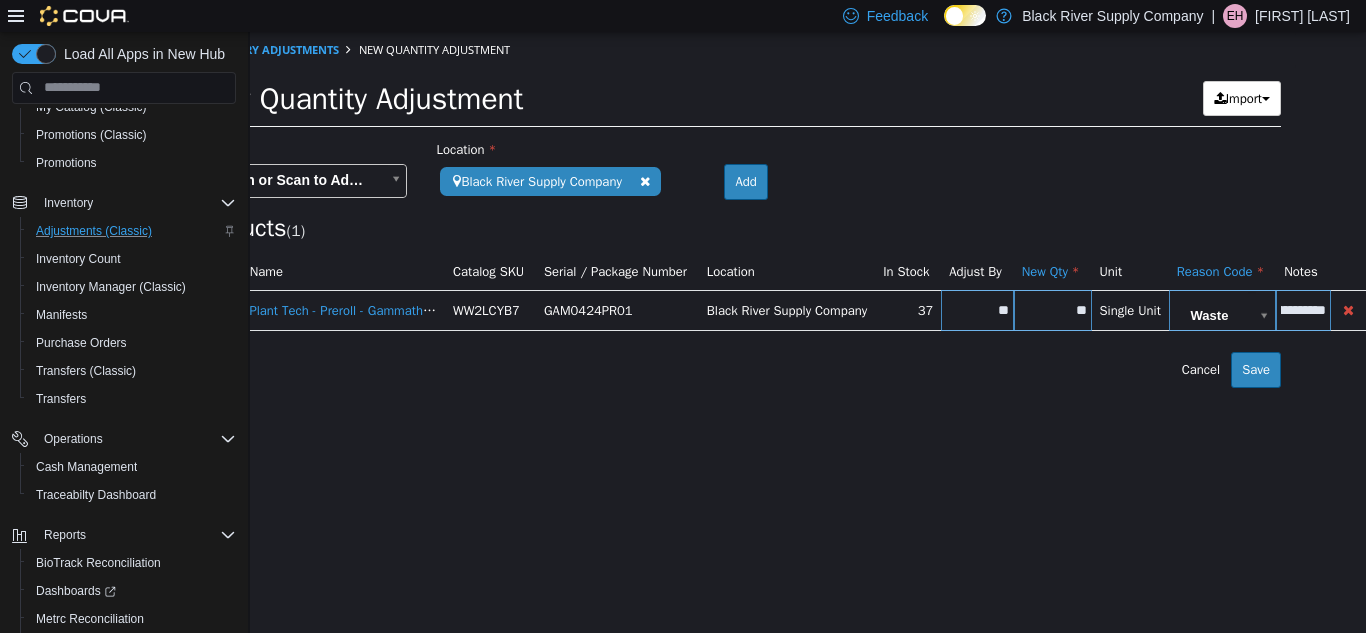 type on "**********" 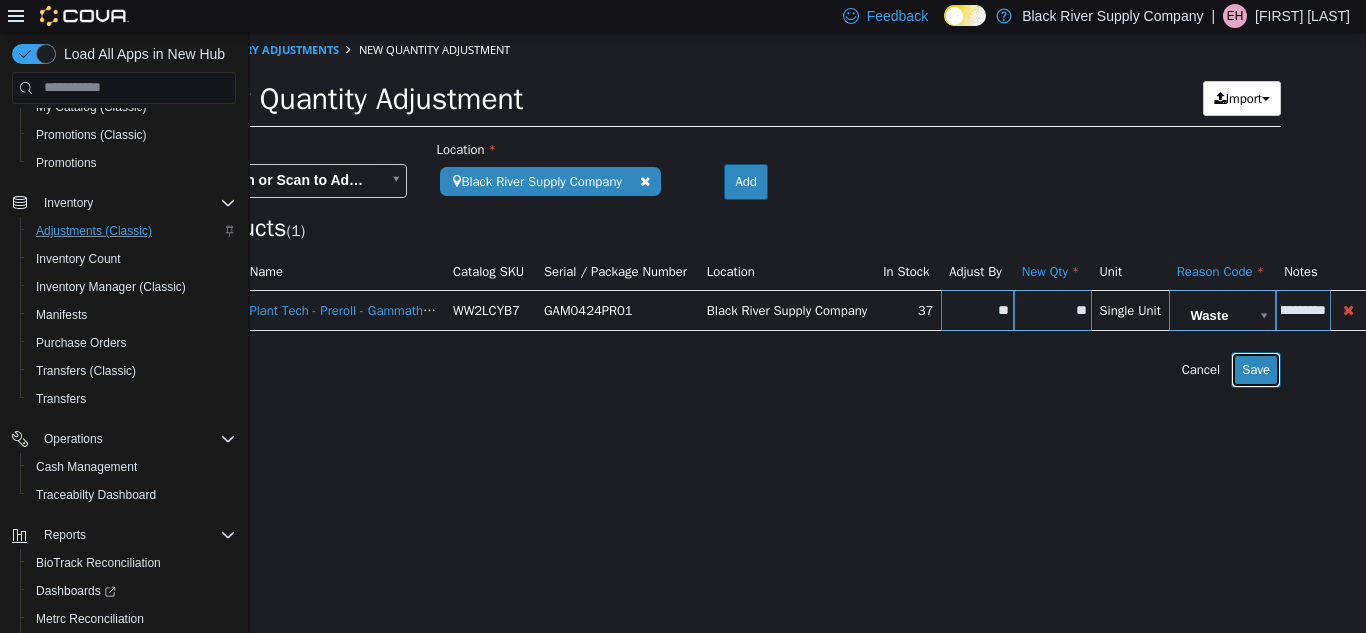 click on "Save" at bounding box center (1256, 369) 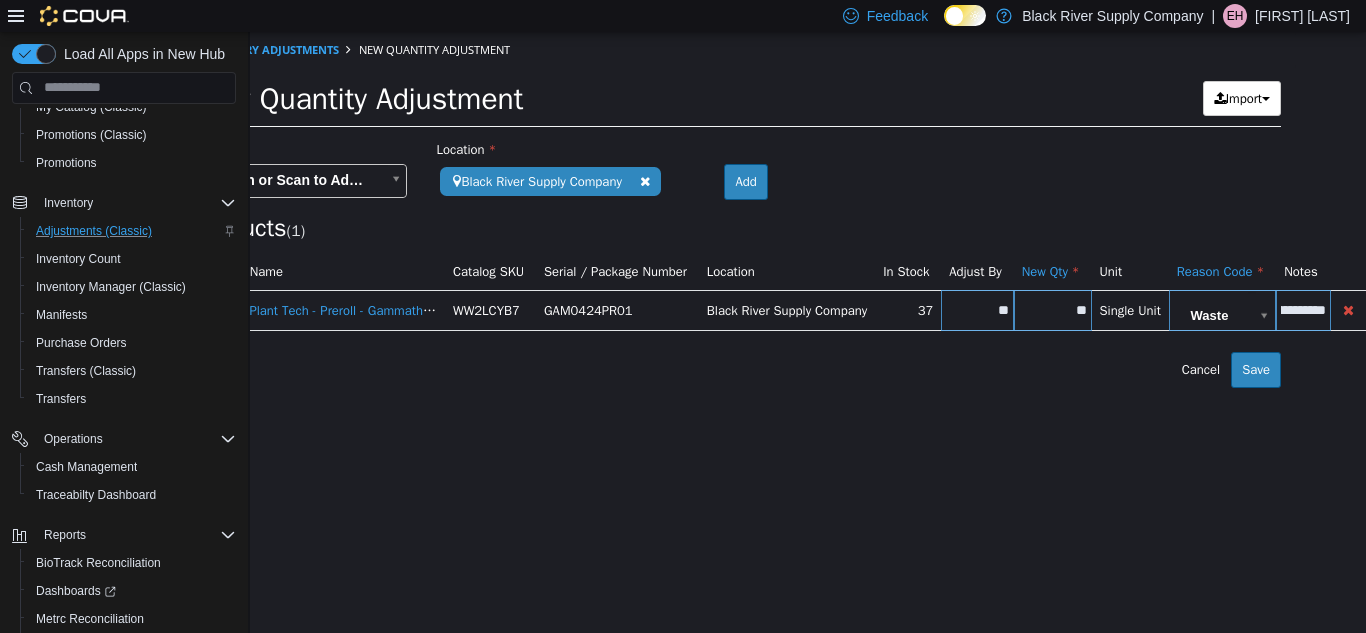 scroll, scrollTop: 0, scrollLeft: 0, axis: both 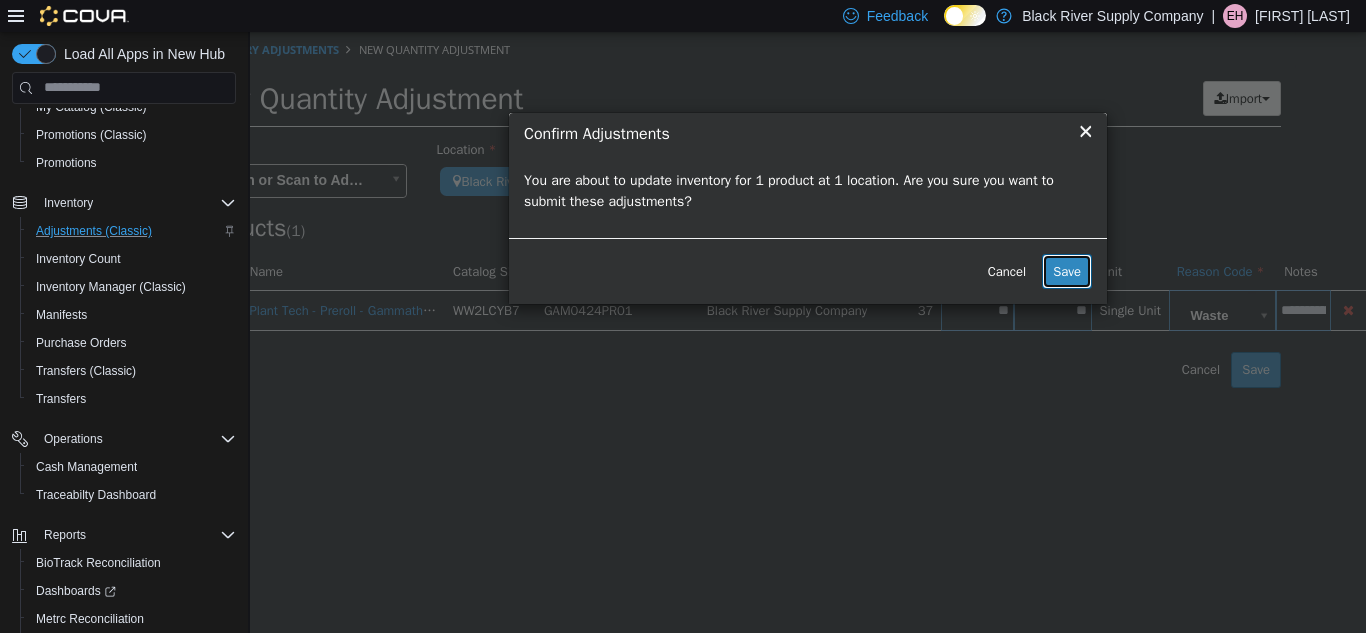 click on "Save" at bounding box center (1067, 271) 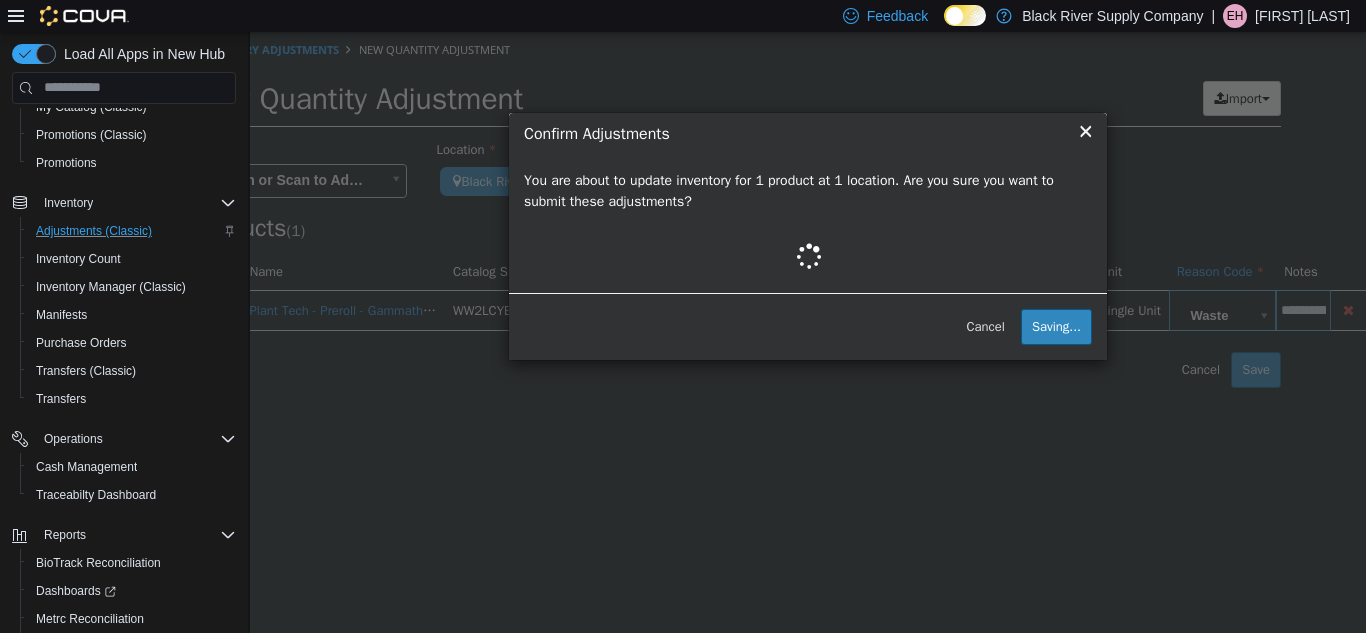 scroll, scrollTop: 0, scrollLeft: 0, axis: both 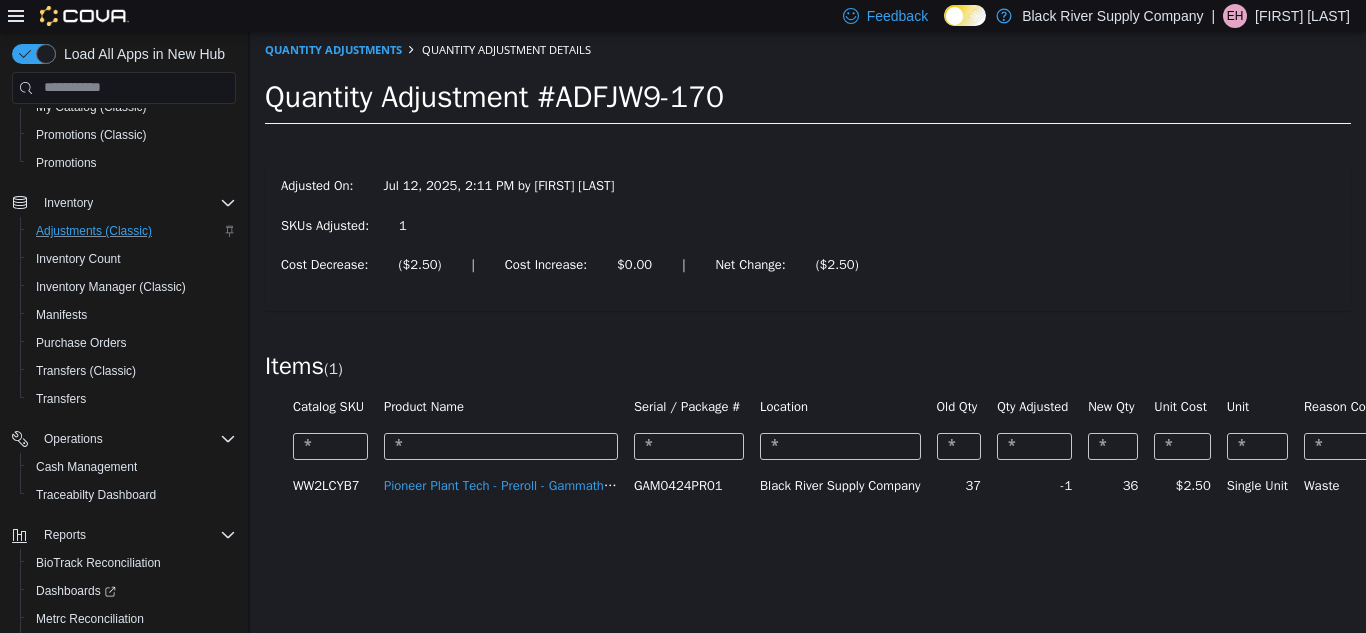click on "Quantity Adjustments
Quantity Adjustment Details" at bounding box center (808, 49) 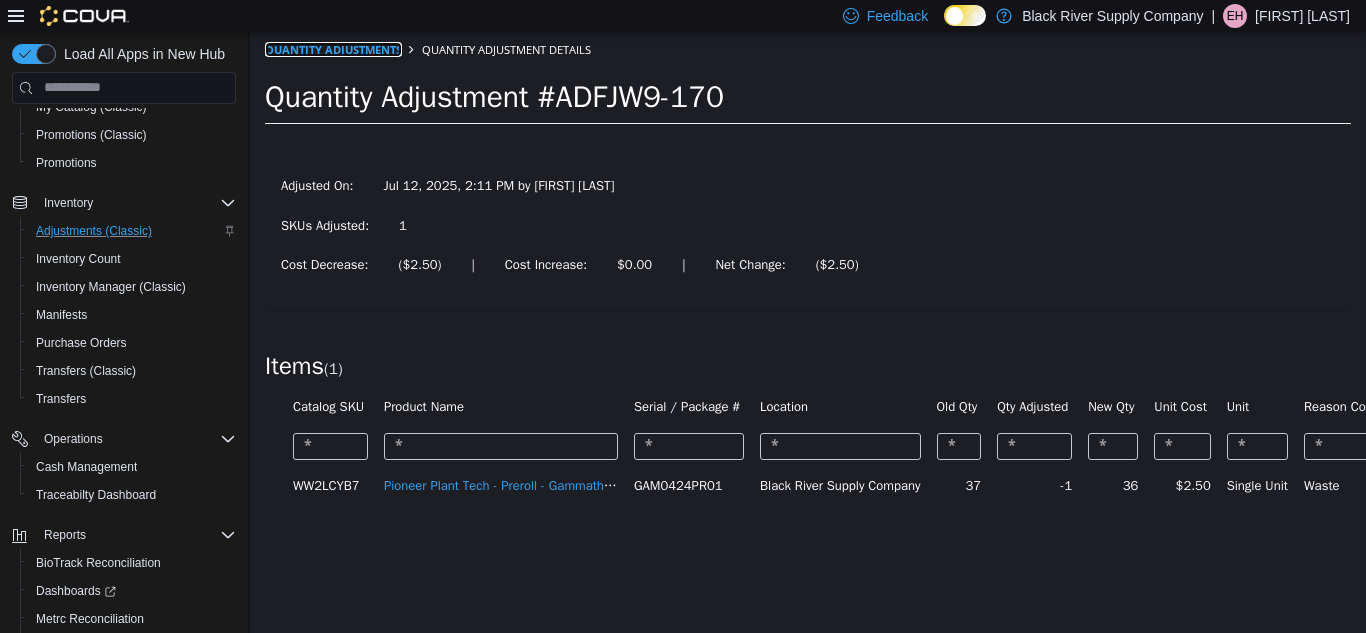 click on "Quantity Adjustments" at bounding box center [333, 48] 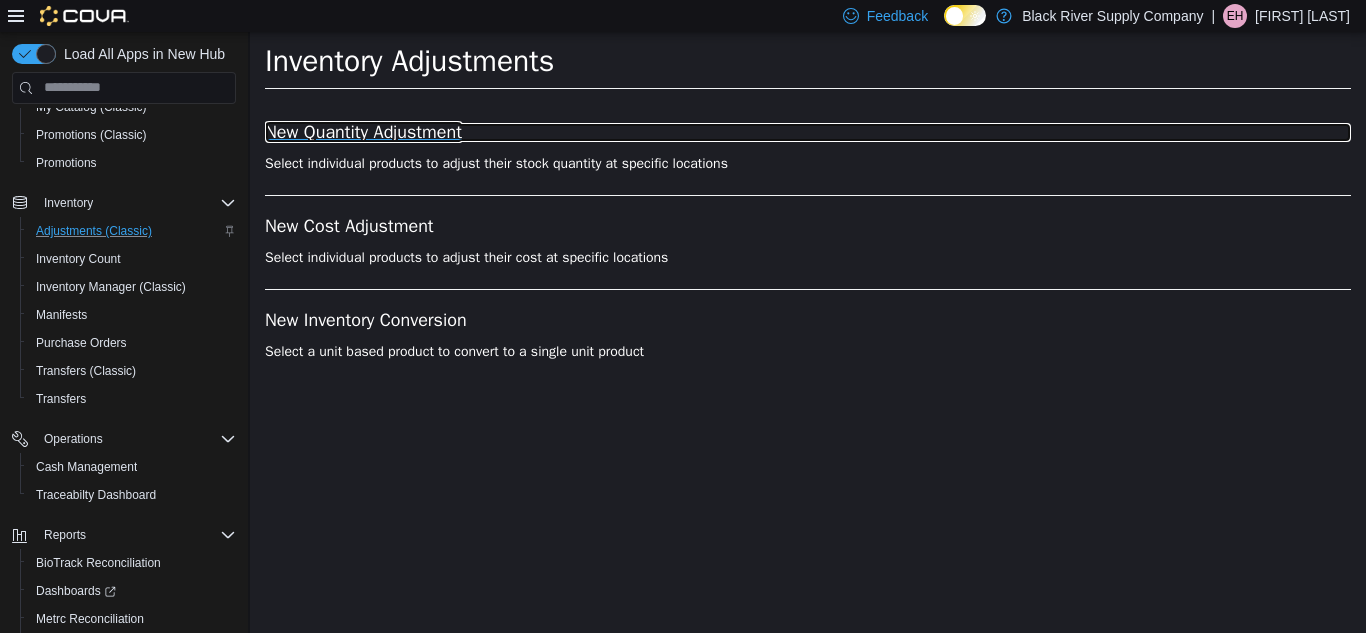 click on "New Quantity Adjustment" at bounding box center (808, 132) 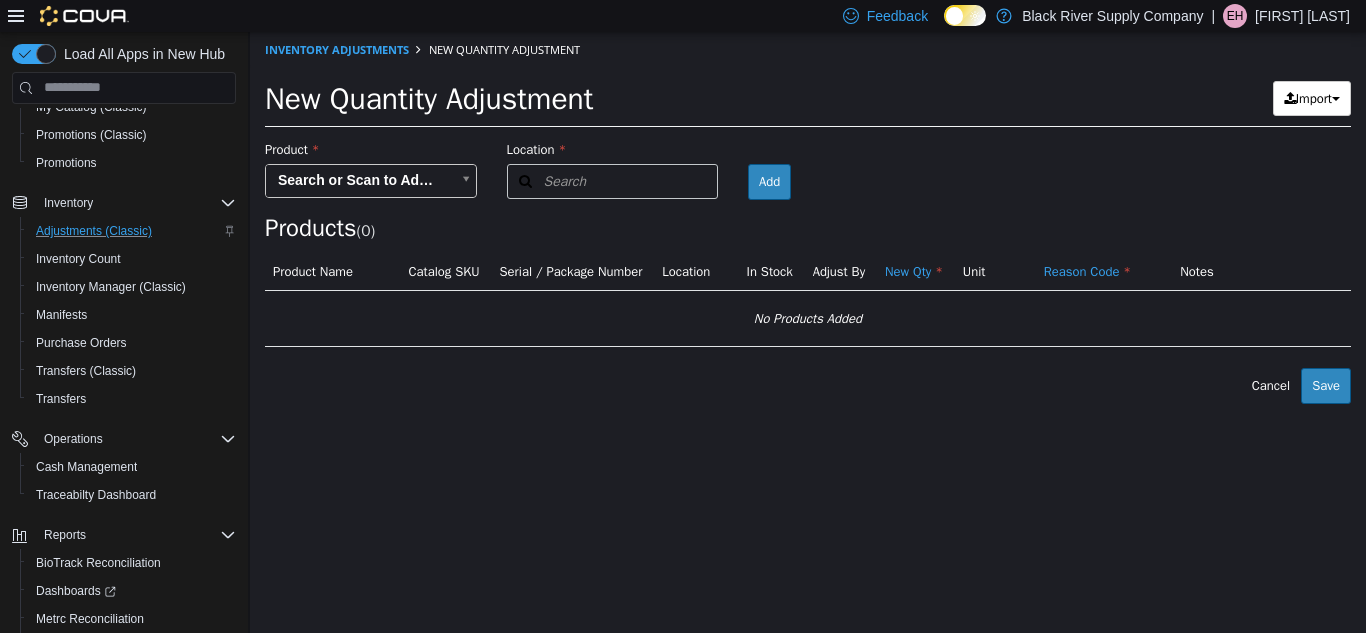 click on "×
The adjustment request was successfully processed.
Inventory Adjustments
New Quantity Adjustment
New Quantity Adjustment
Import  Inventory Export (.CSV) Package List (.TXT)
Product     Search or Scan to Add Product                             Location Search Type 3 or more characters or browse       Black River Supply Company     (1)         Black River Supply Company         Room   Add Products  ( 0 ) Product Name Catalog SKU Serial / Package Number Location In Stock Adjust By New Qty Unit Reason Code Notes No Products Added Error saving adjustment please resolve the errors above. Cancel Save" at bounding box center [808, 217] 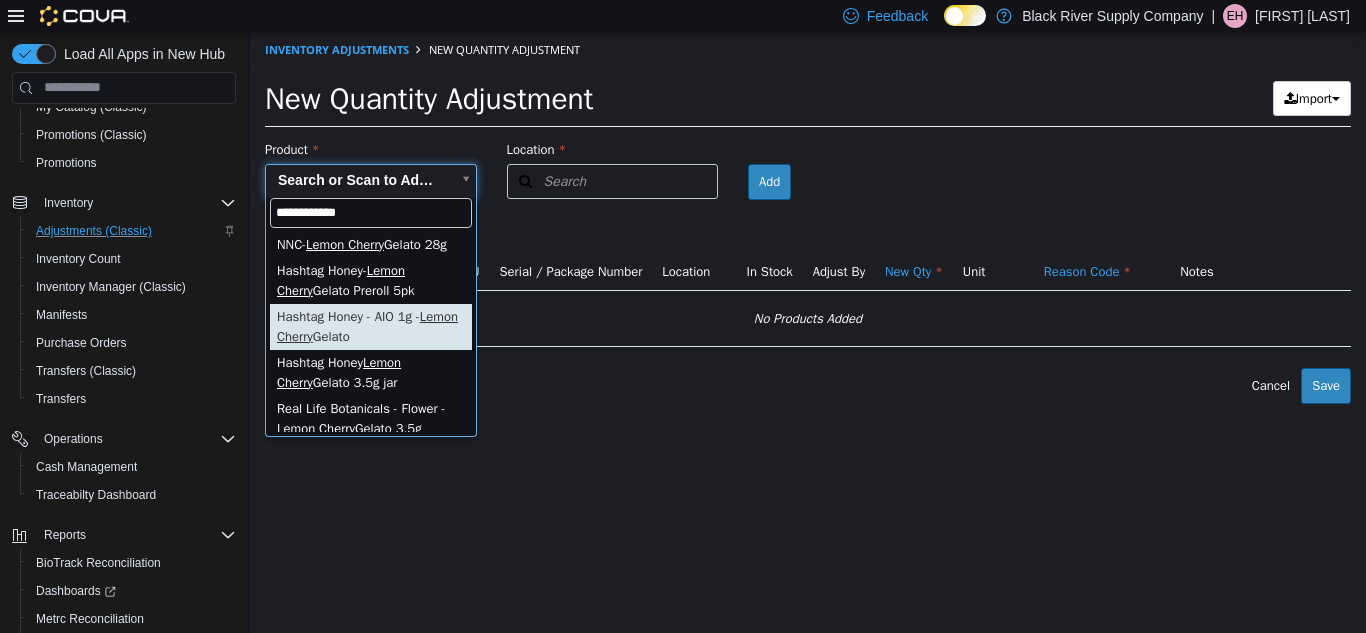 type on "**********" 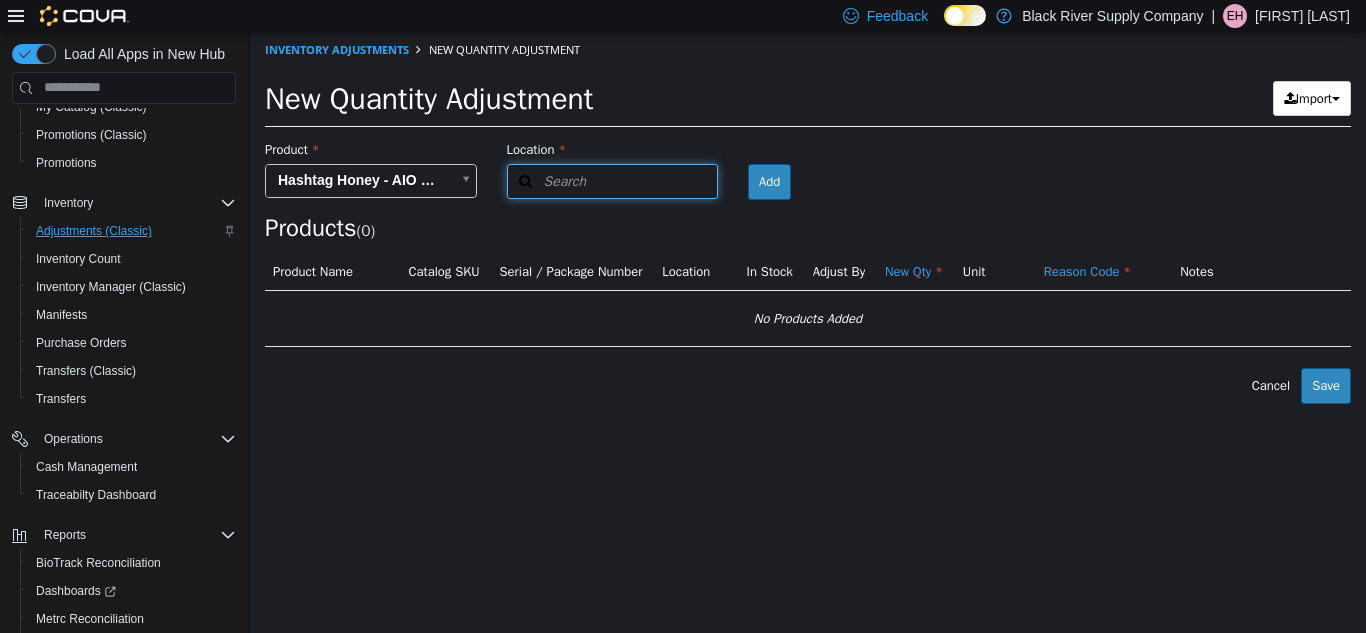click on "Search" at bounding box center (613, 180) 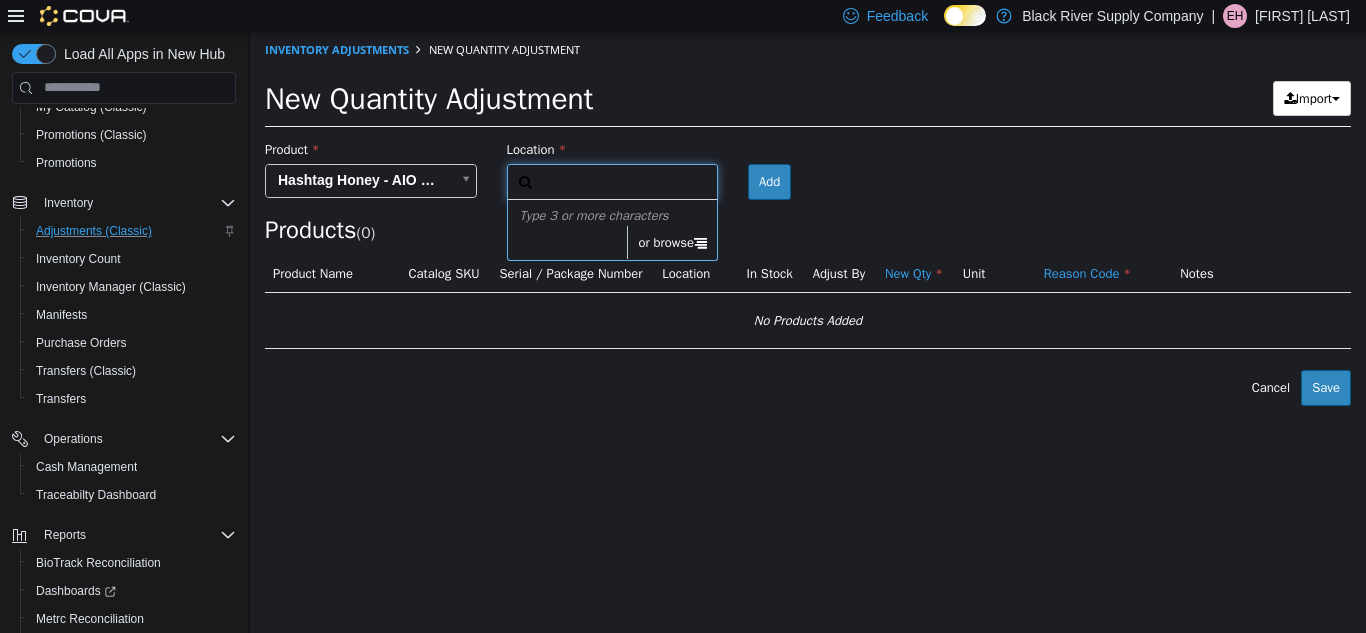click at bounding box center (700, 241) 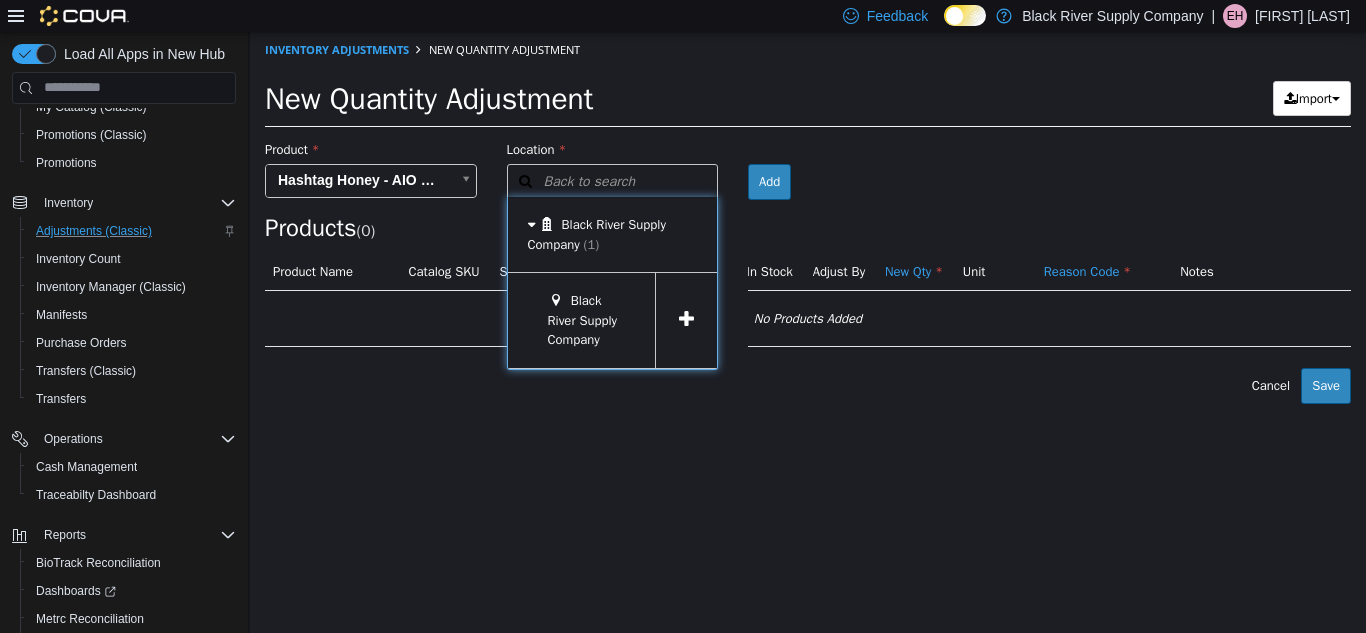 click at bounding box center (686, 319) 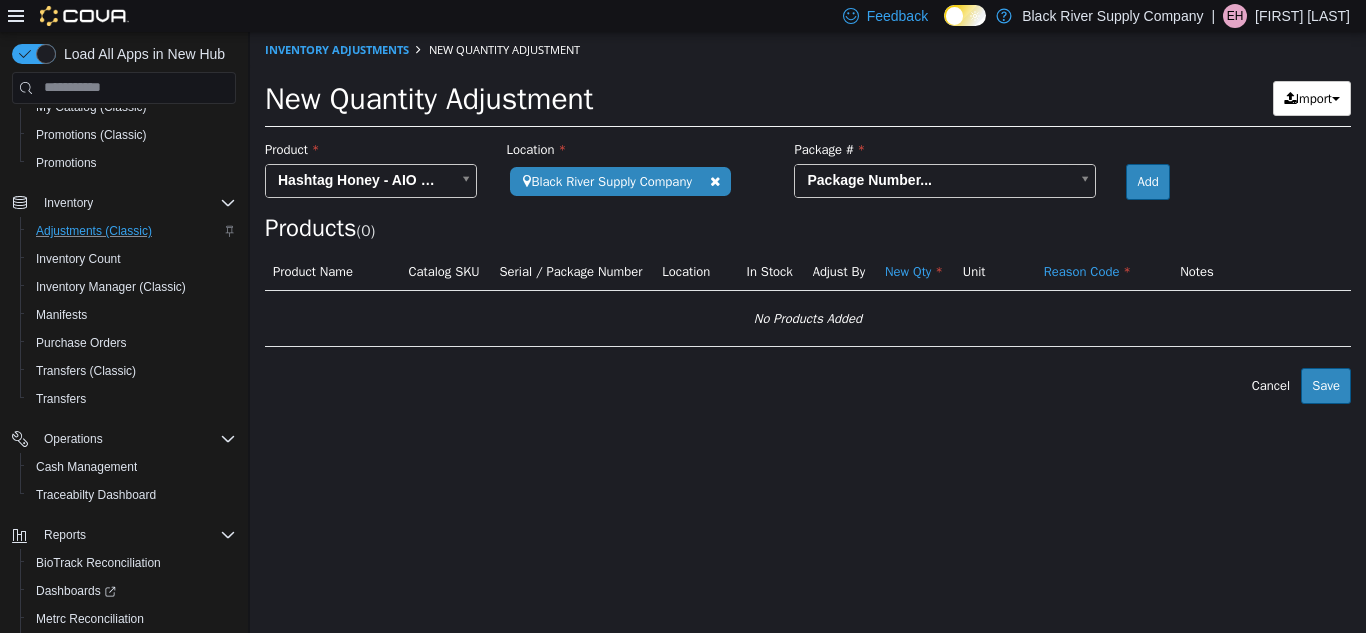 click on "**********" at bounding box center (808, 217) 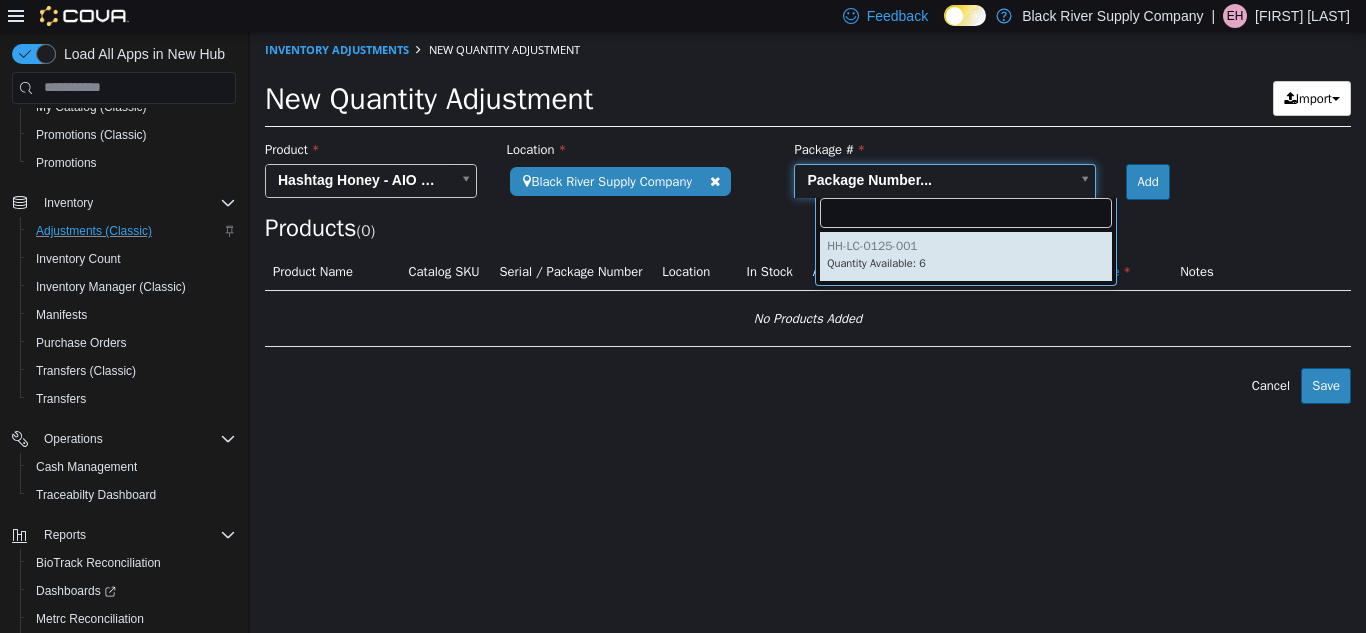 type on "**********" 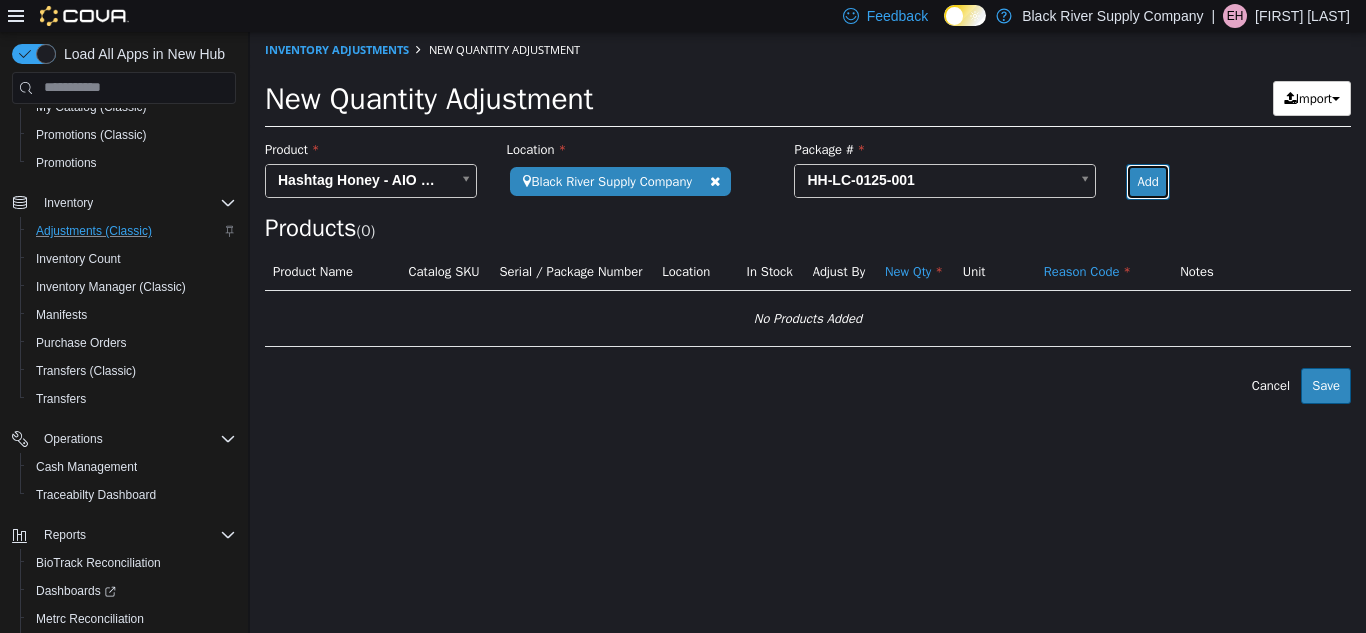 click on "Add" at bounding box center [1147, 181] 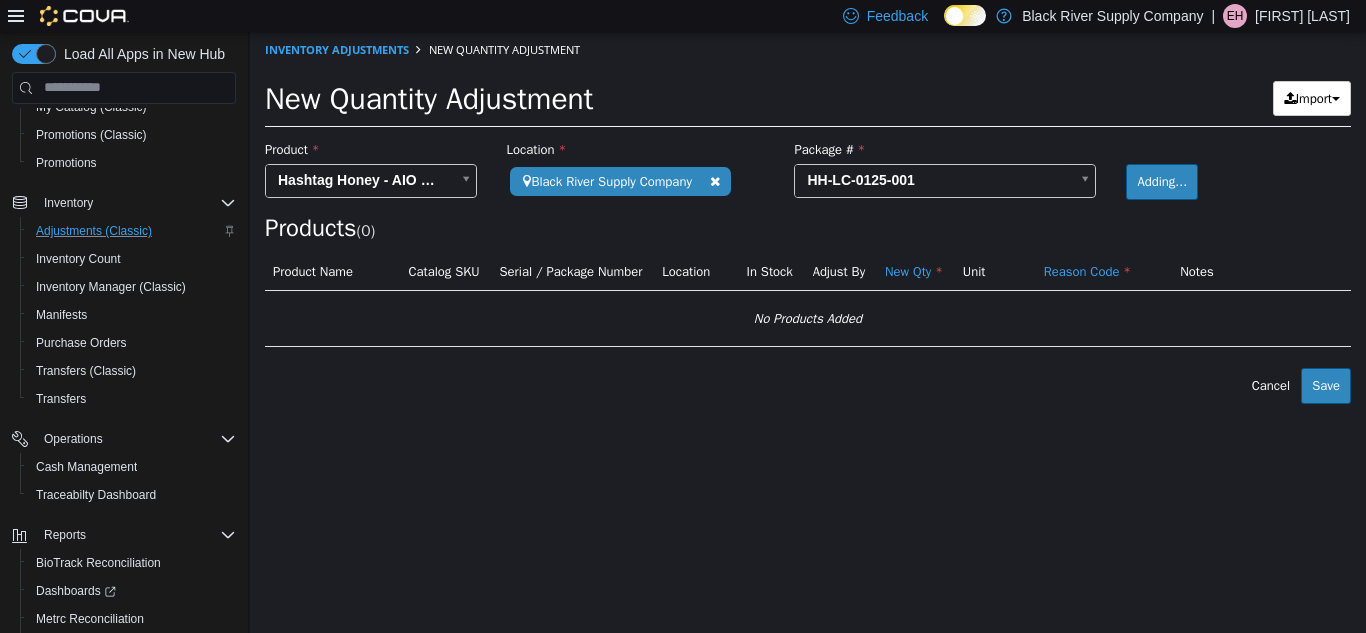 type 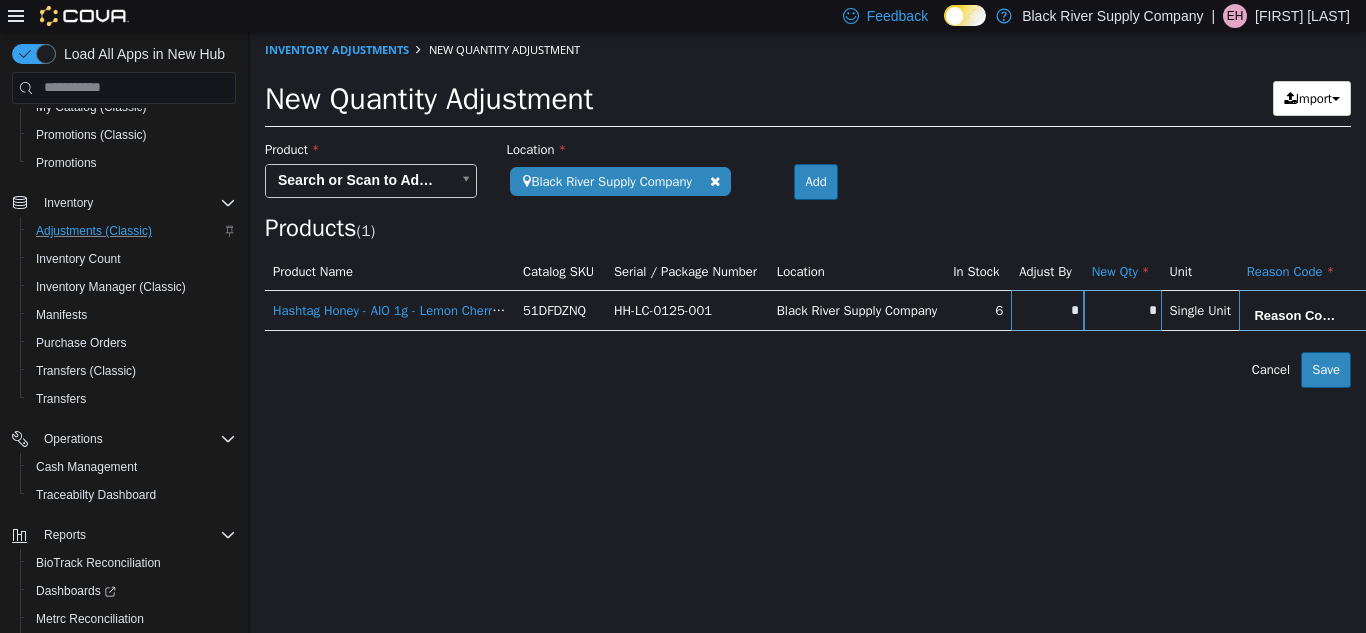 click on "*" at bounding box center (1047, 309) 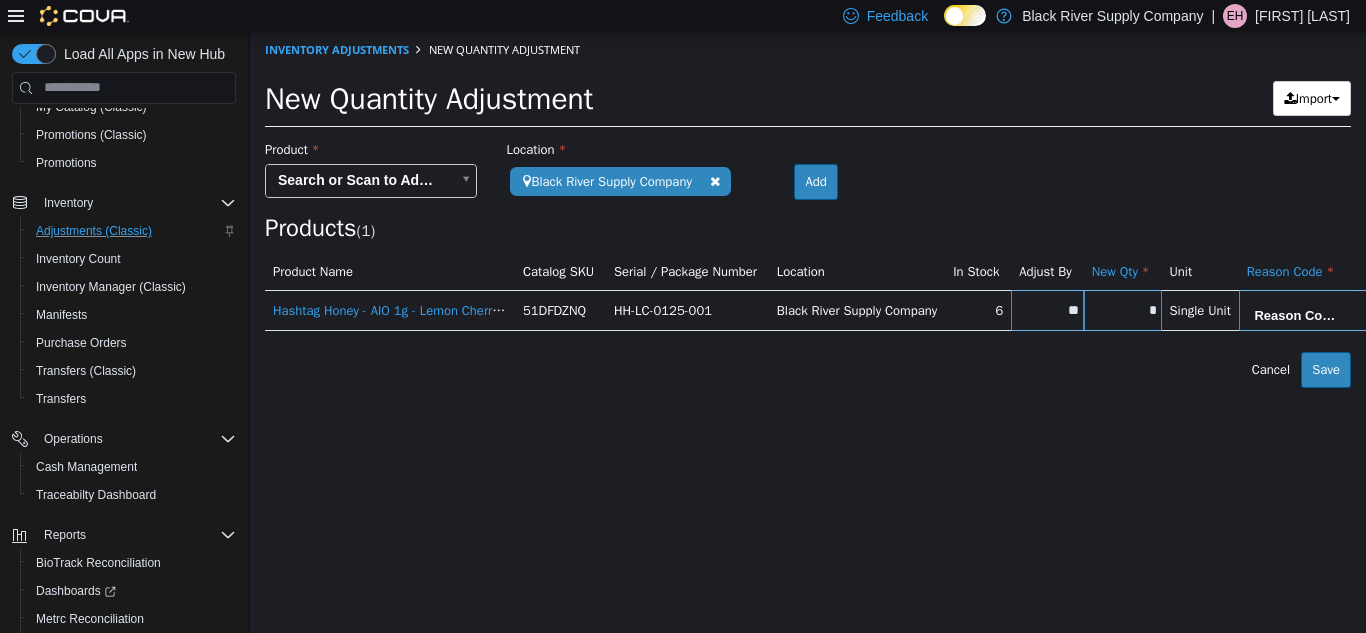 type on "*" 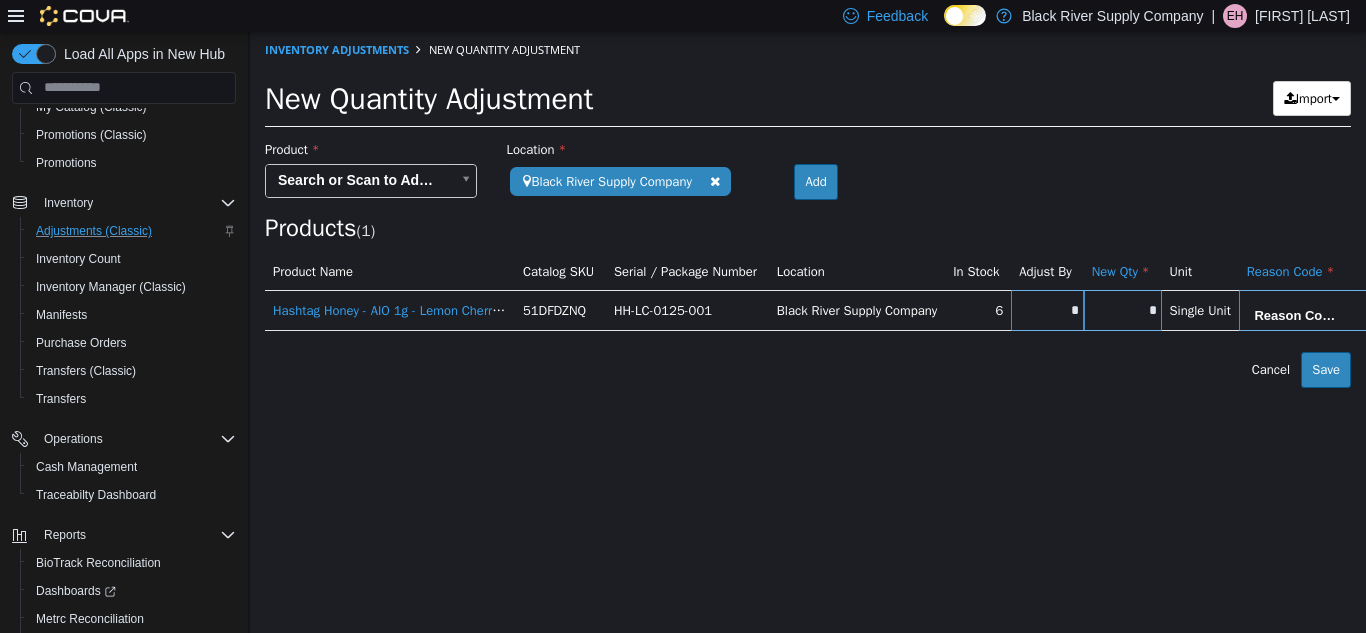 click on "**********" at bounding box center [808, 209] 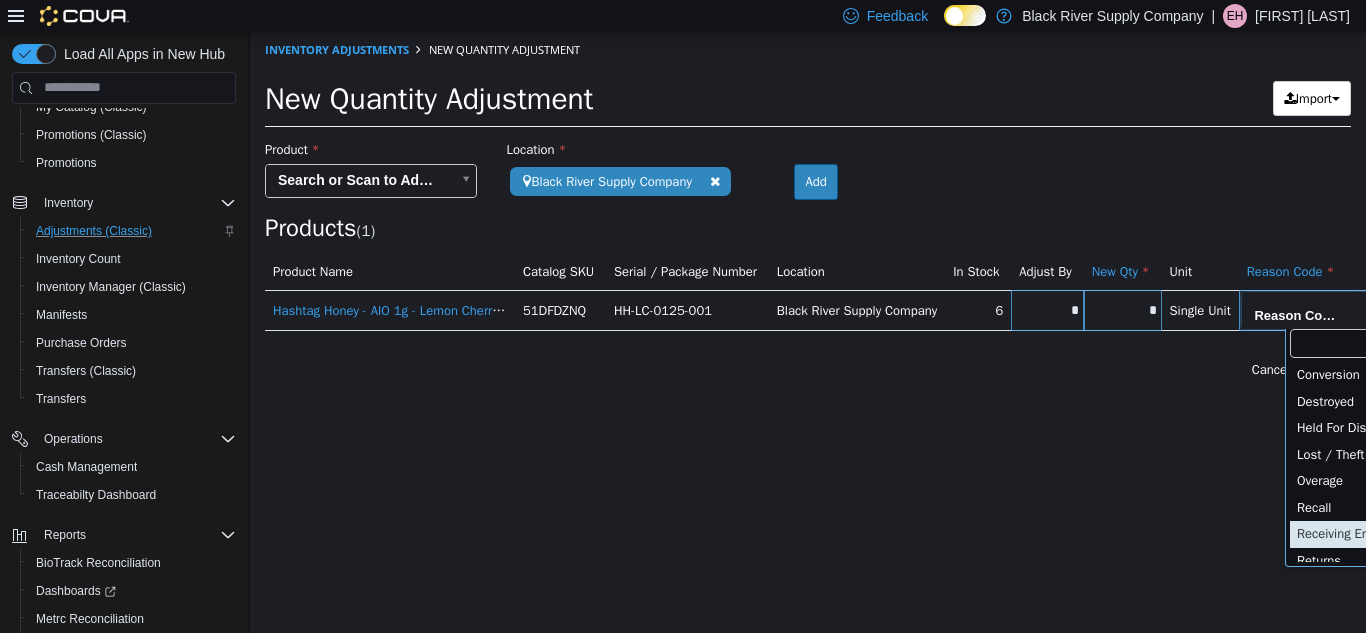 type on "**********" 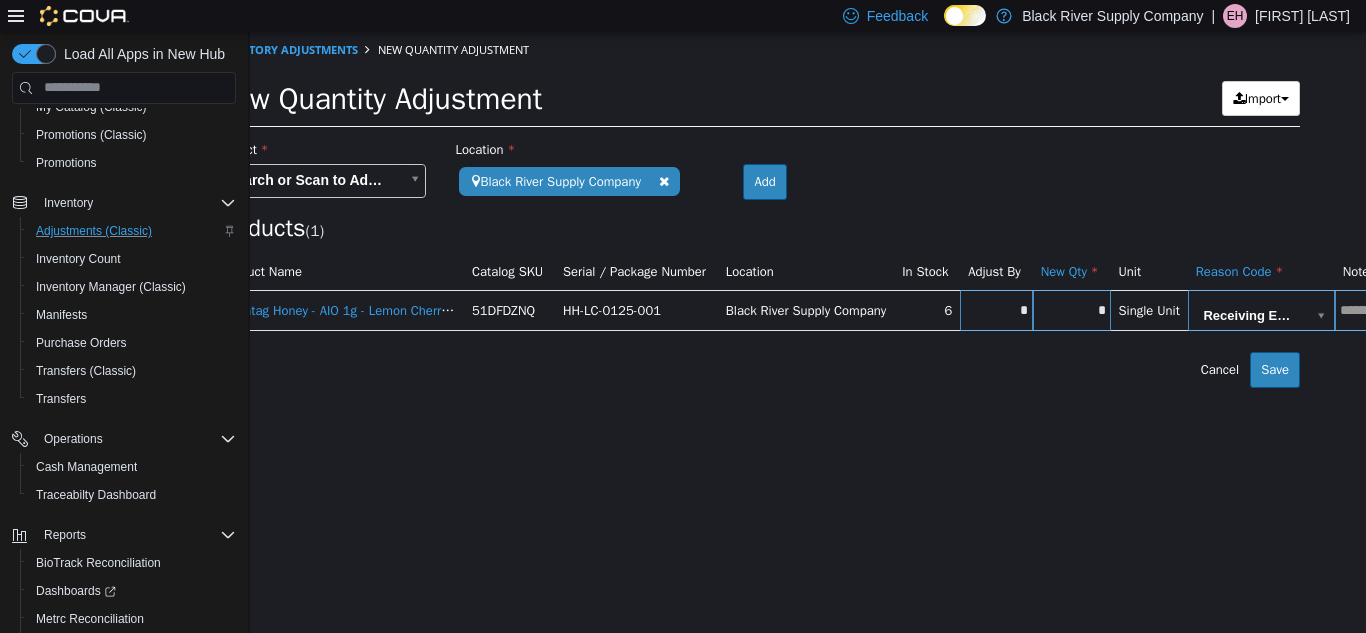 scroll, scrollTop: 0, scrollLeft: 152, axis: horizontal 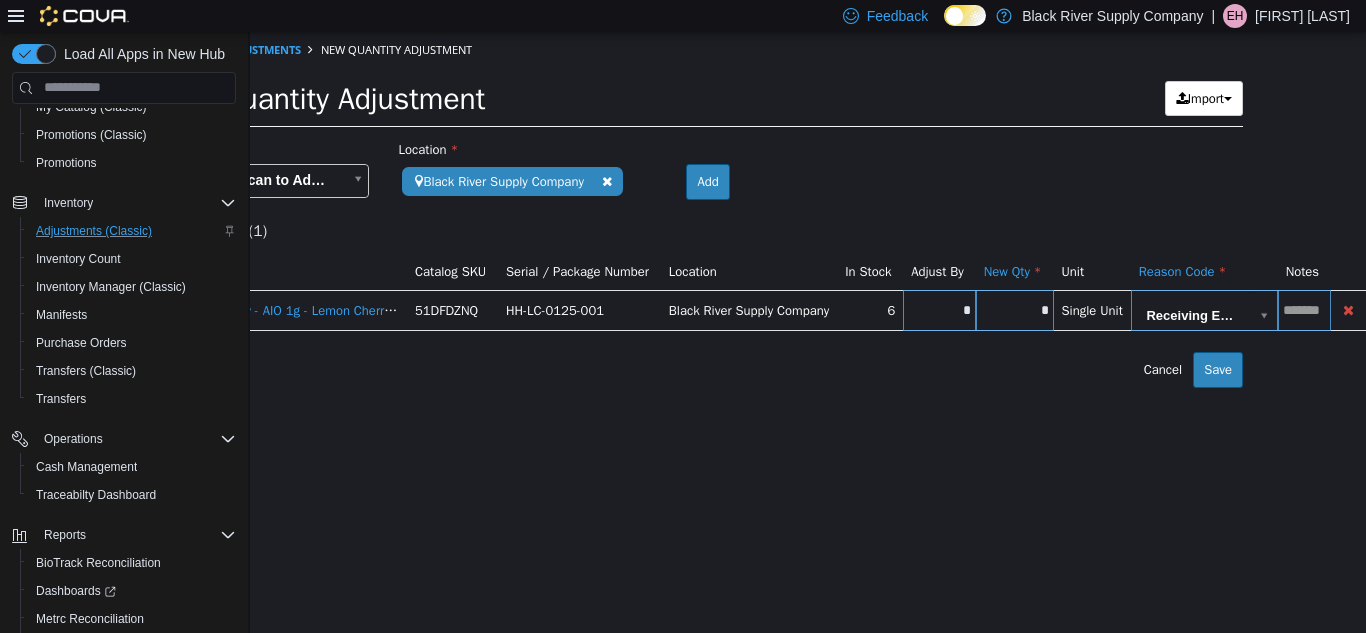 click at bounding box center (1304, 309) 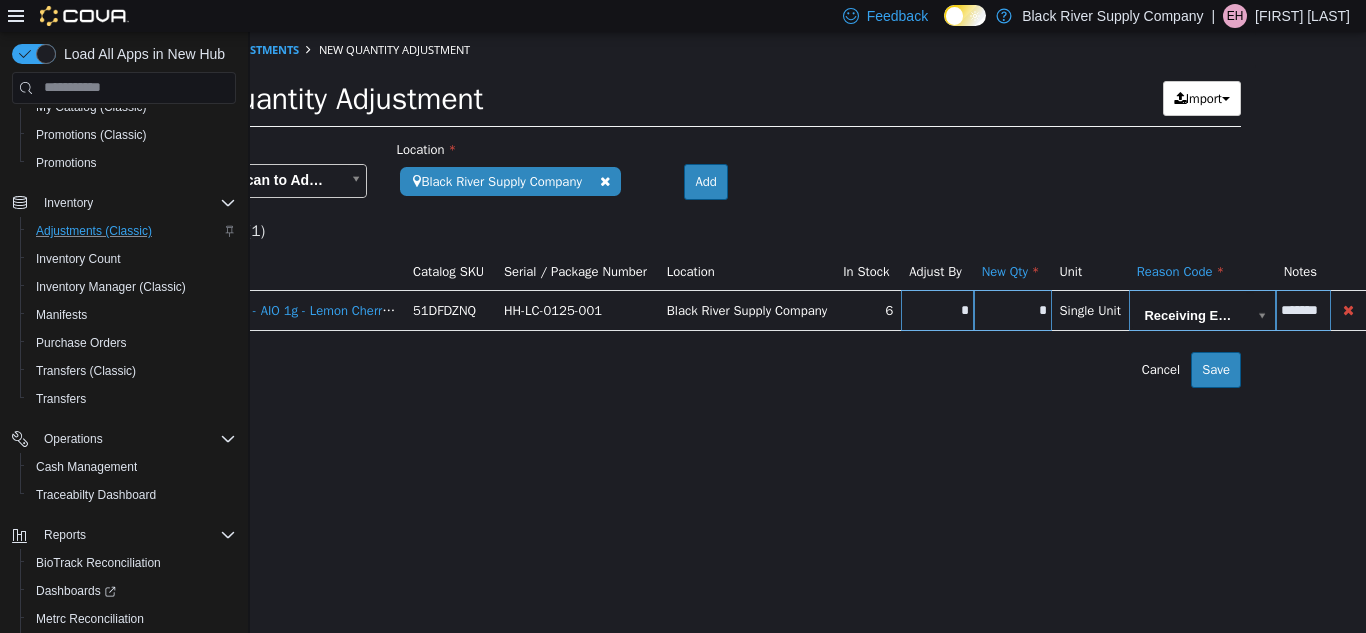 scroll, scrollTop: 0, scrollLeft: 0, axis: both 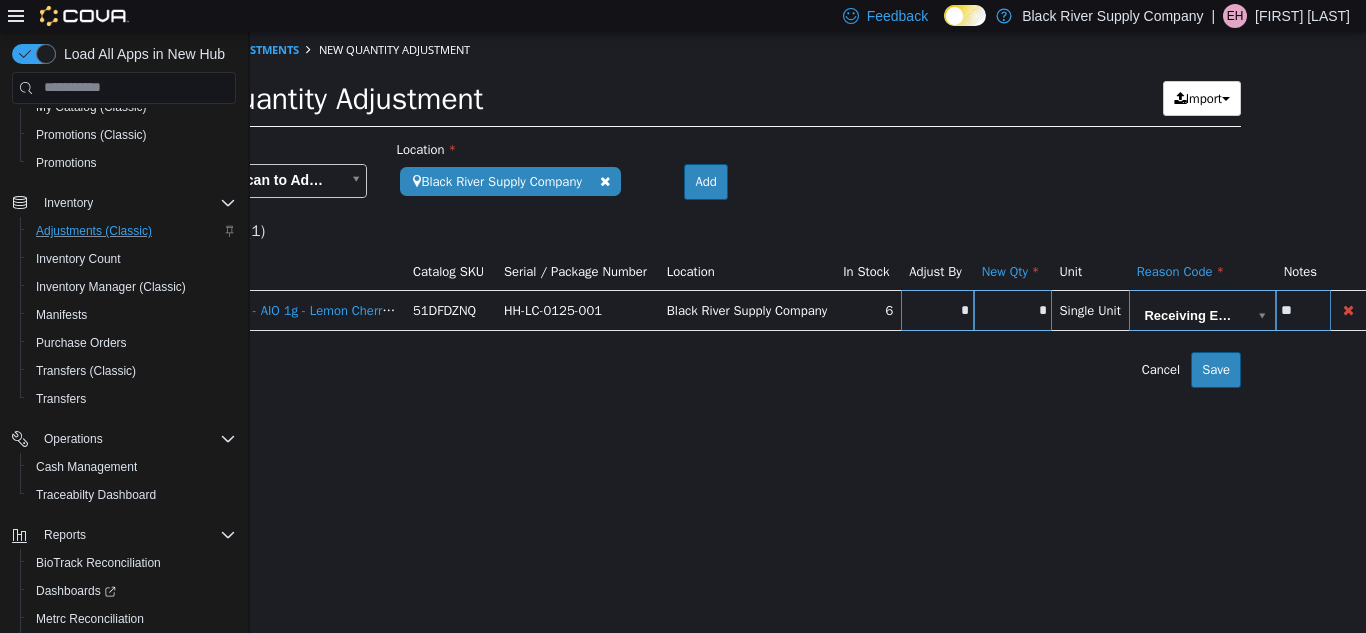type on "*" 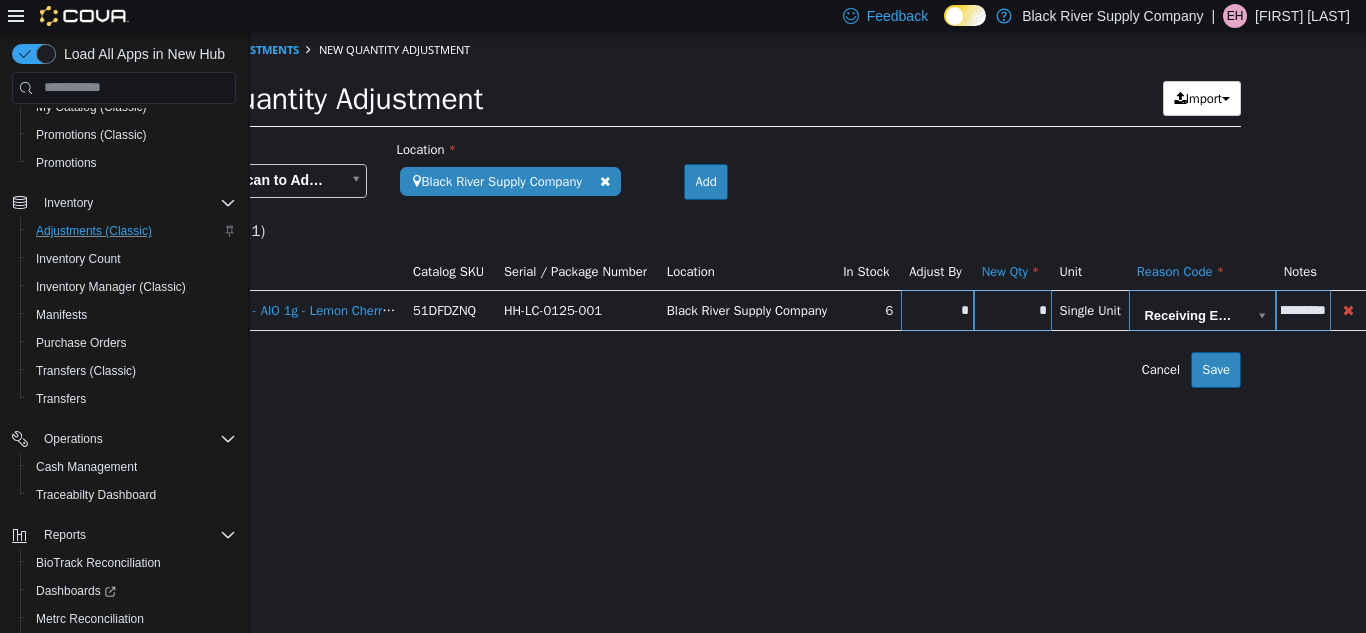 scroll, scrollTop: 0, scrollLeft: 104, axis: horizontal 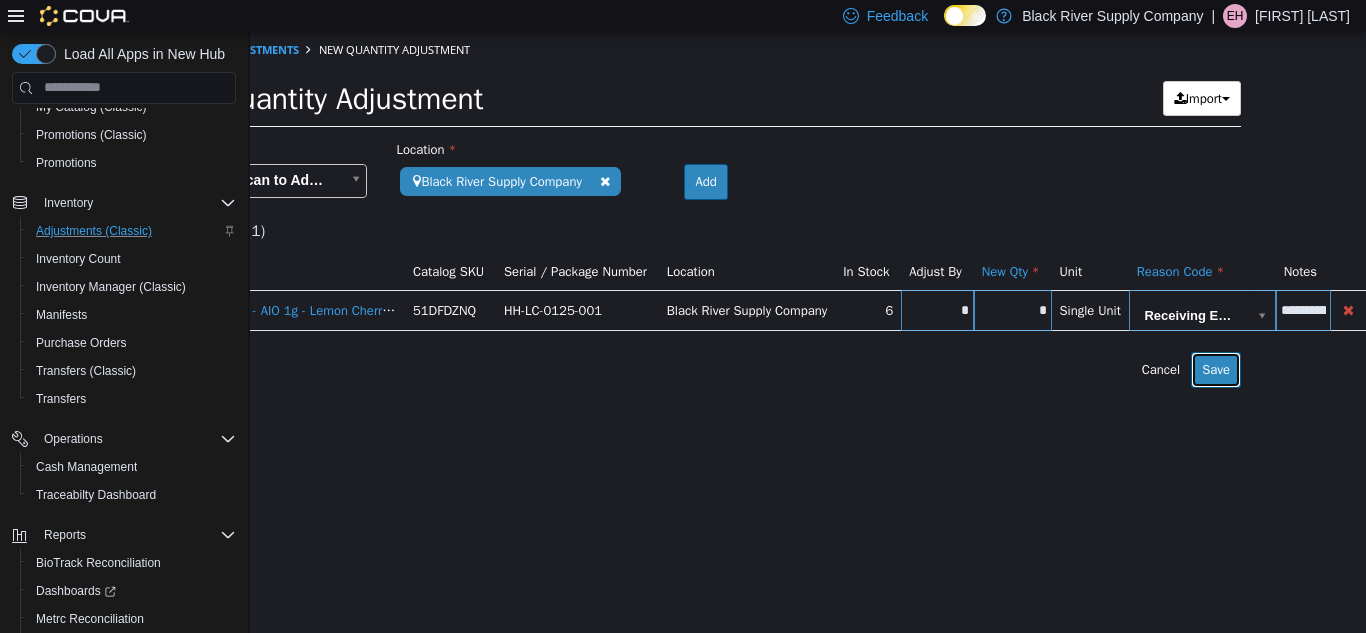 click on "Save" at bounding box center (1216, 369) 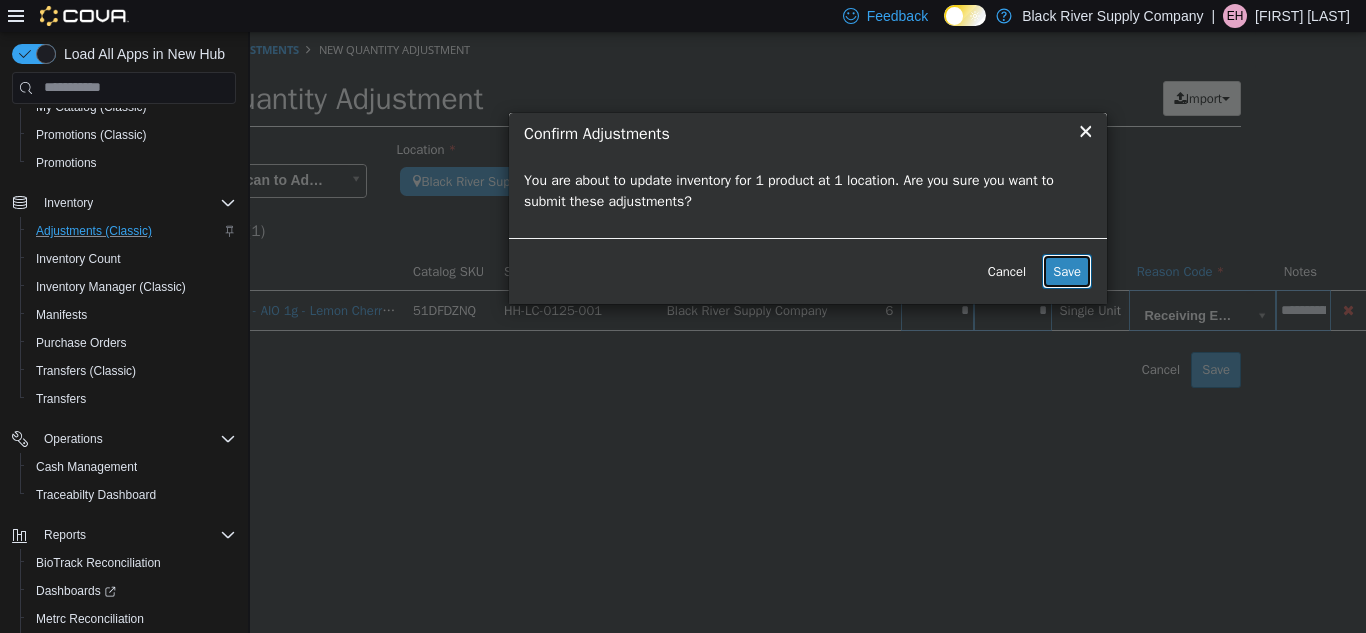 click on "Save" at bounding box center [1067, 271] 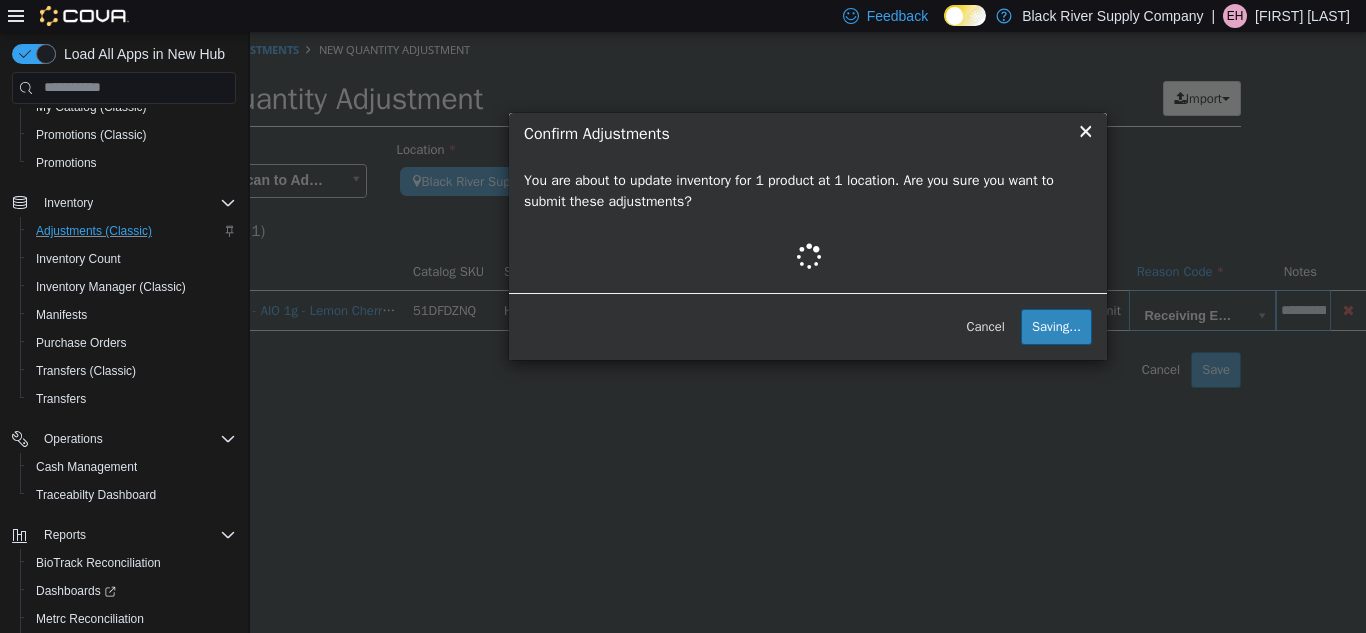 scroll, scrollTop: 0, scrollLeft: 0, axis: both 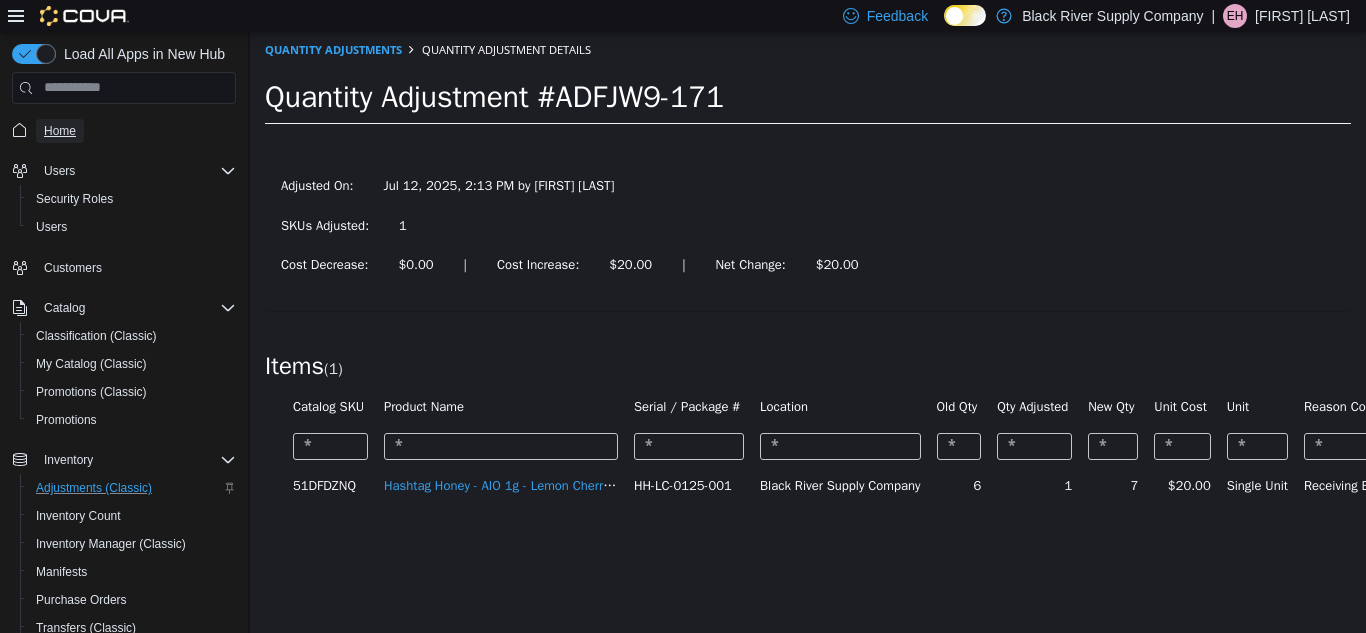 click on "Home" at bounding box center [60, 131] 